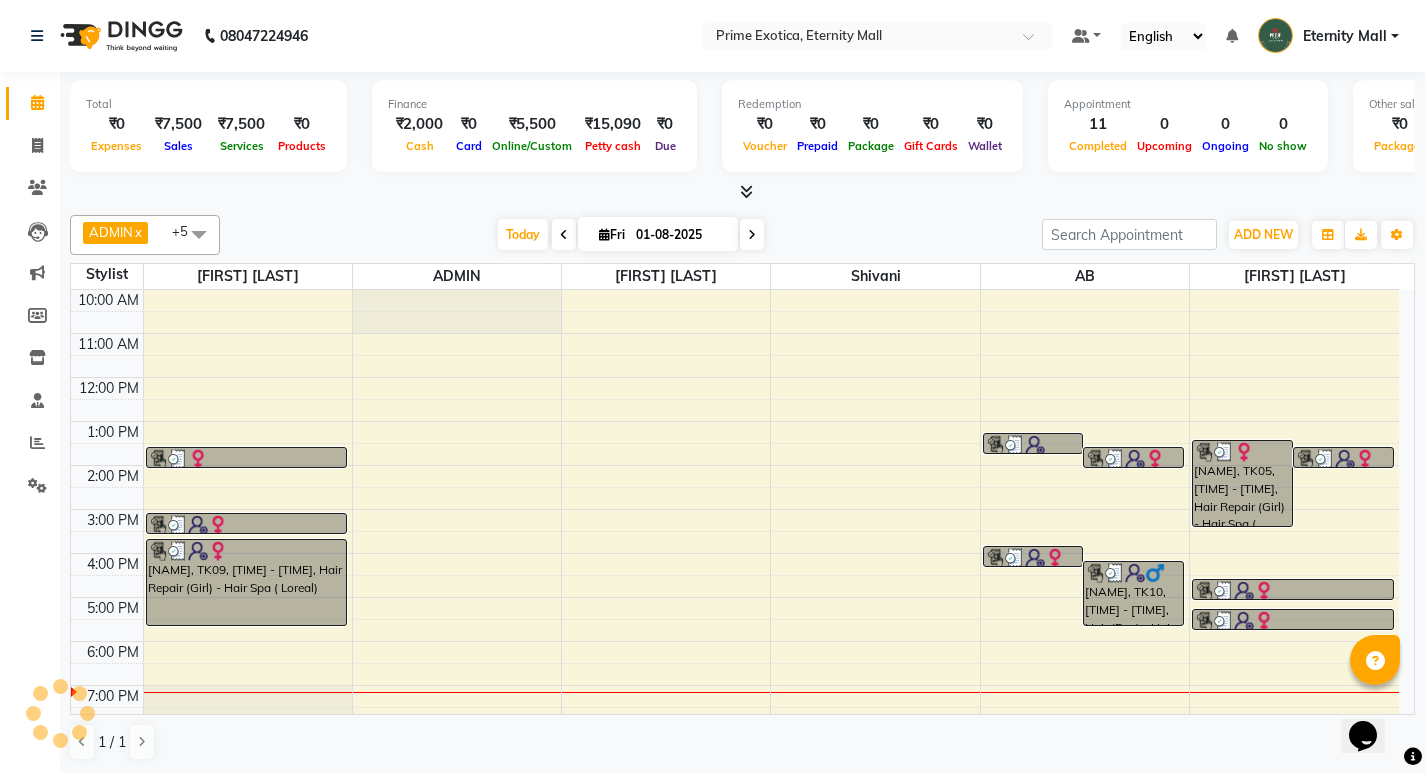 scroll, scrollTop: 0, scrollLeft: 0, axis: both 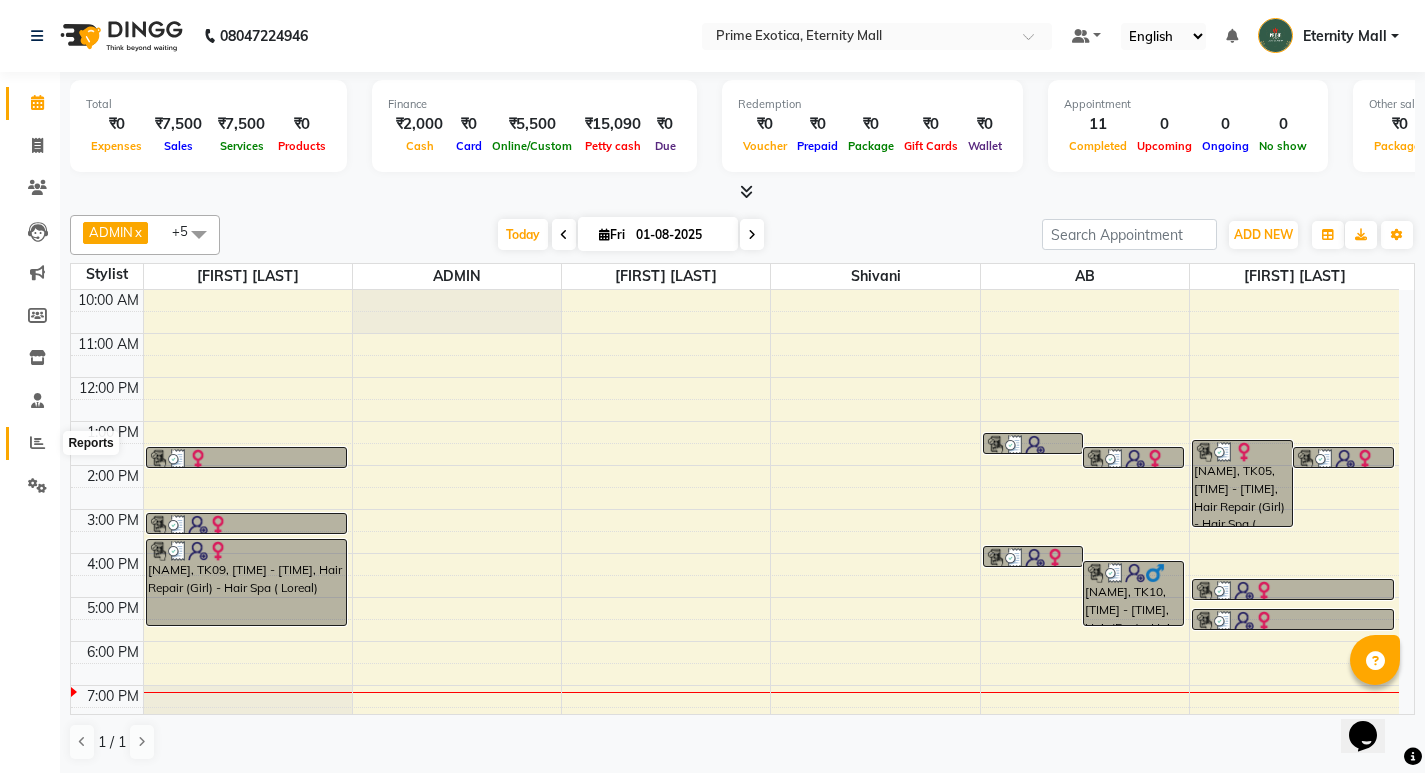 click 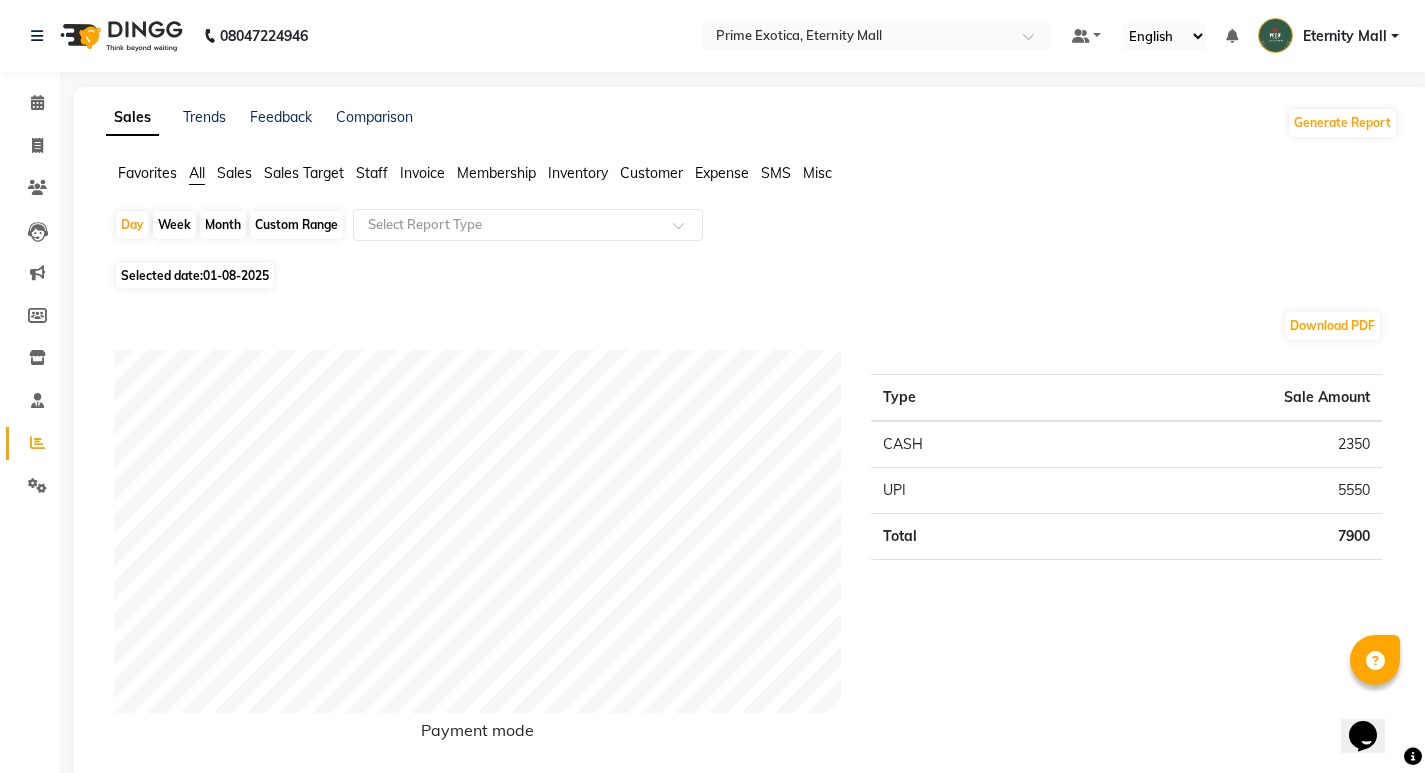 click on "Month" 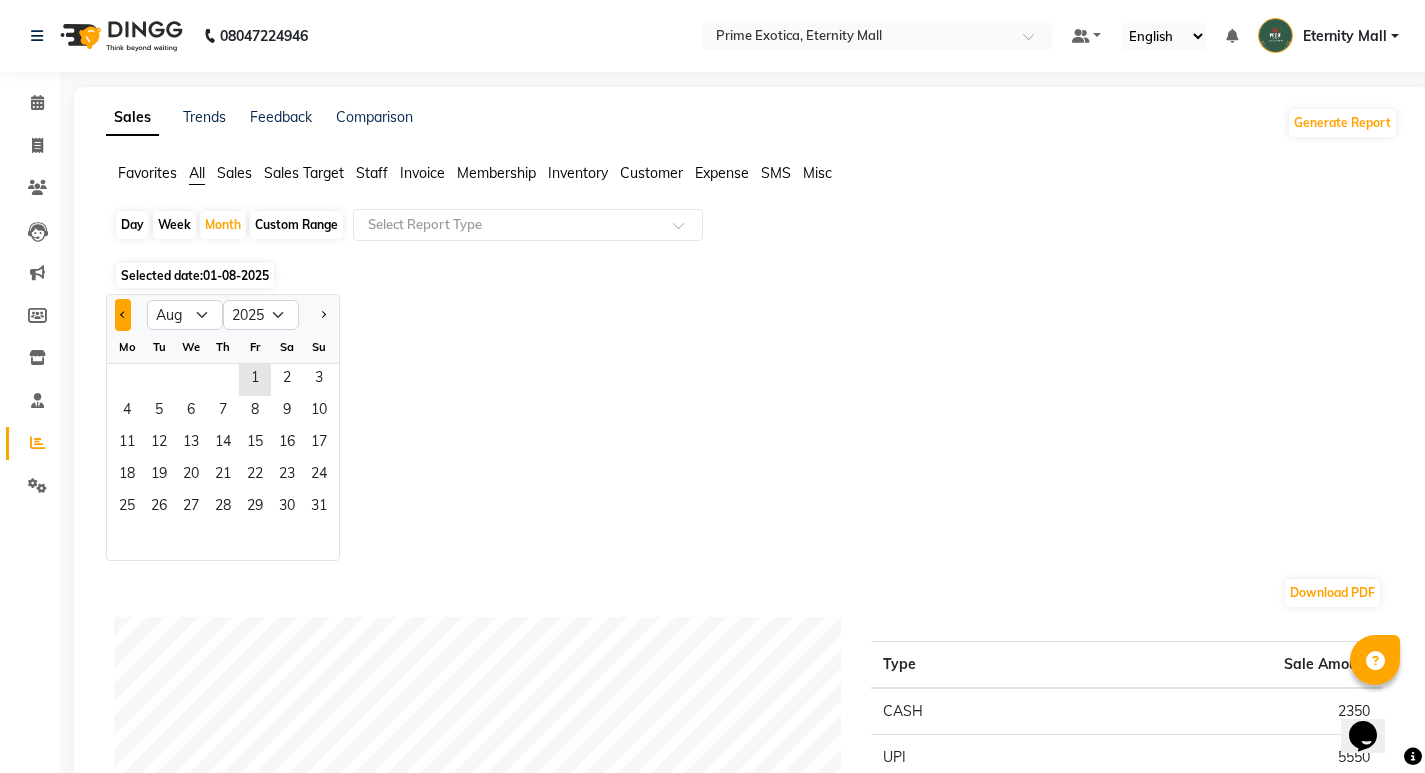 click 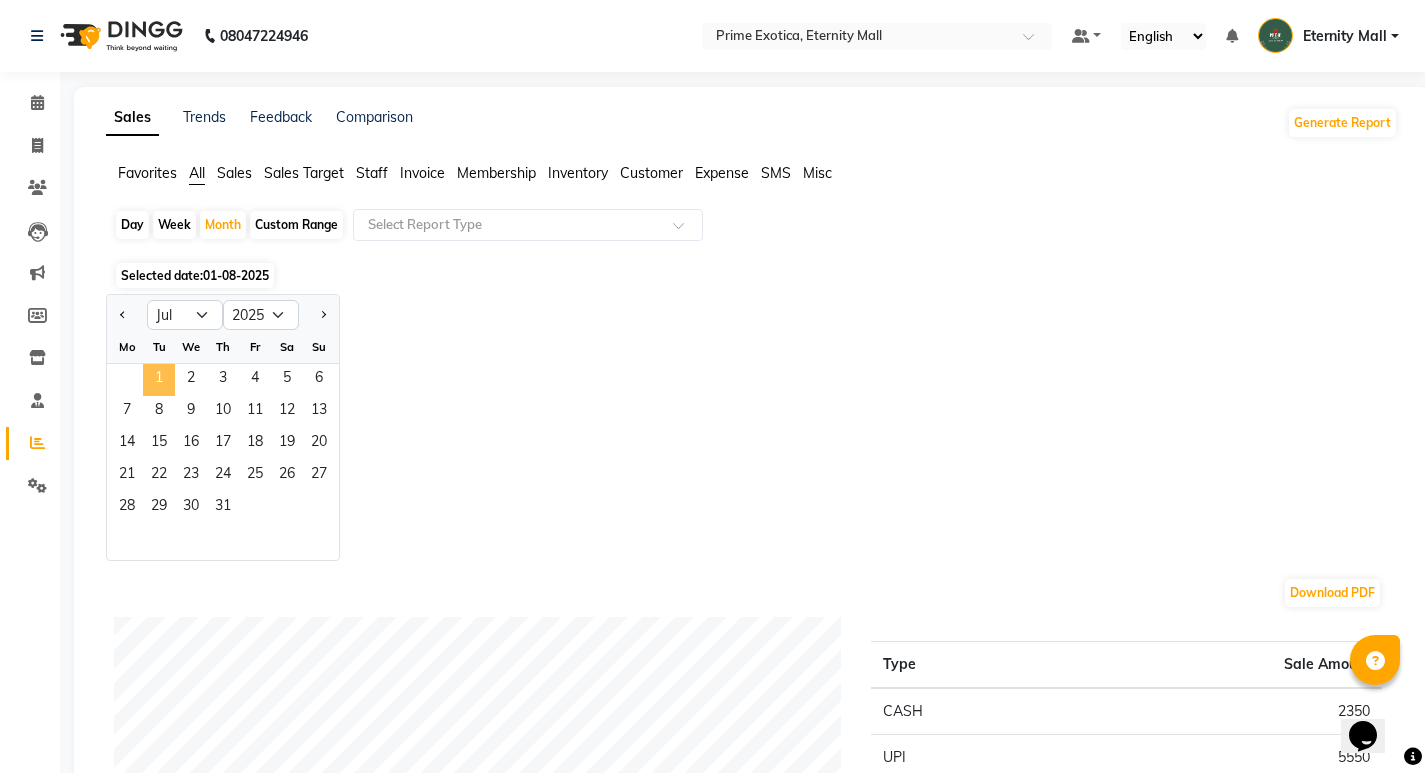 click on "1" 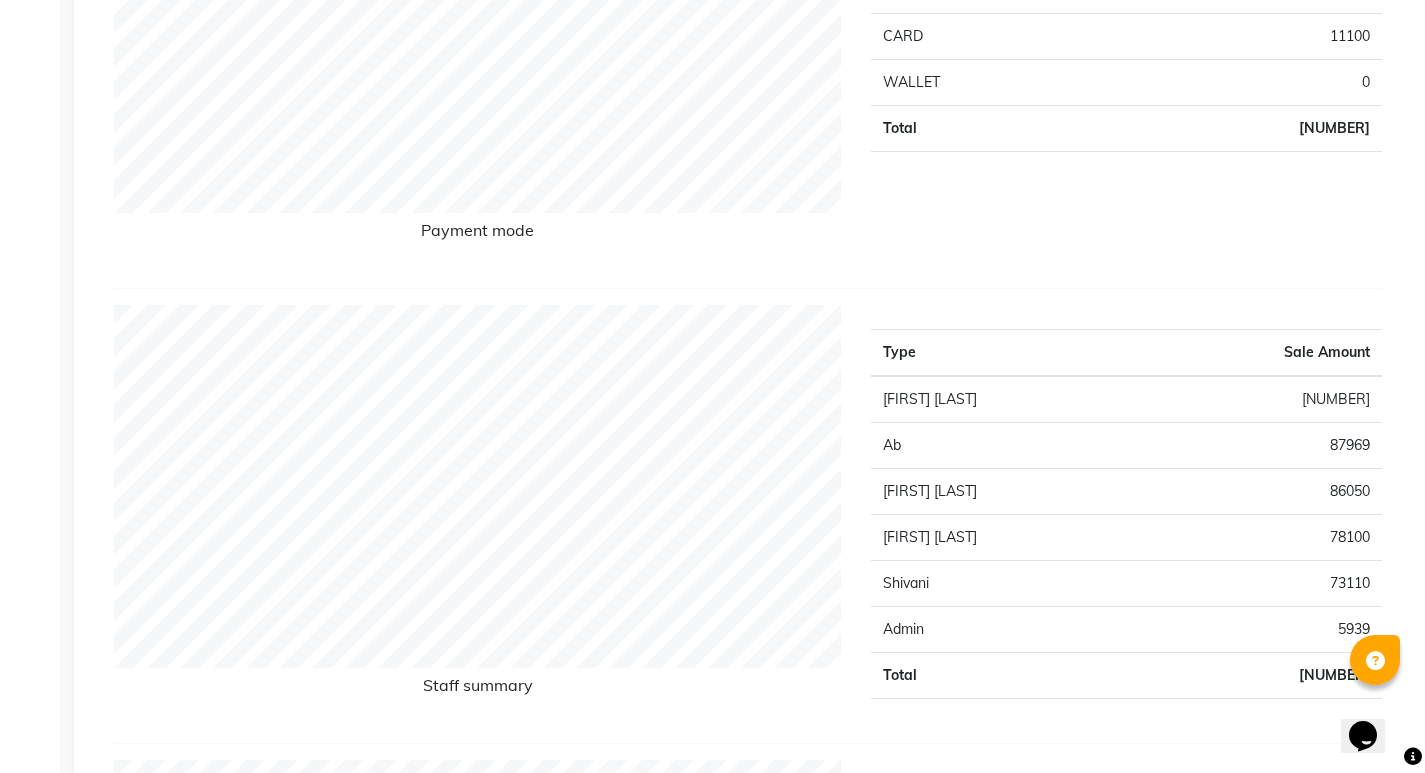 scroll, scrollTop: 1852, scrollLeft: 0, axis: vertical 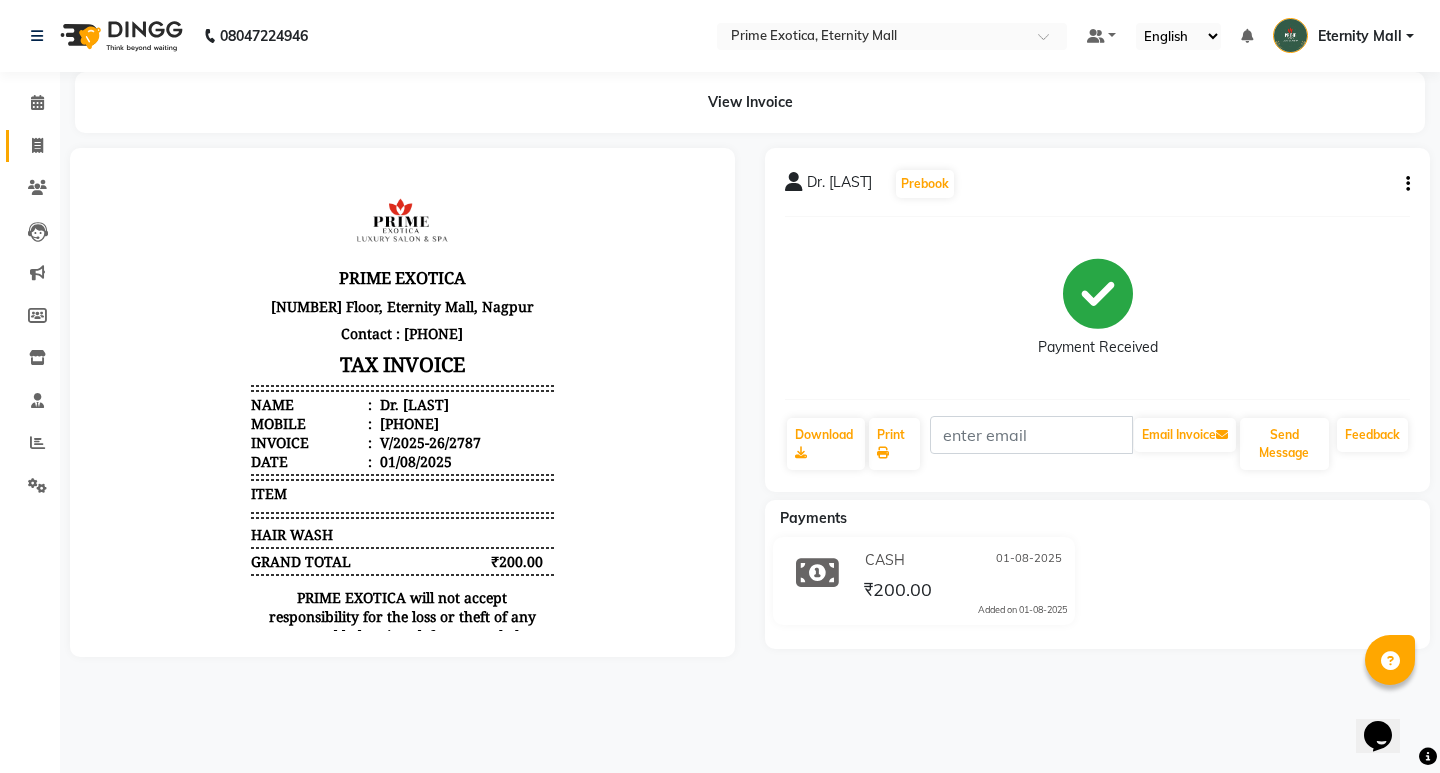 click on "Invoice" 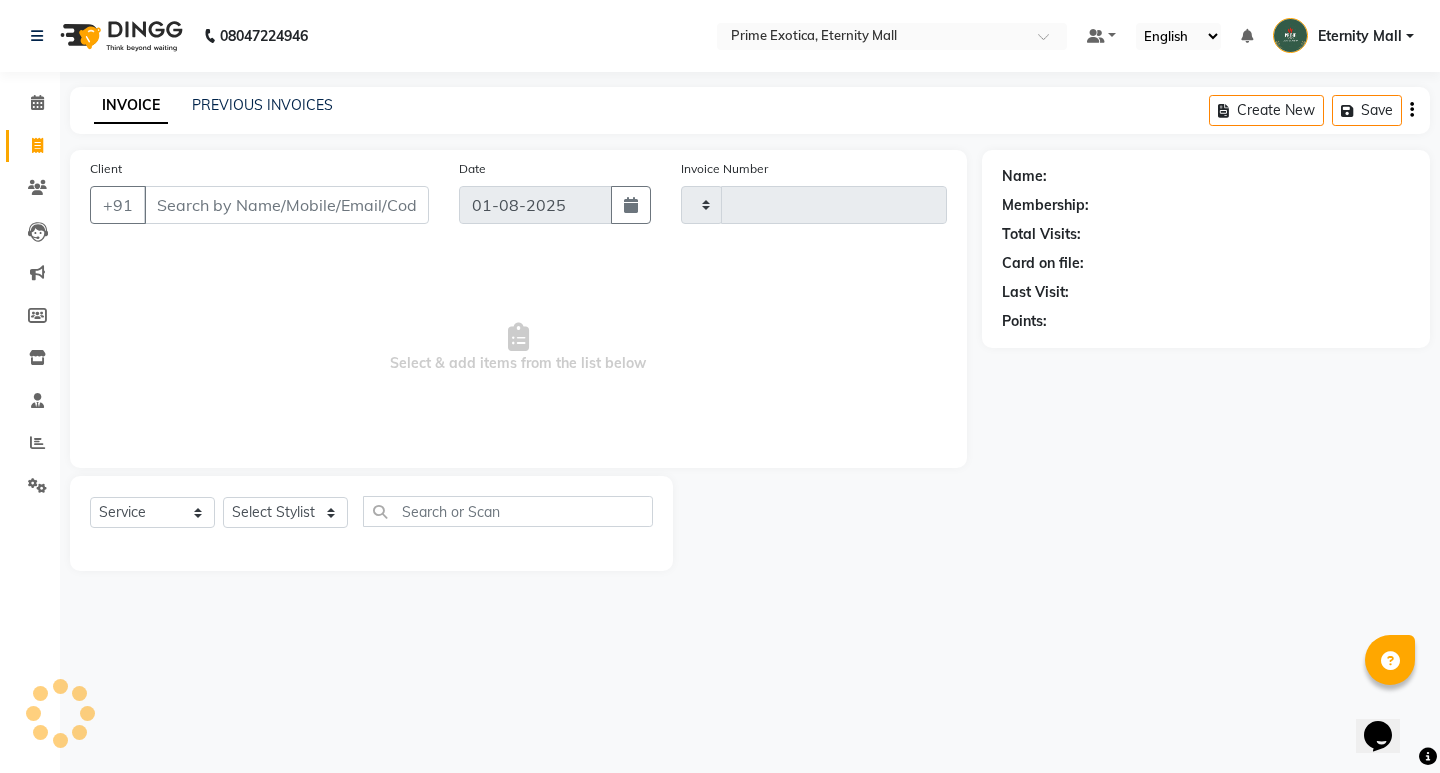 click on "Invoice" 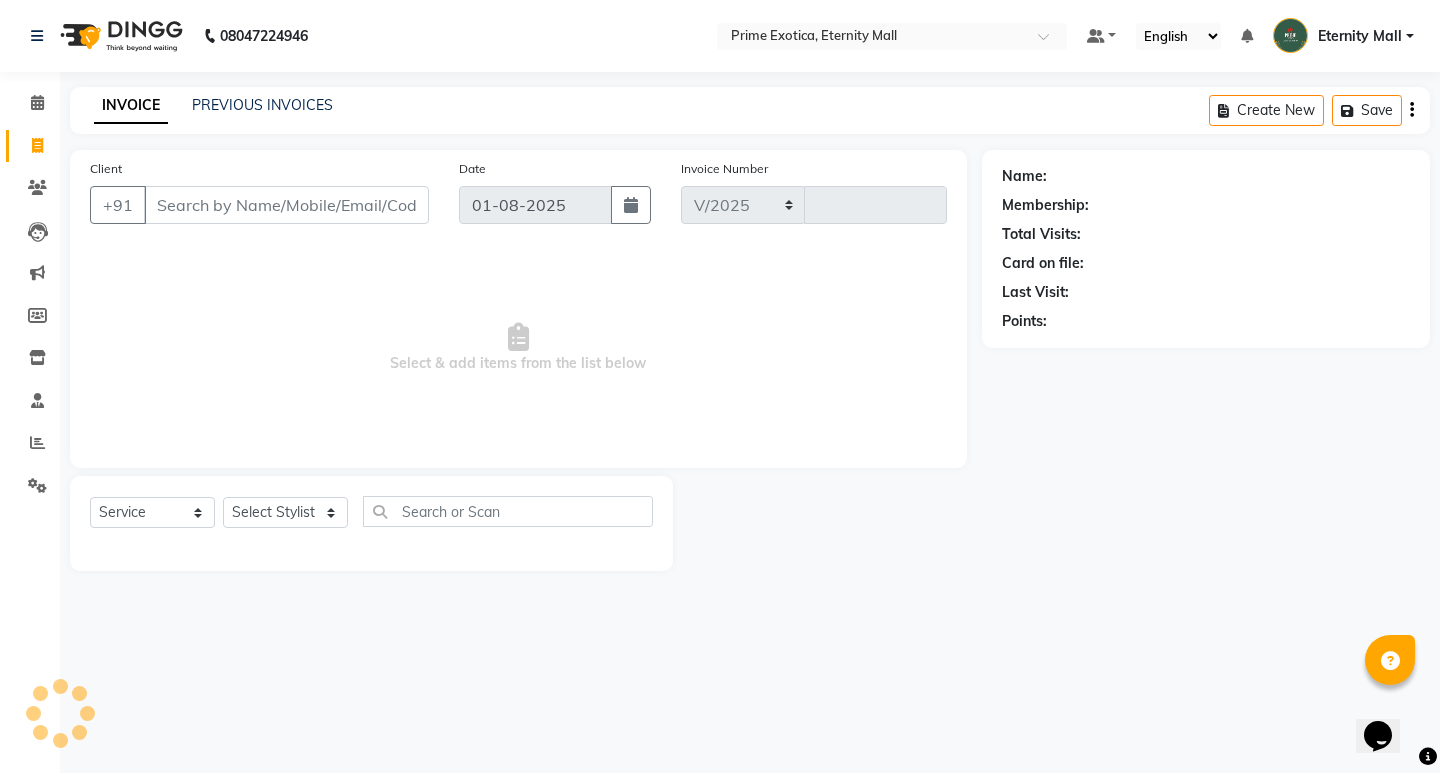 select on "5774" 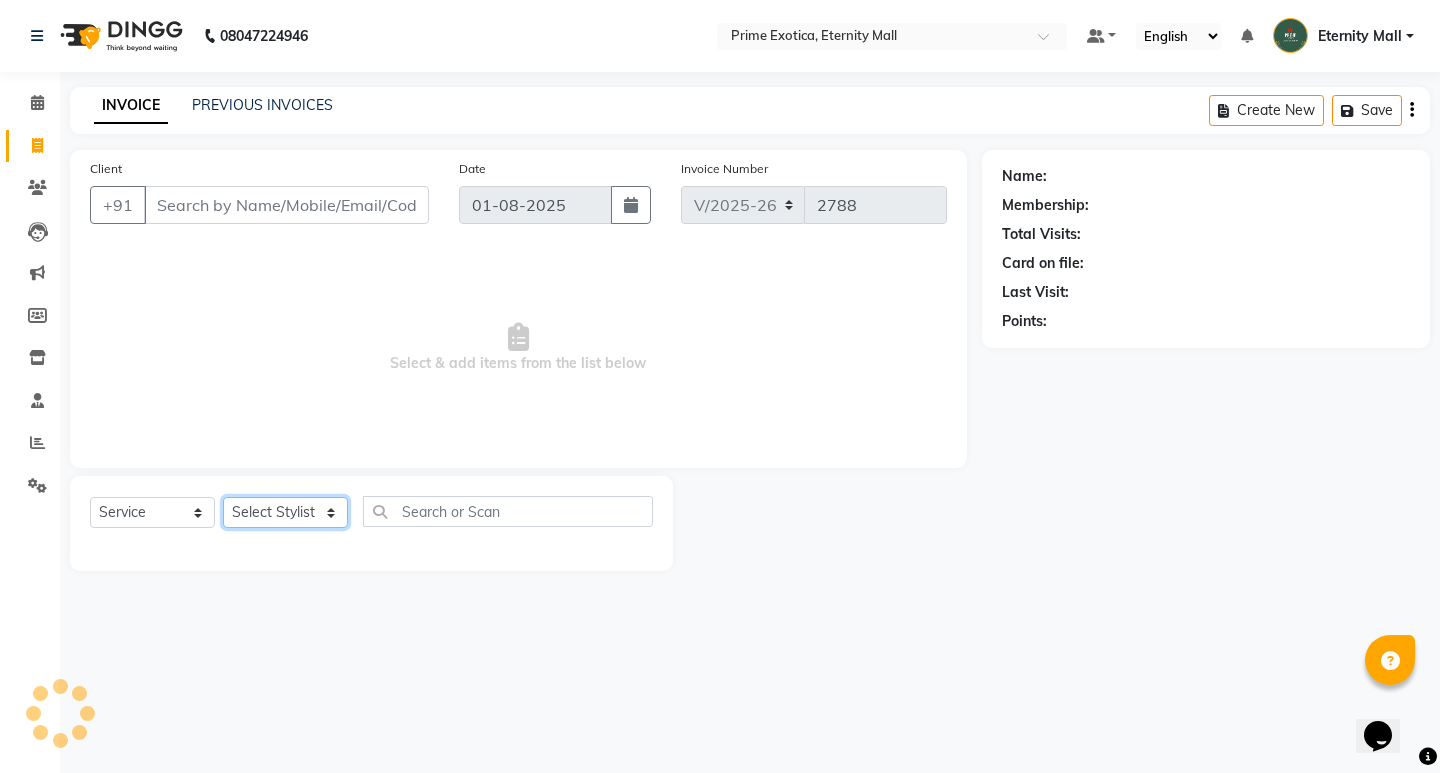 click on "Select Stylist AB  ADMIN ajay vikram lakshane Dipak Narnaware Isha Bahel Rajeshri  shivani" 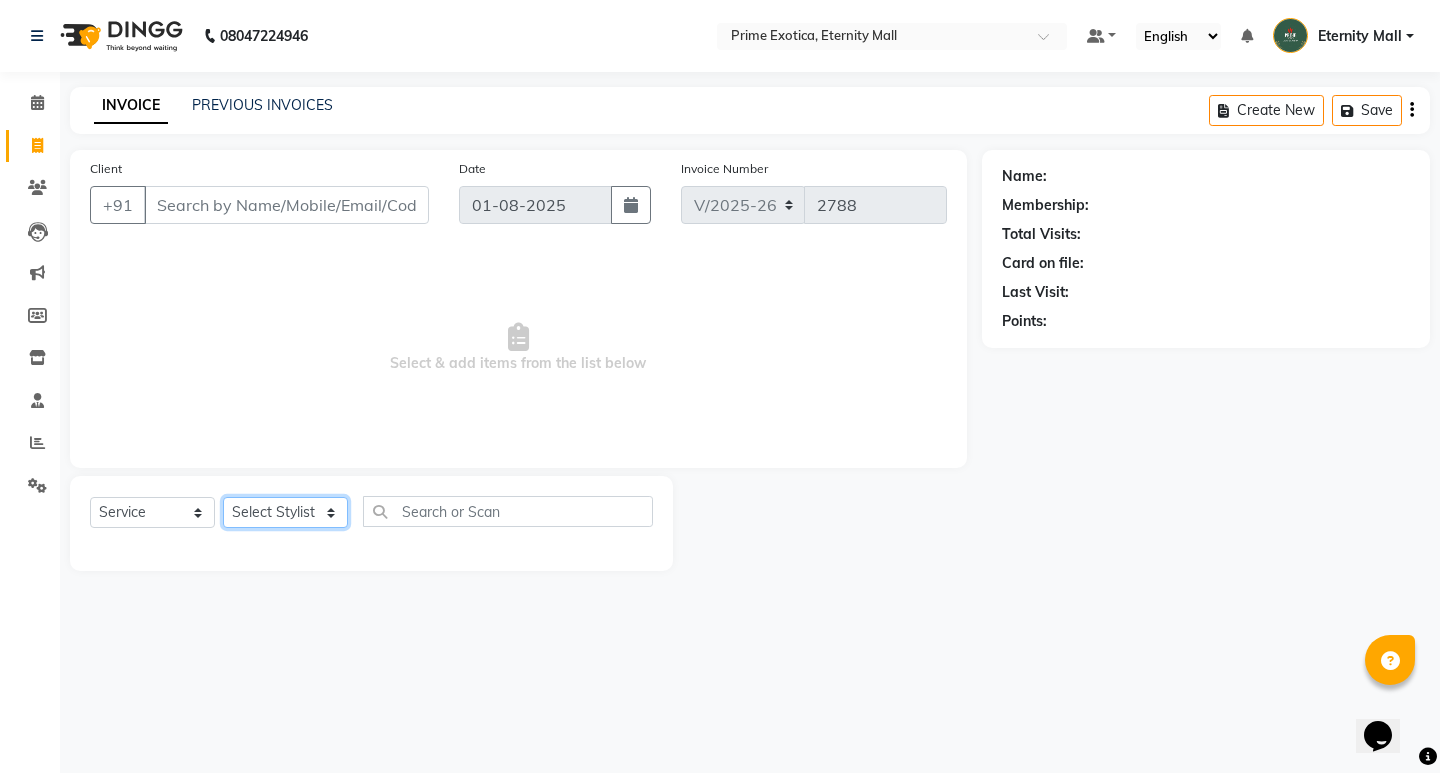 select on "36457" 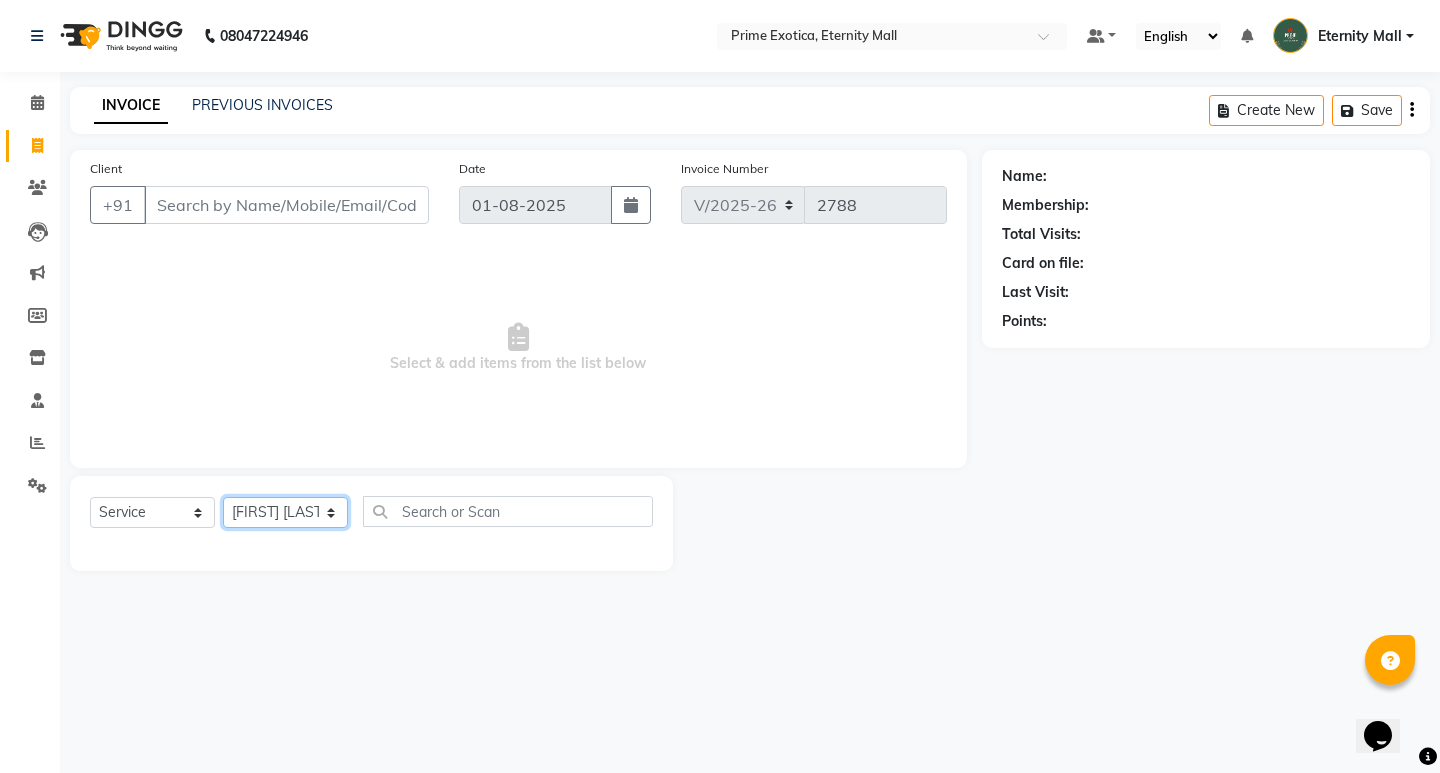 click on "Select Stylist AB  ADMIN ajay vikram lakshane Dipak Narnaware Isha Bahel Rajeshri  shivani" 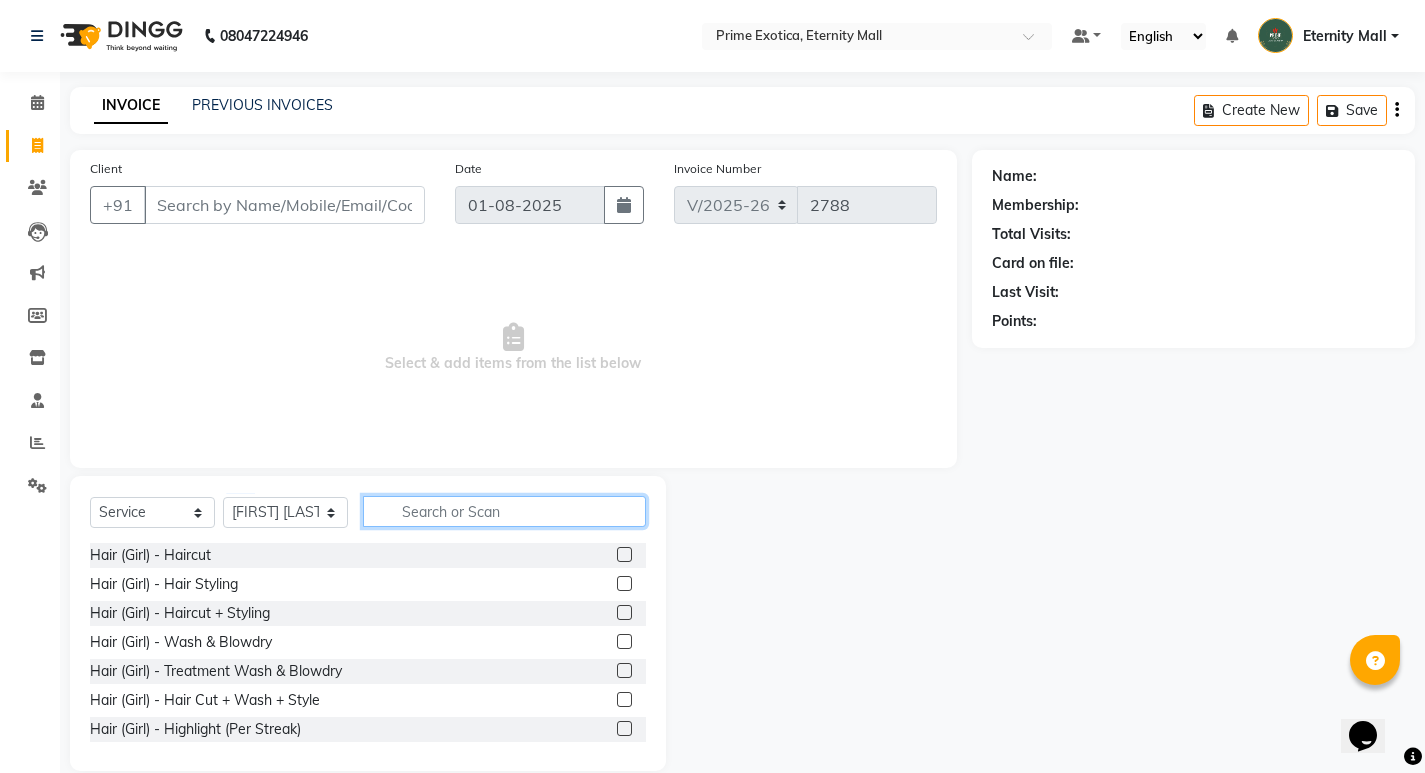 click 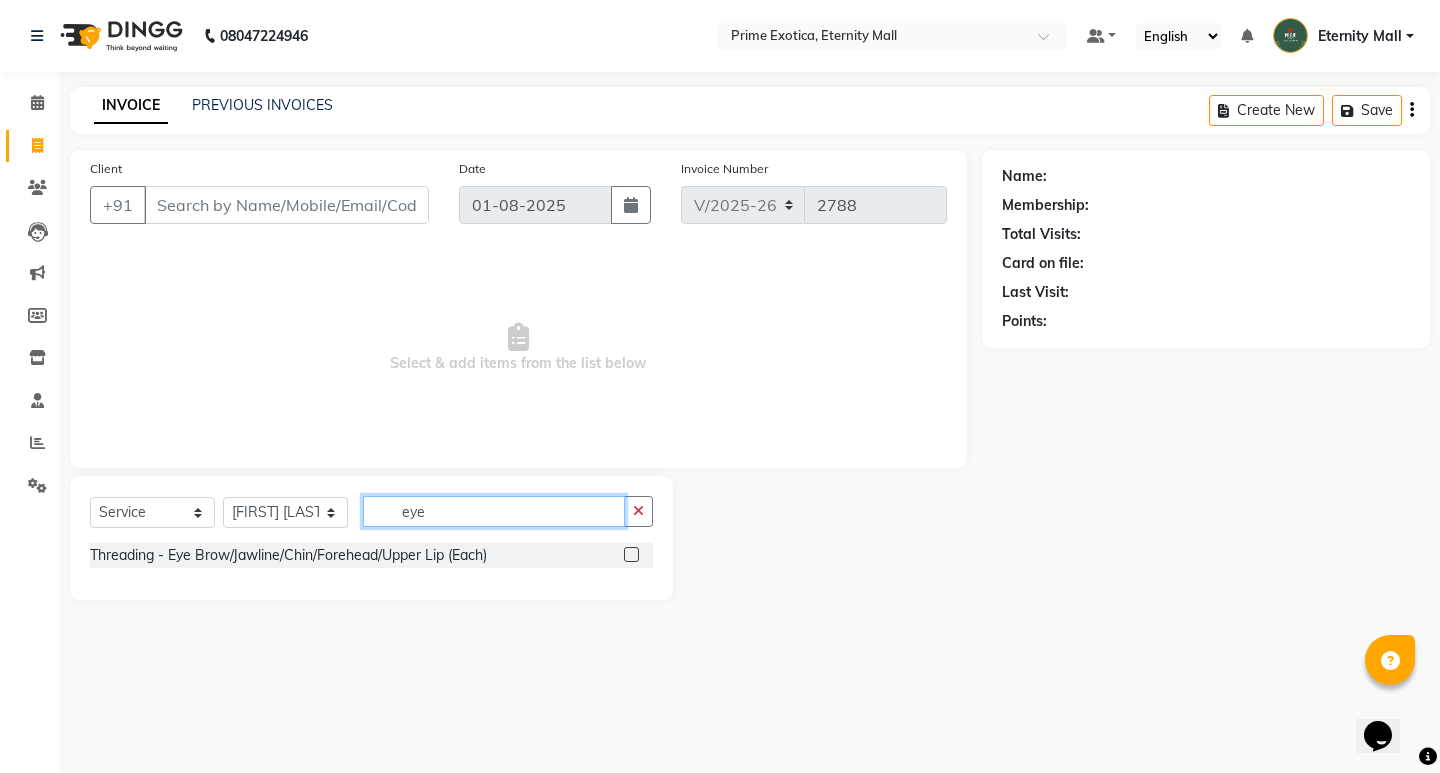 type on "eye" 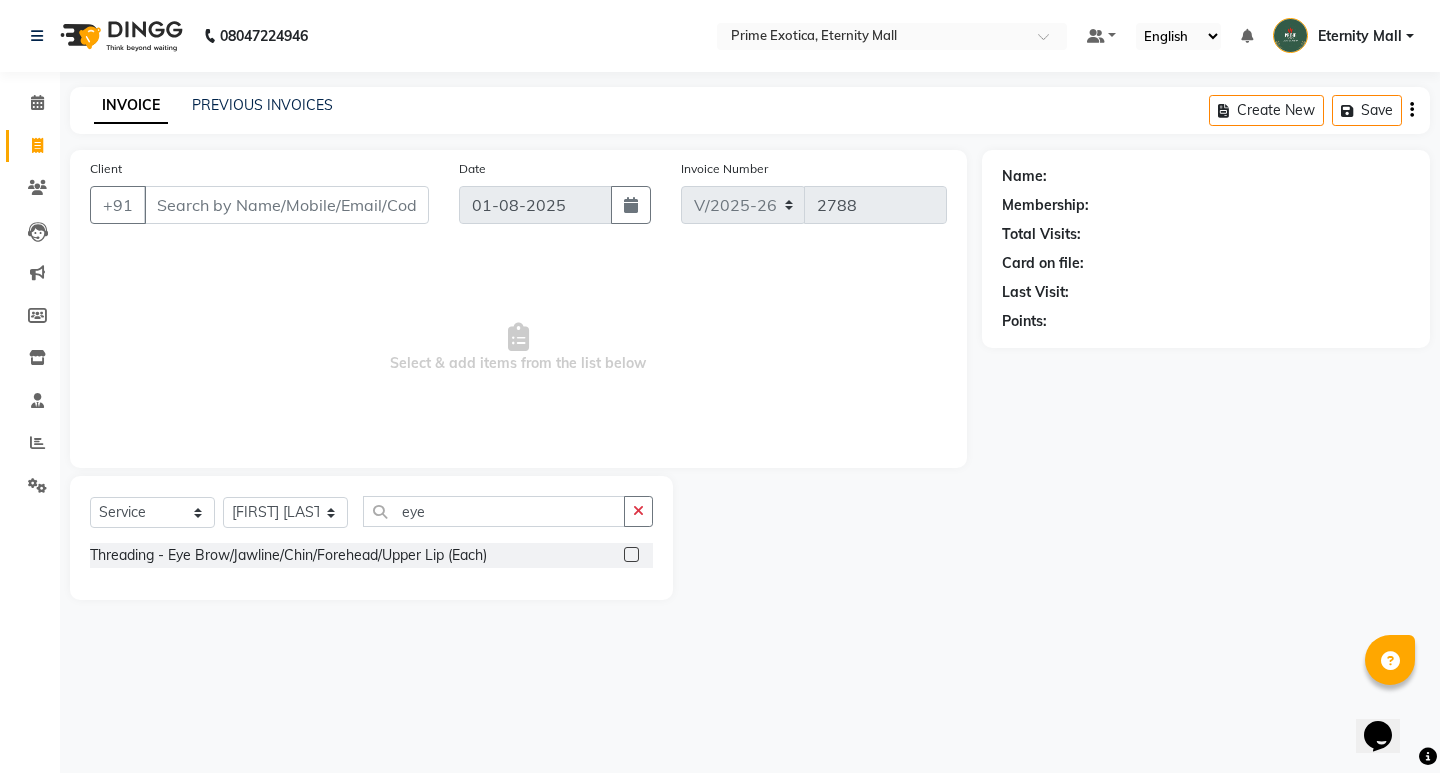 click 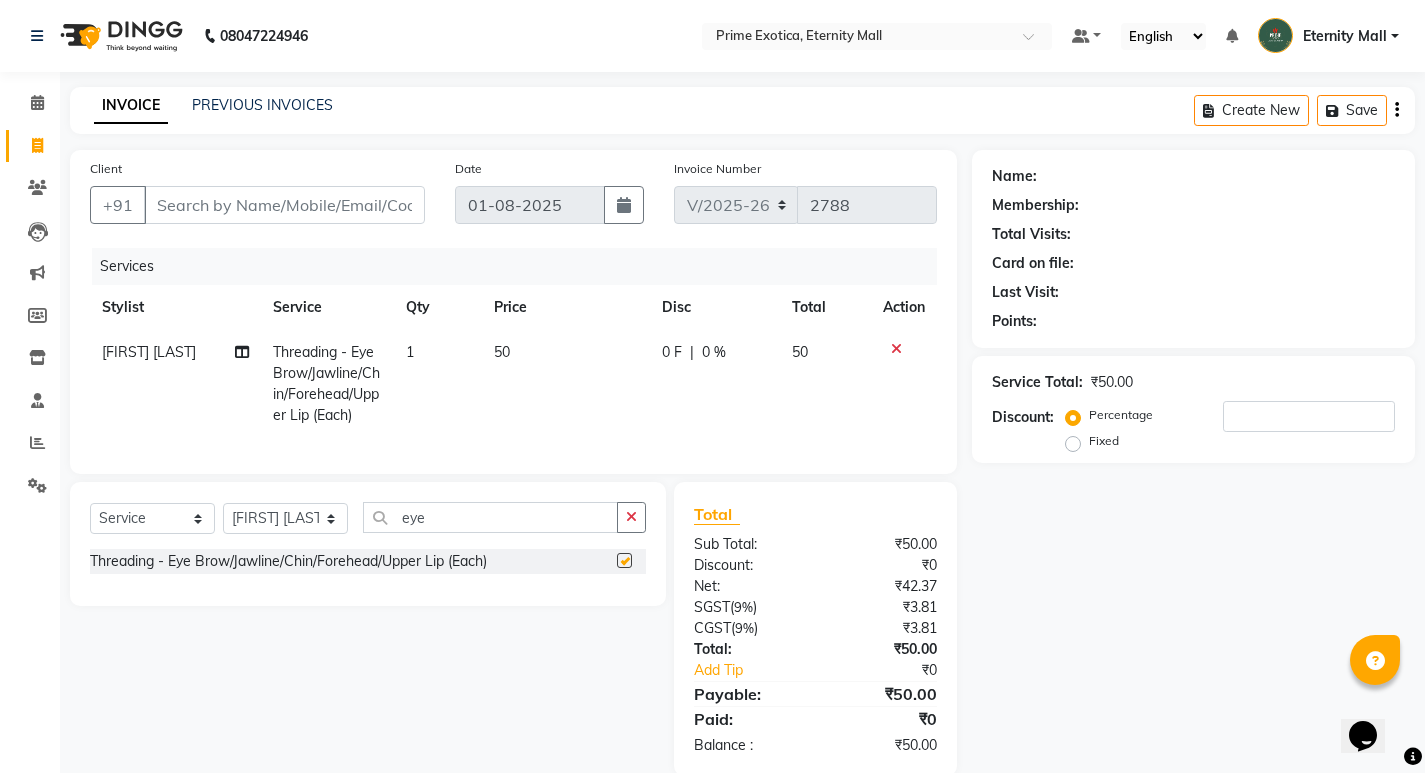checkbox on "false" 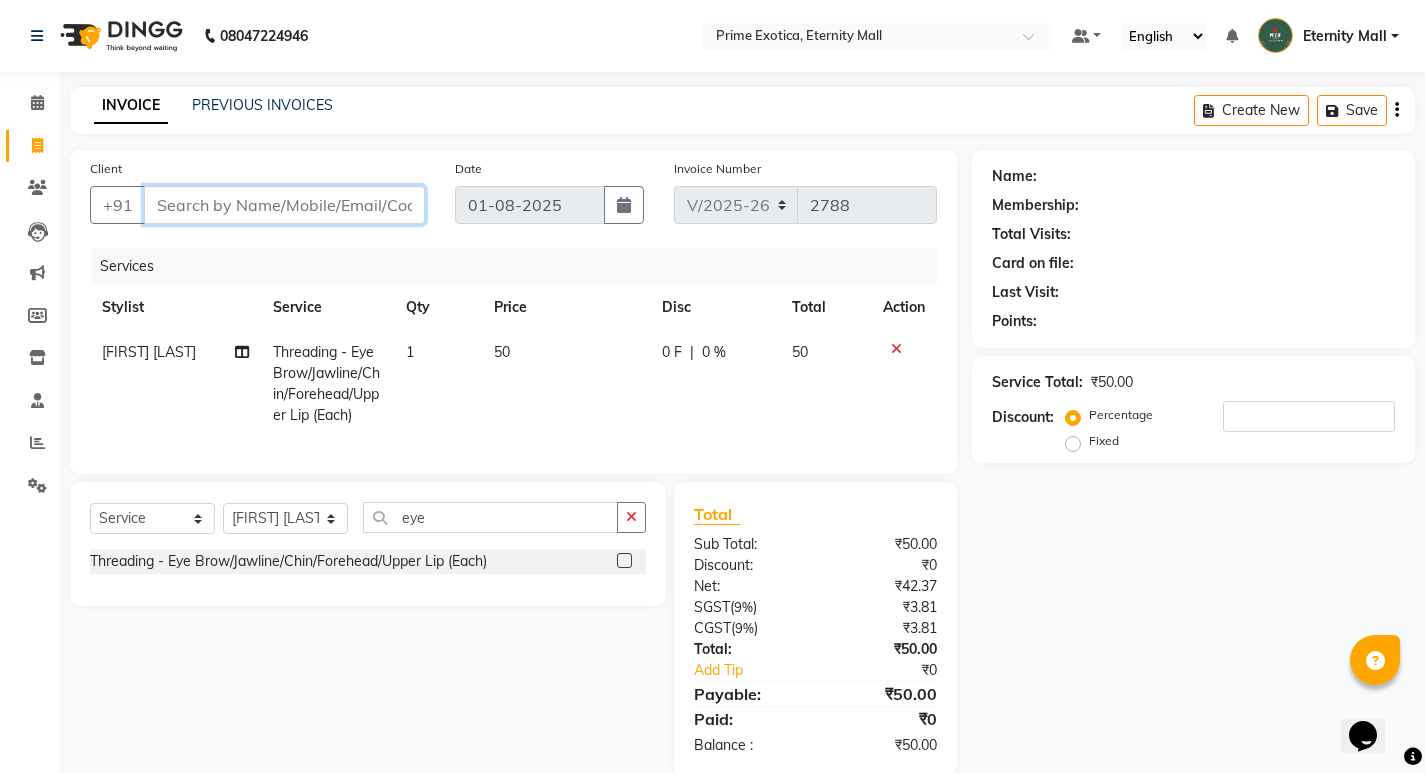 click on "Client" at bounding box center [284, 205] 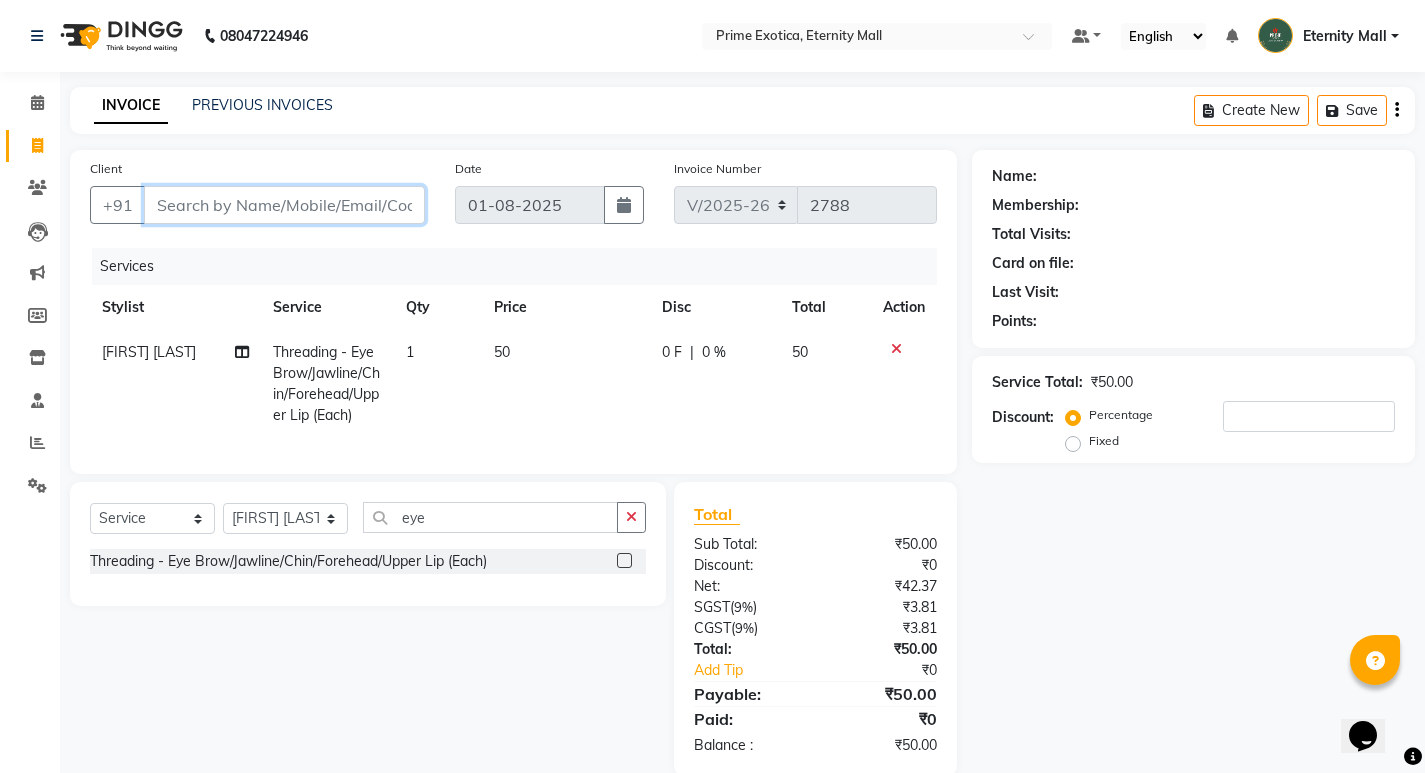 type on "7" 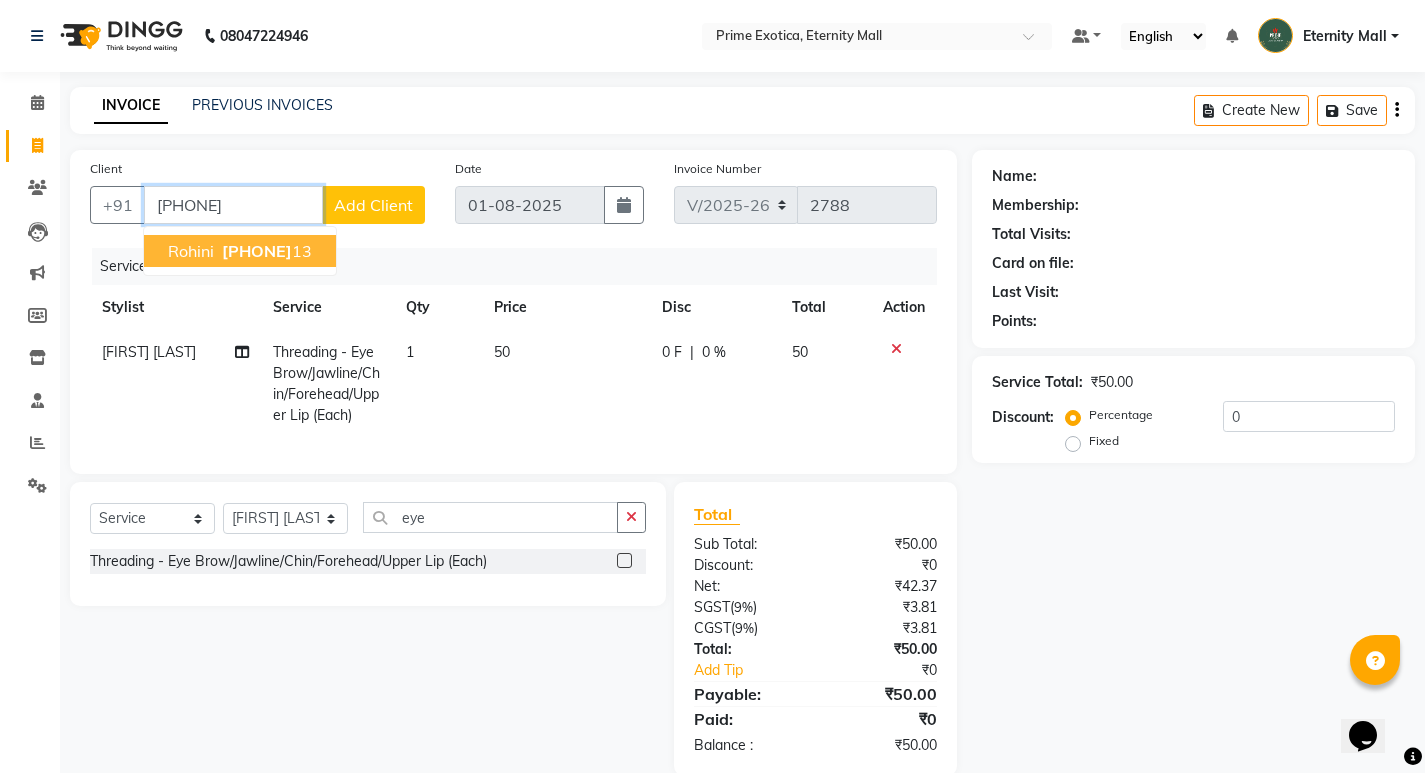 click on "74991429" at bounding box center [257, 251] 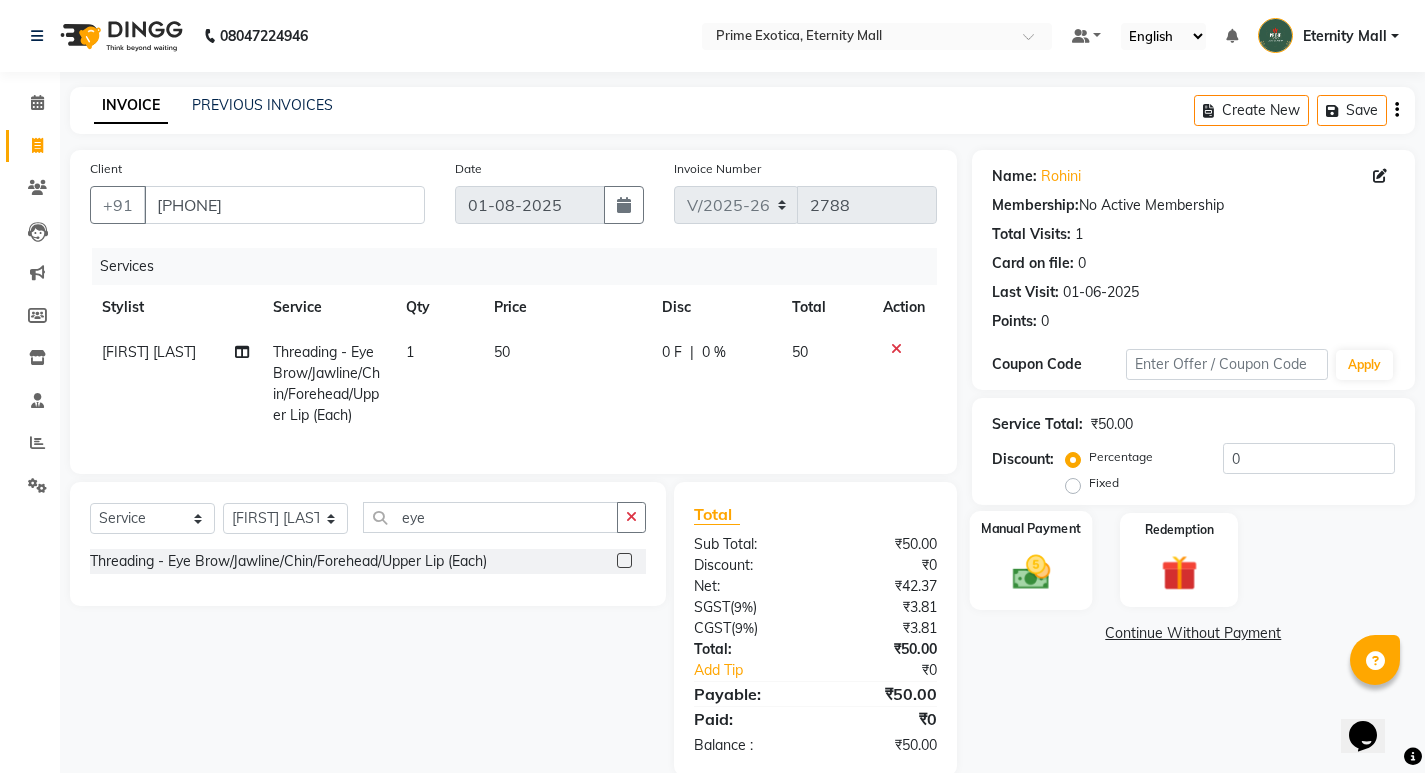 click on "Manual Payment" 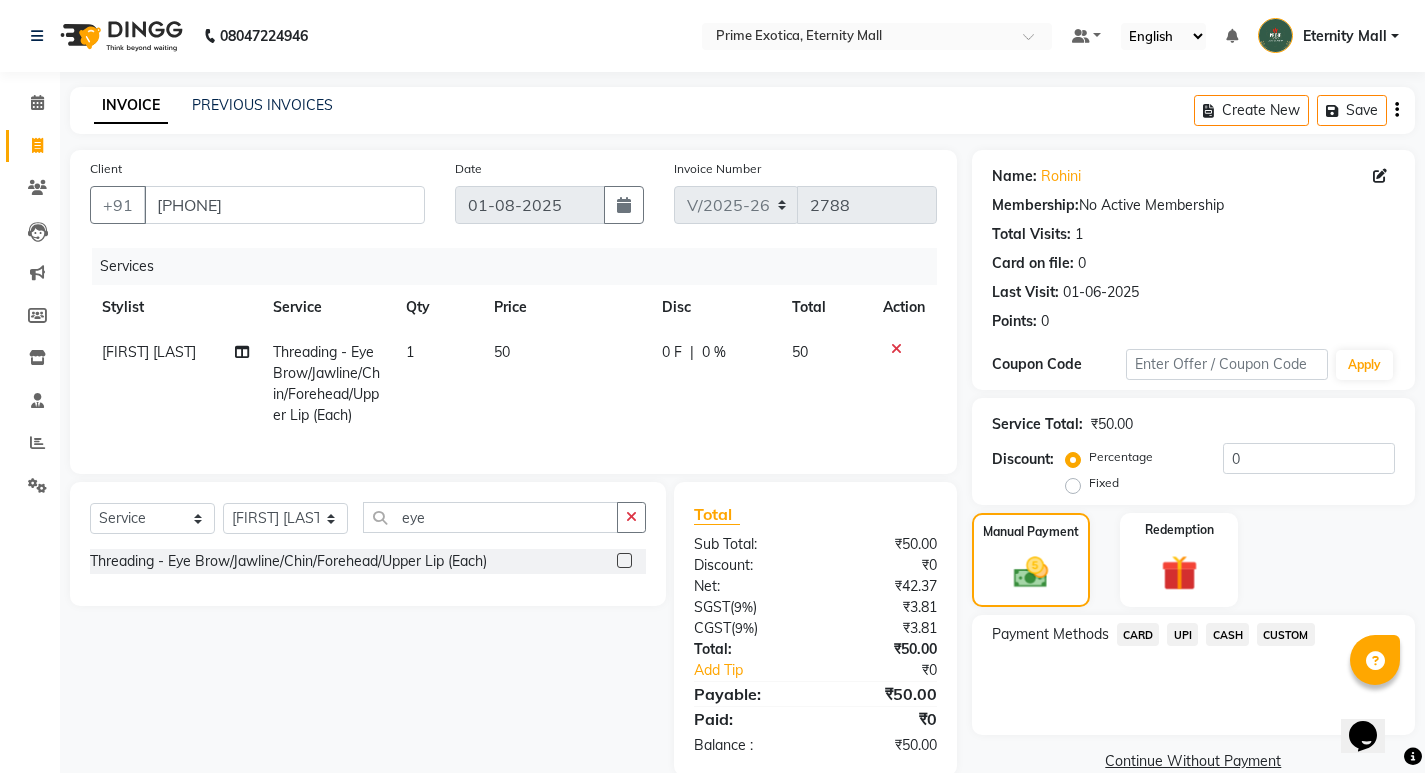 click on "UPI" 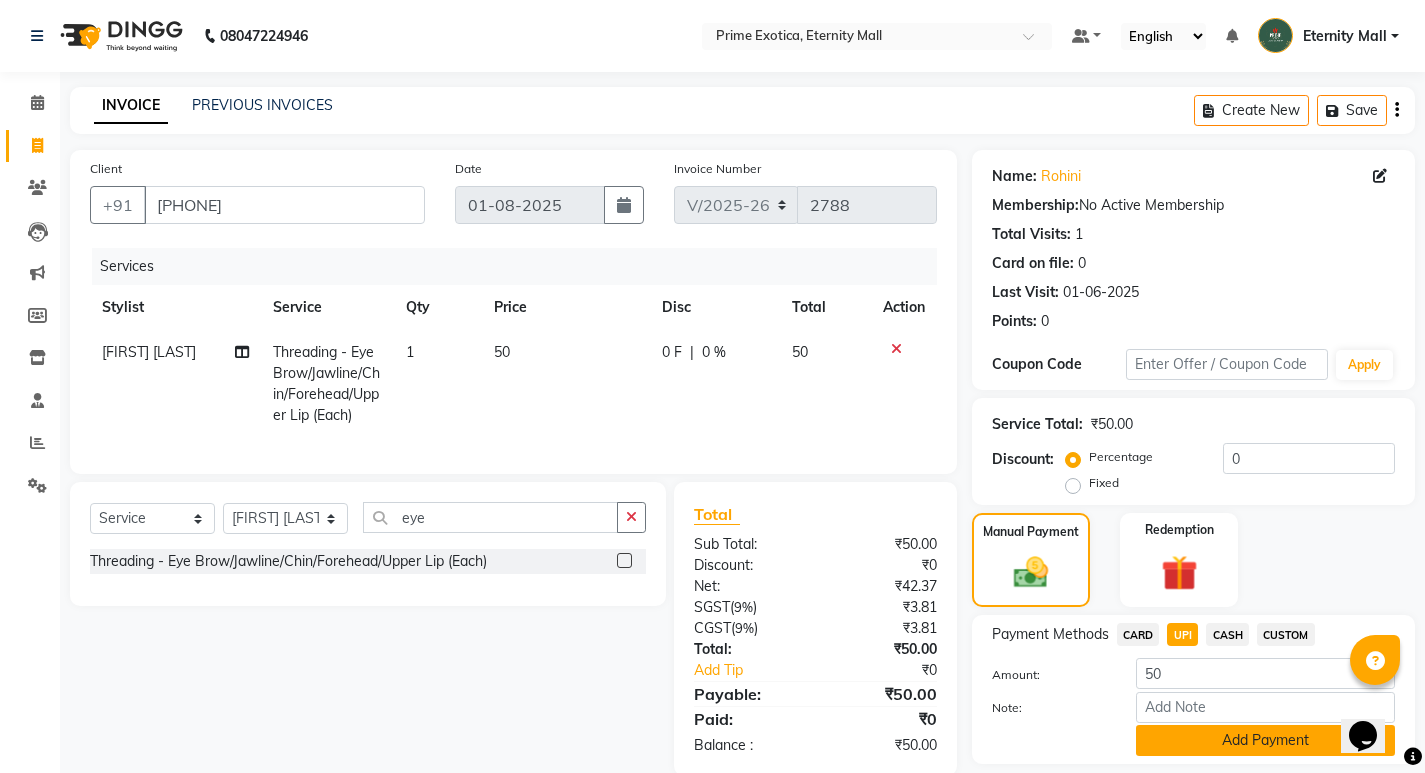 click on "Add Payment" 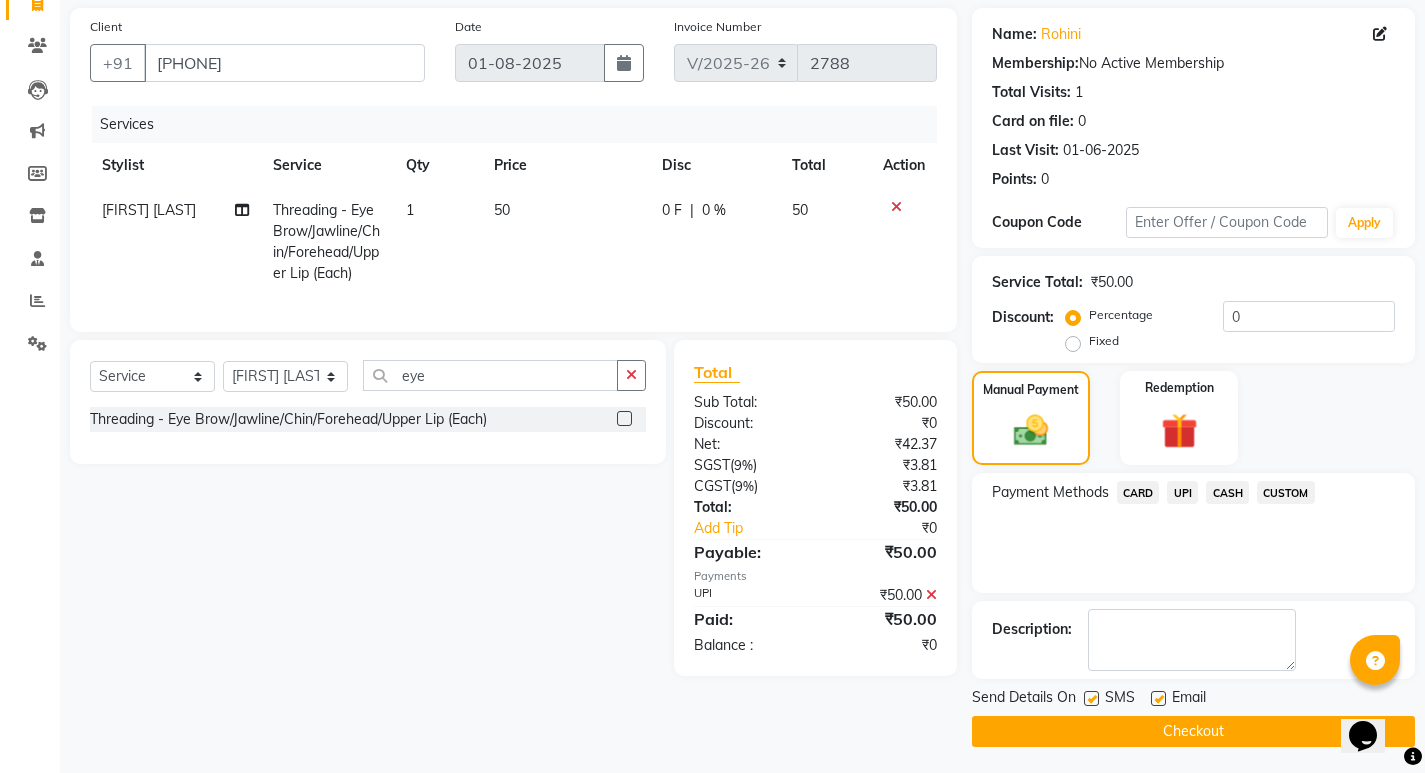 scroll, scrollTop: 146, scrollLeft: 0, axis: vertical 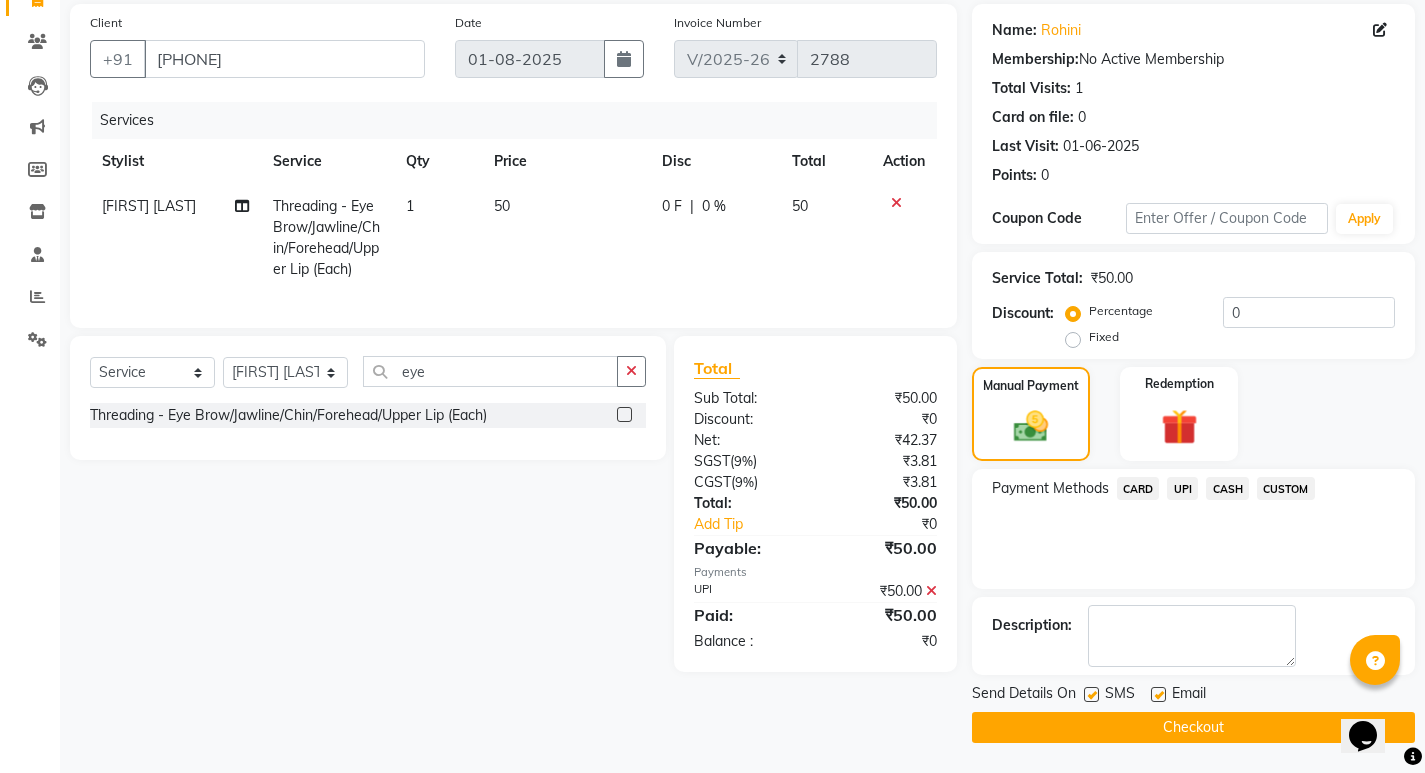 click on "Checkout" 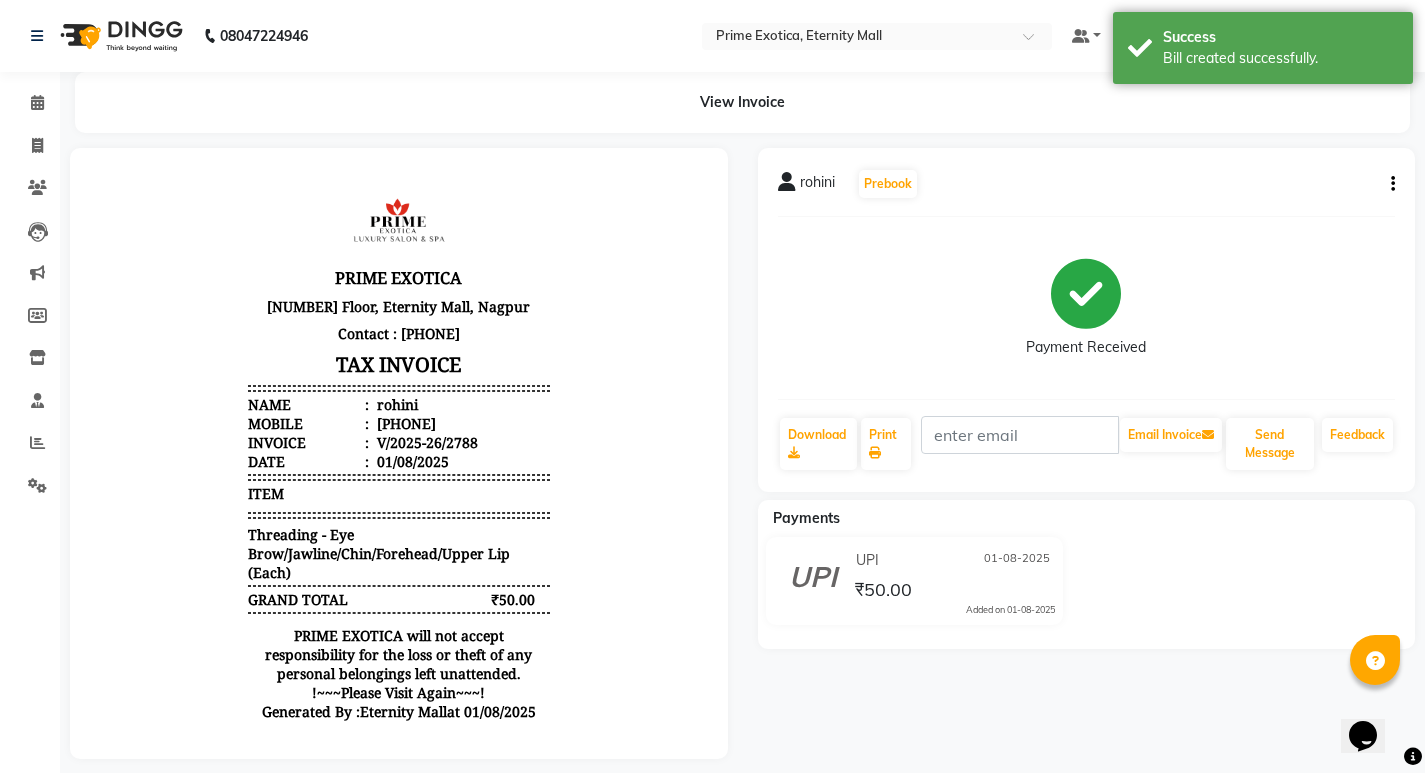 scroll, scrollTop: 0, scrollLeft: 0, axis: both 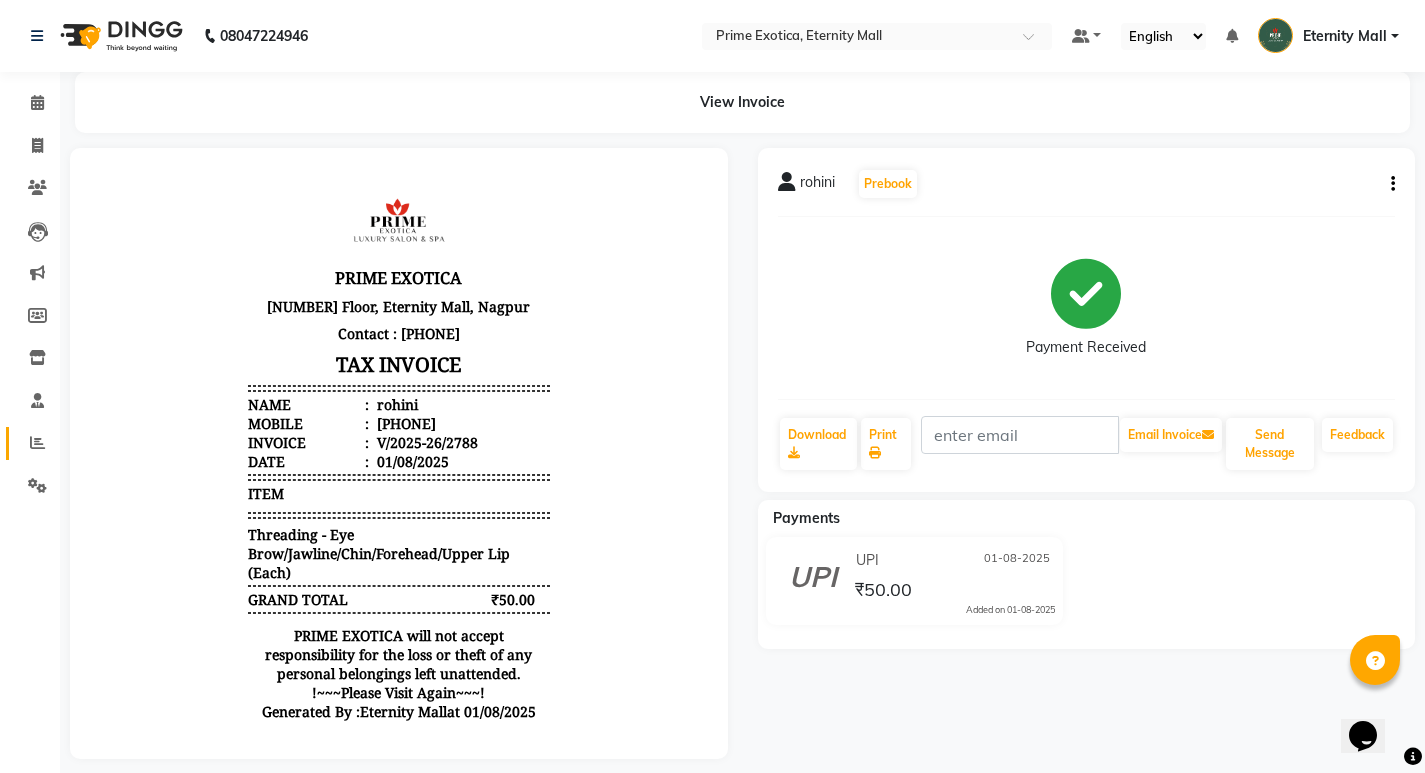 click on "Reports" 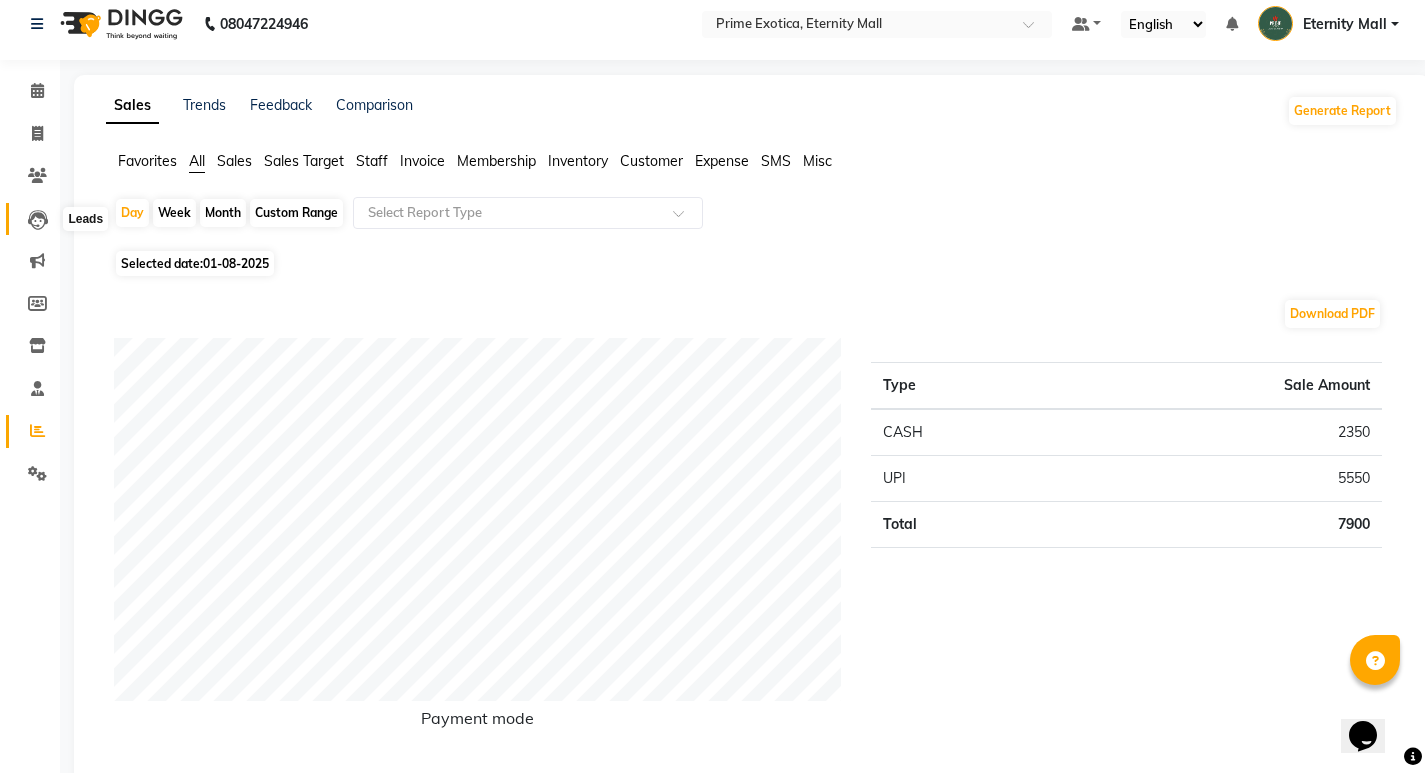 scroll, scrollTop: 0, scrollLeft: 0, axis: both 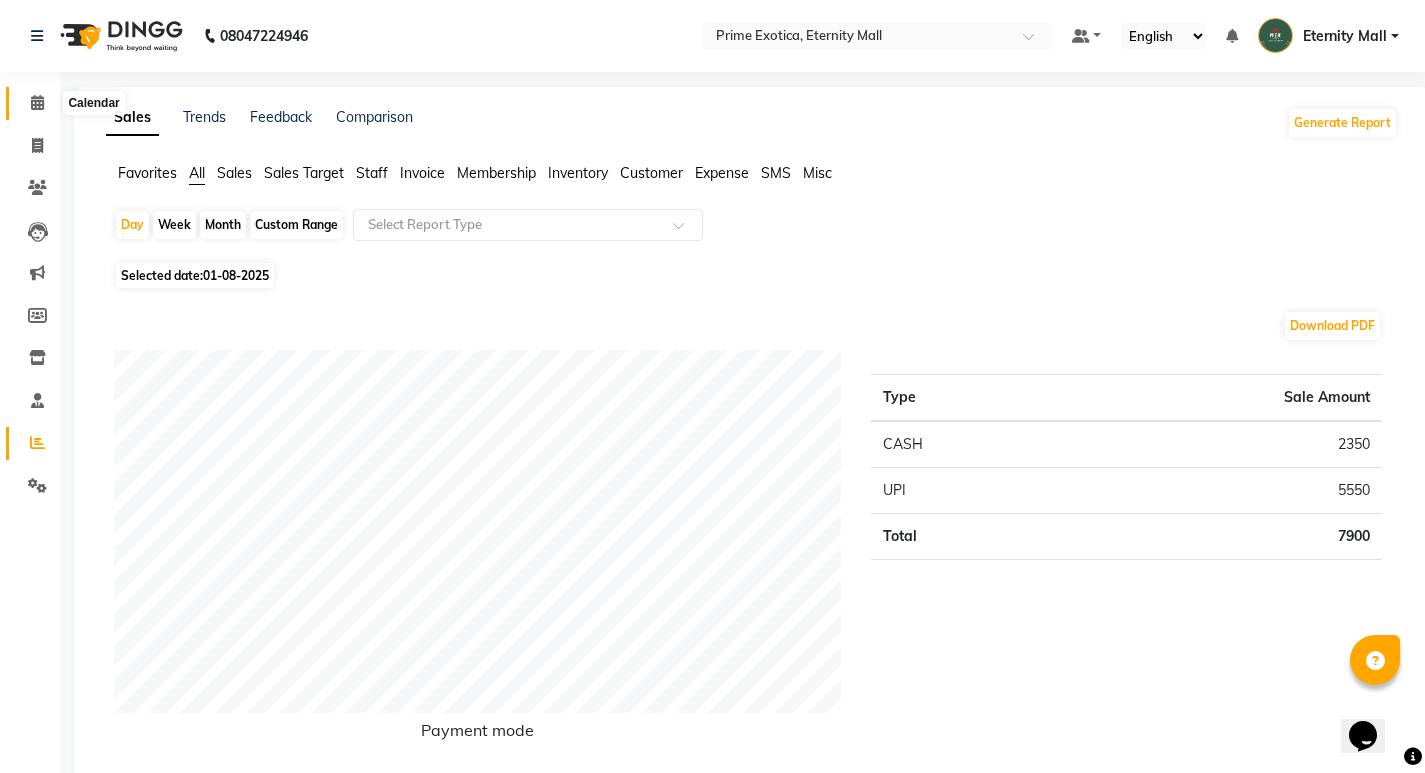 click 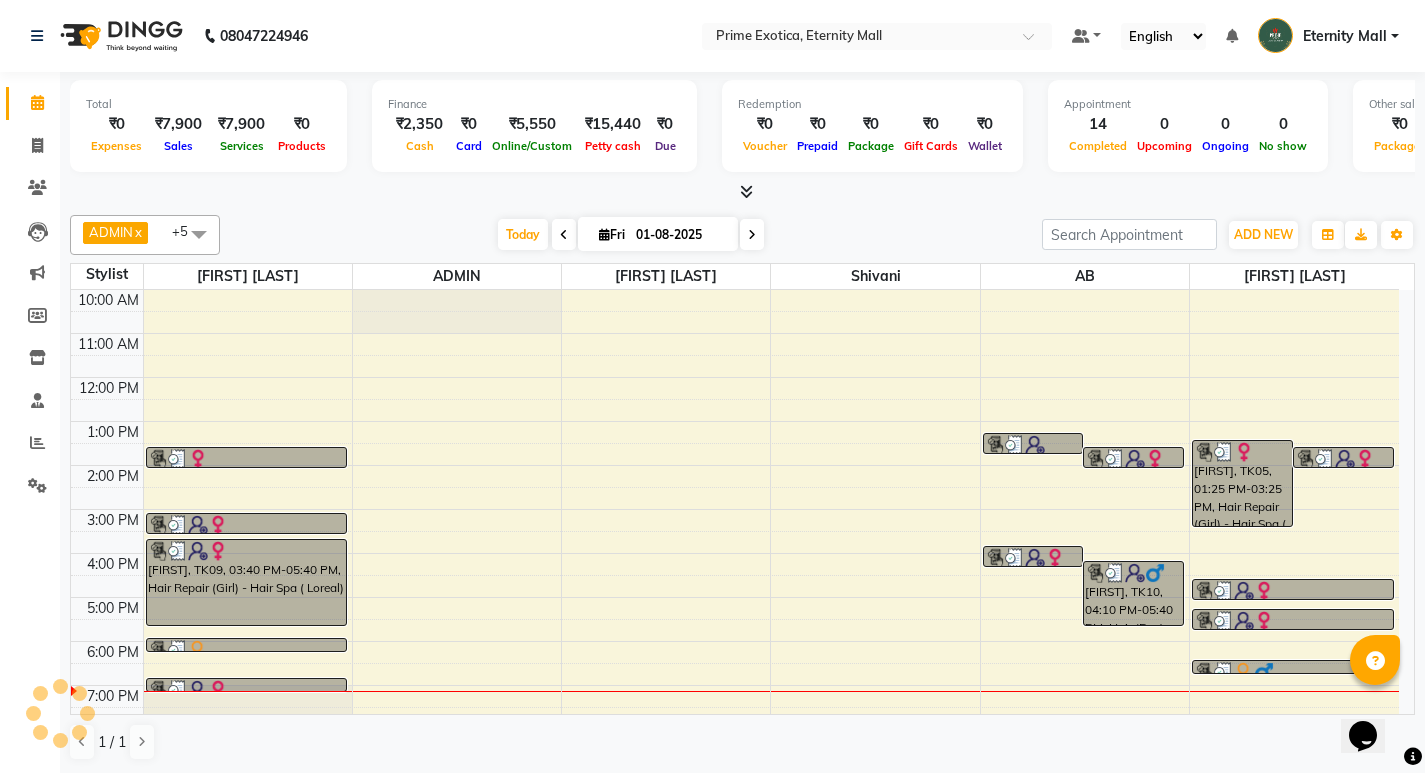 scroll, scrollTop: 65, scrollLeft: 0, axis: vertical 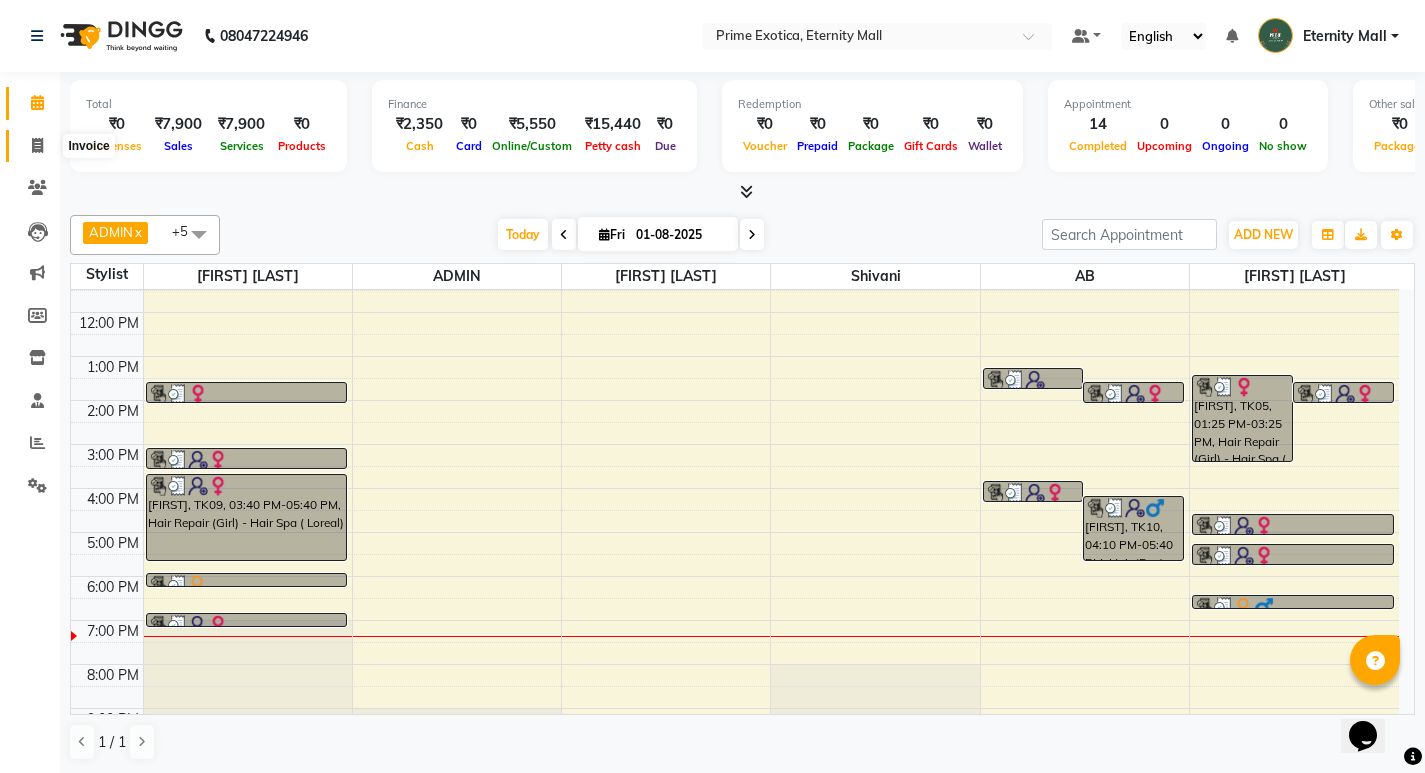 click 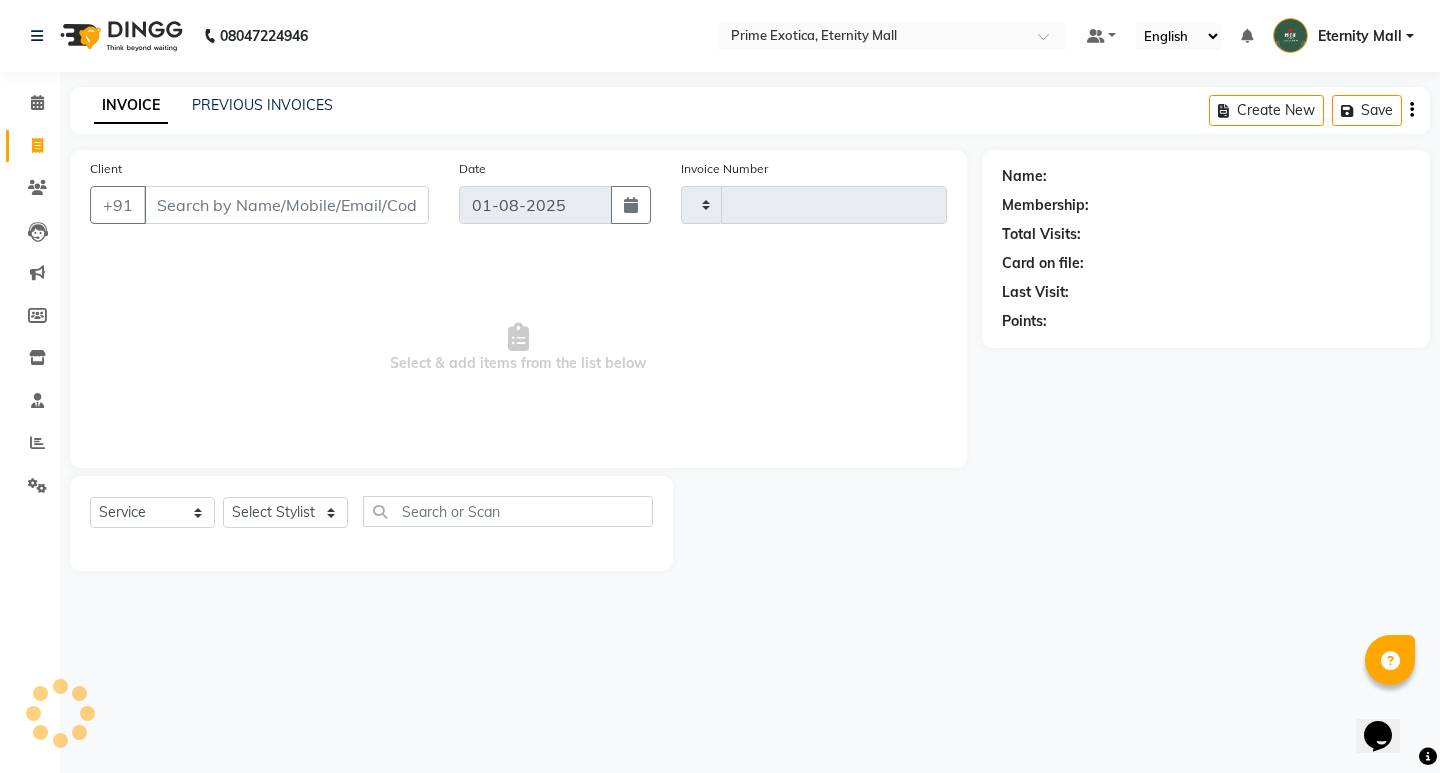 type on "2789" 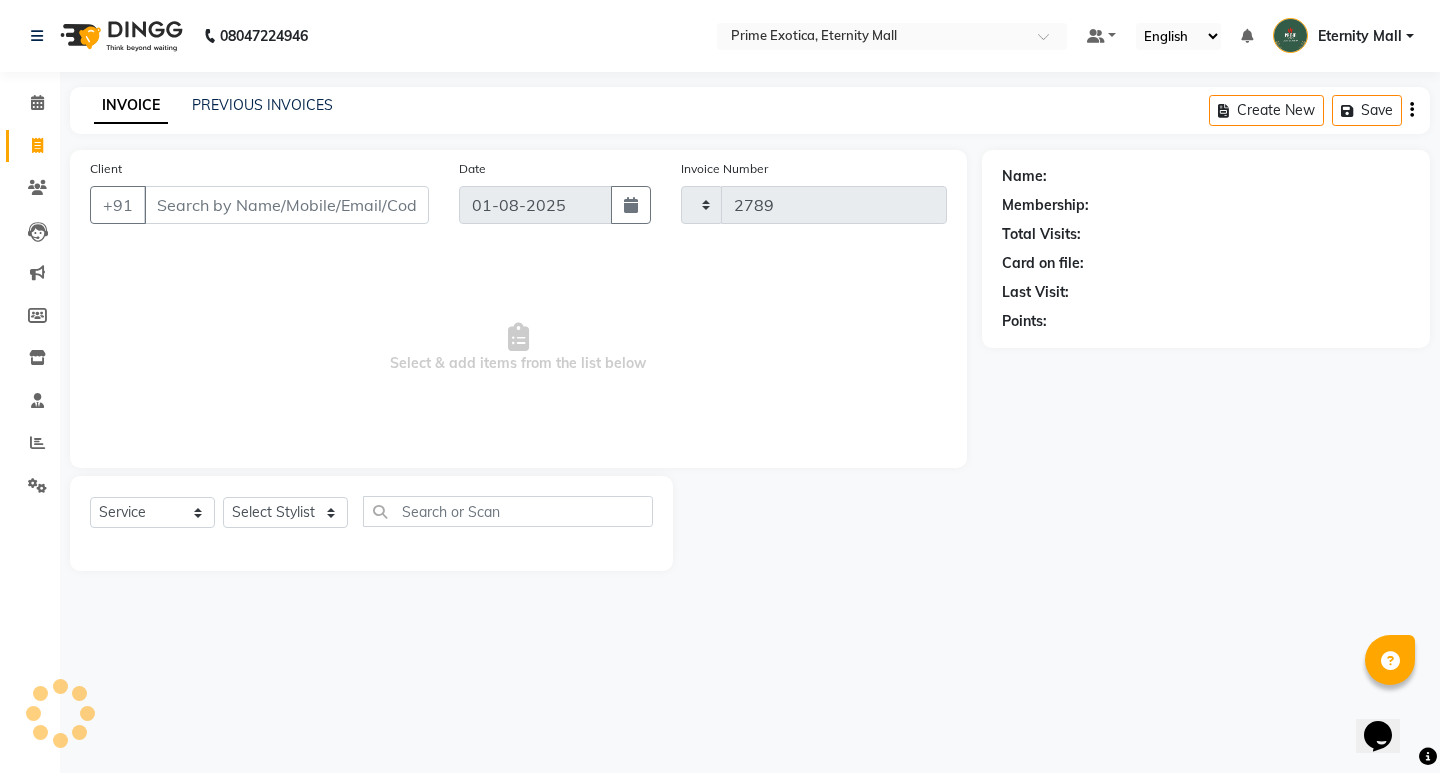 select on "5774" 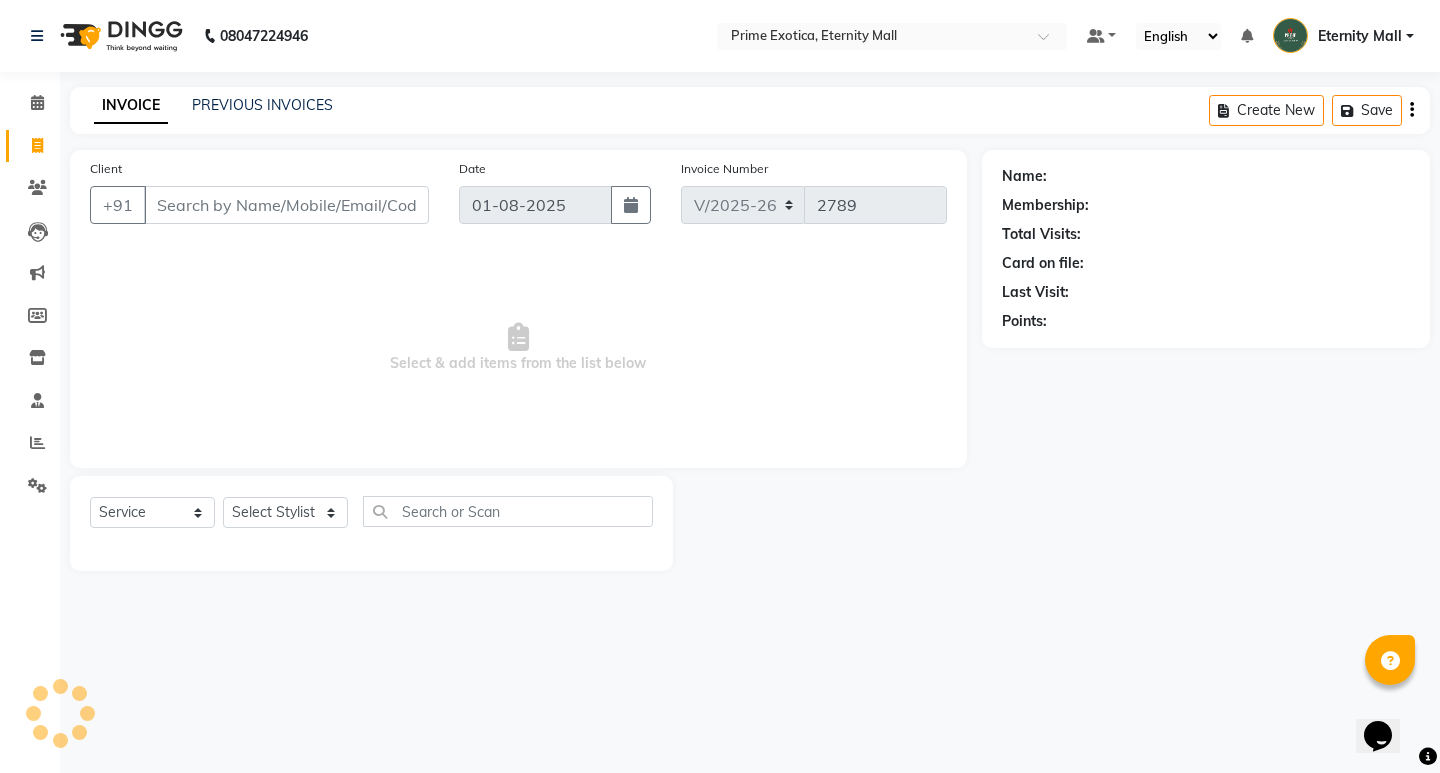 drag, startPoint x: 265, startPoint y: 205, endPoint x: 1439, endPoint y: 303, distance: 1178.0831 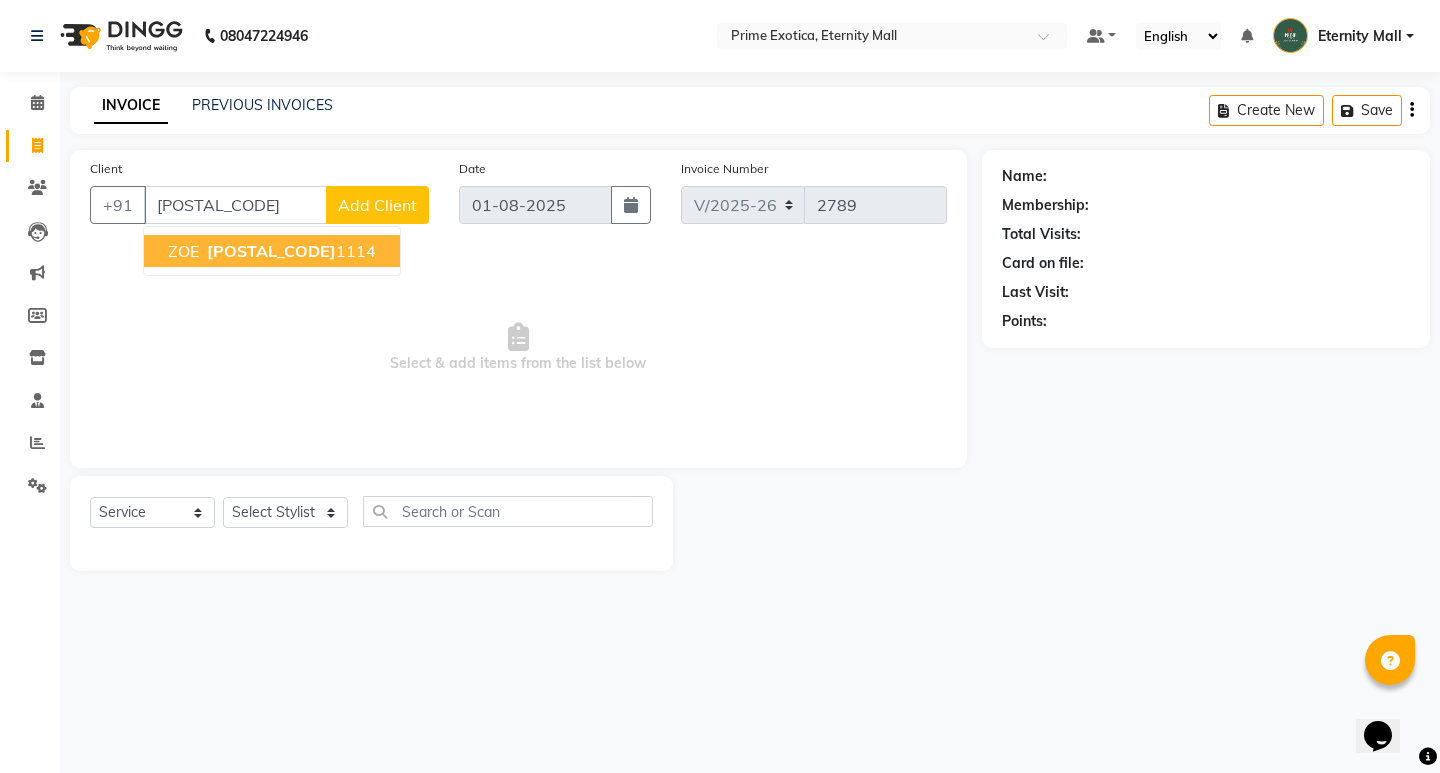 click on "626042 1114" at bounding box center [289, 251] 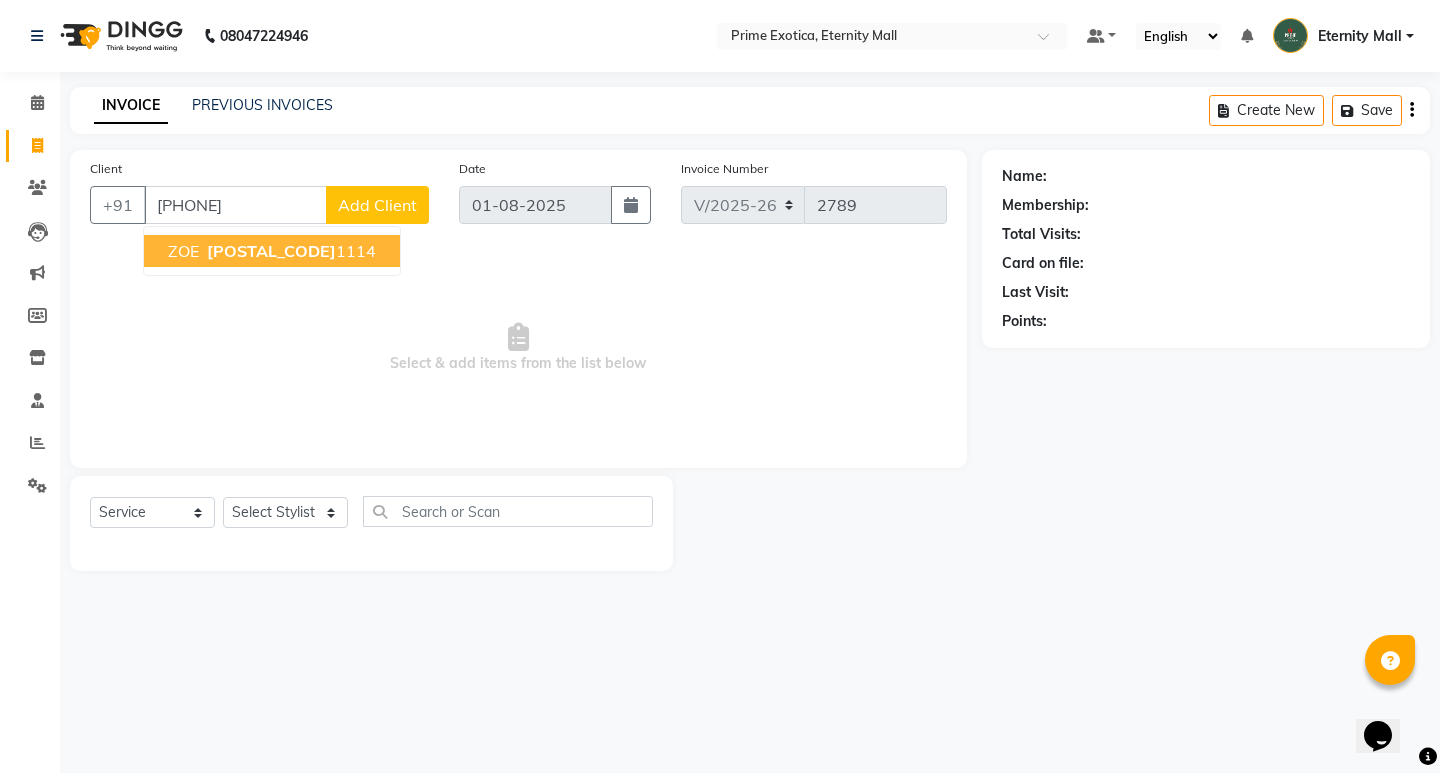 type on "[PHONE]" 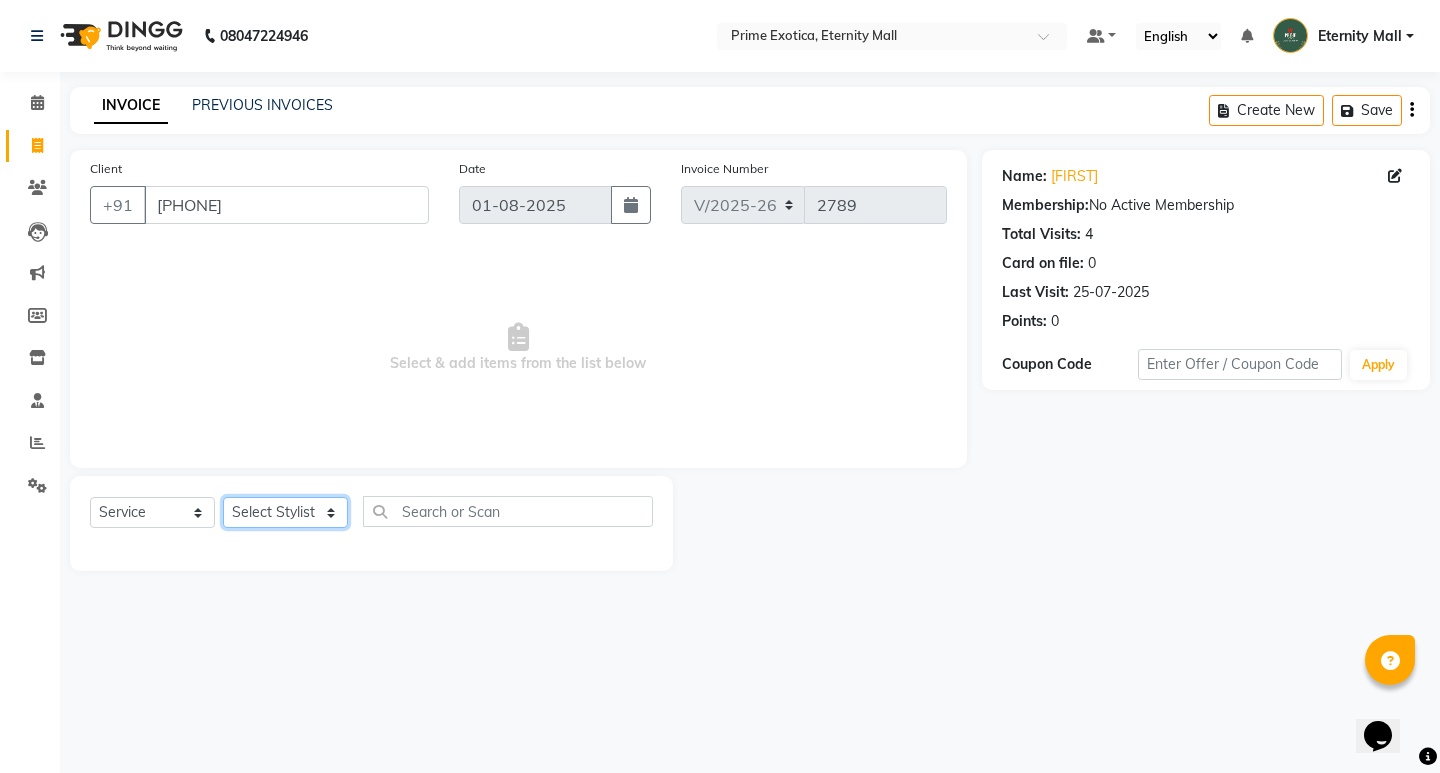 click on "Select Stylist AB  ADMIN ajay vikram lakshane Dipak Narnaware Isha Bahel Rajeshri  shivani" 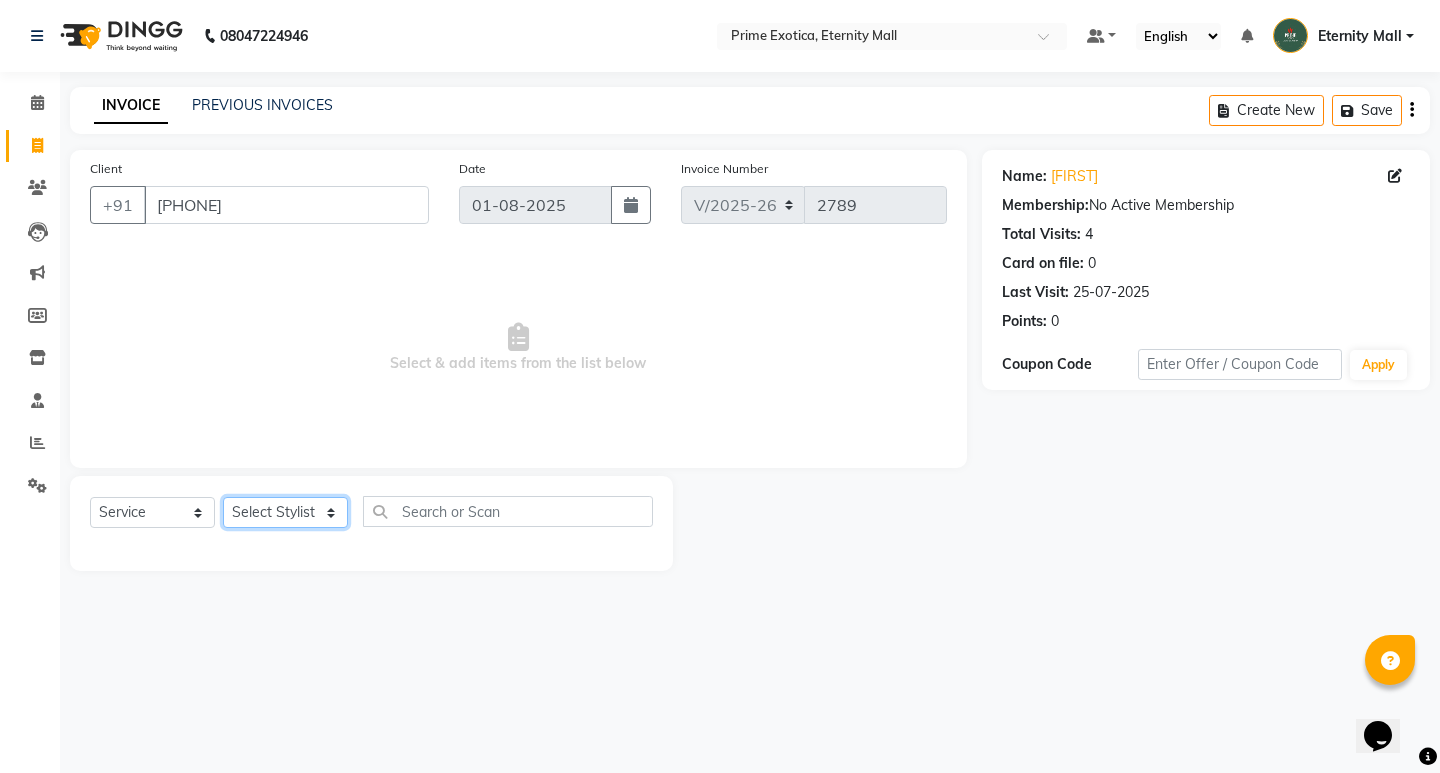 select on "66509" 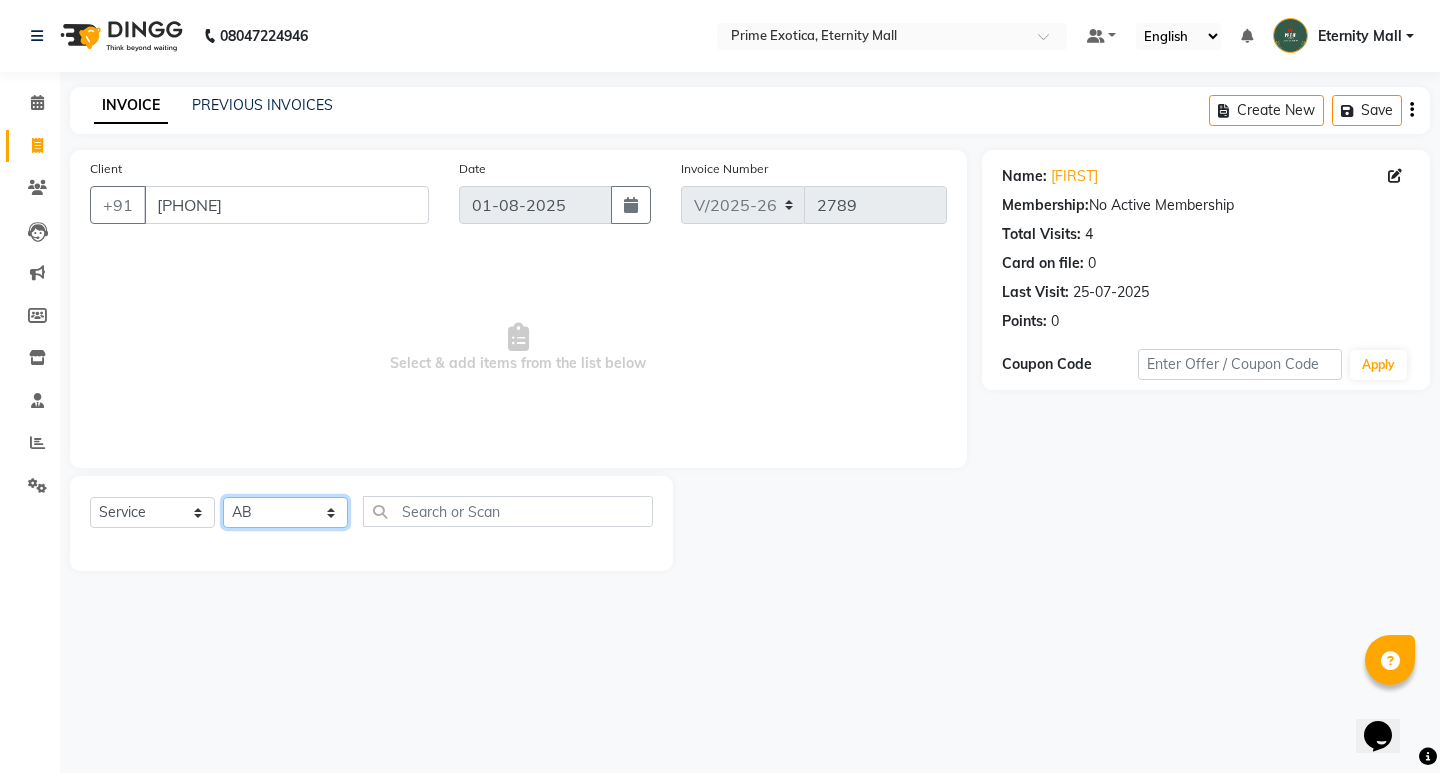 click on "Select Stylist AB  ADMIN ajay vikram lakshane Dipak Narnaware Isha Bahel Rajeshri  shivani" 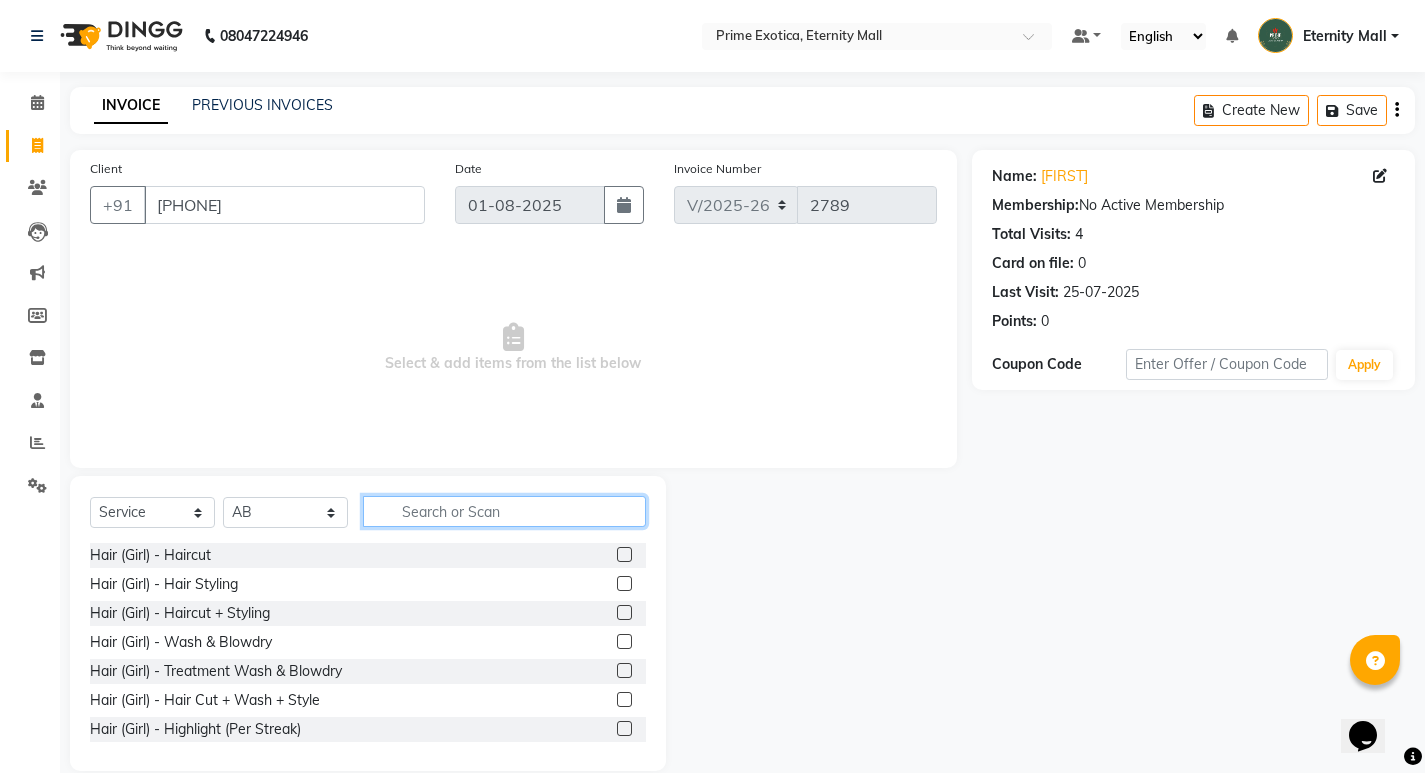 click 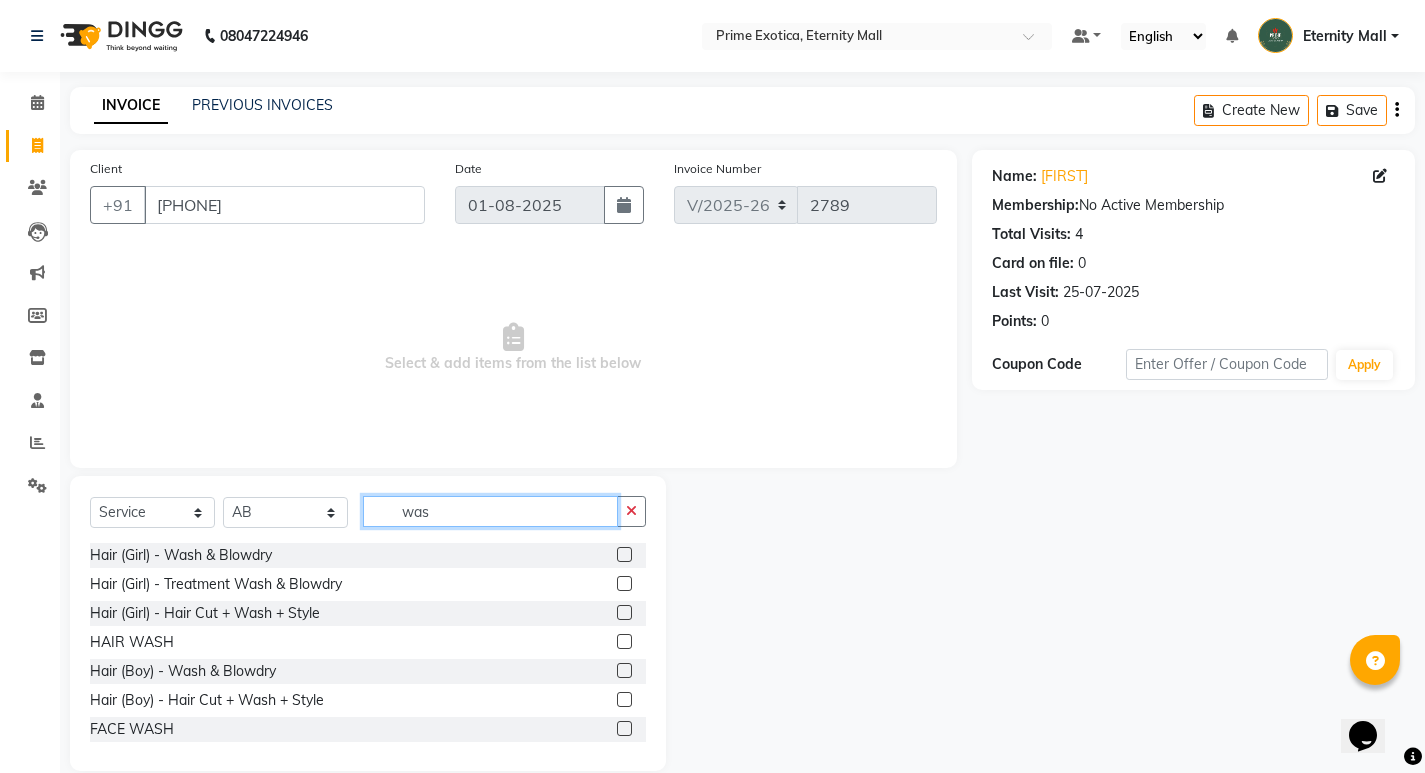 type on "was" 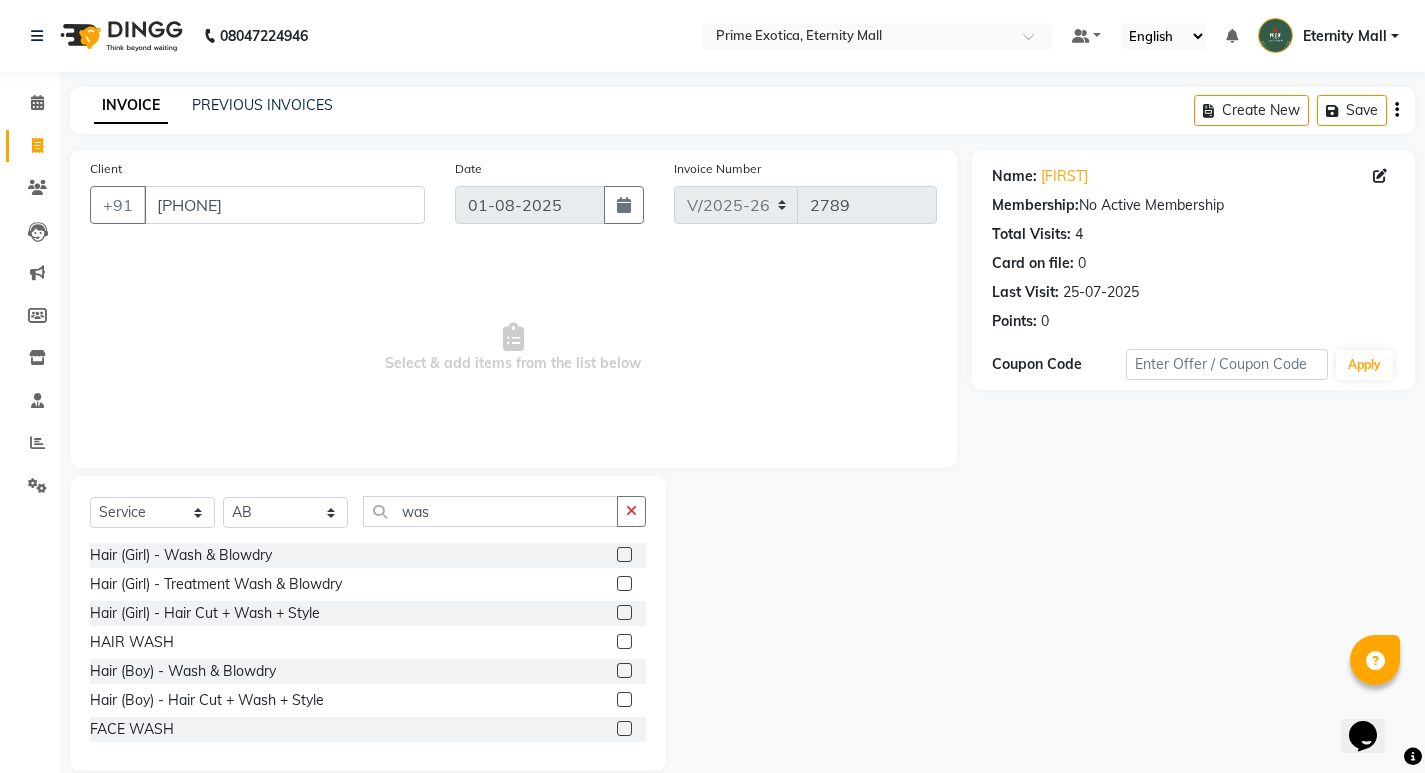 click 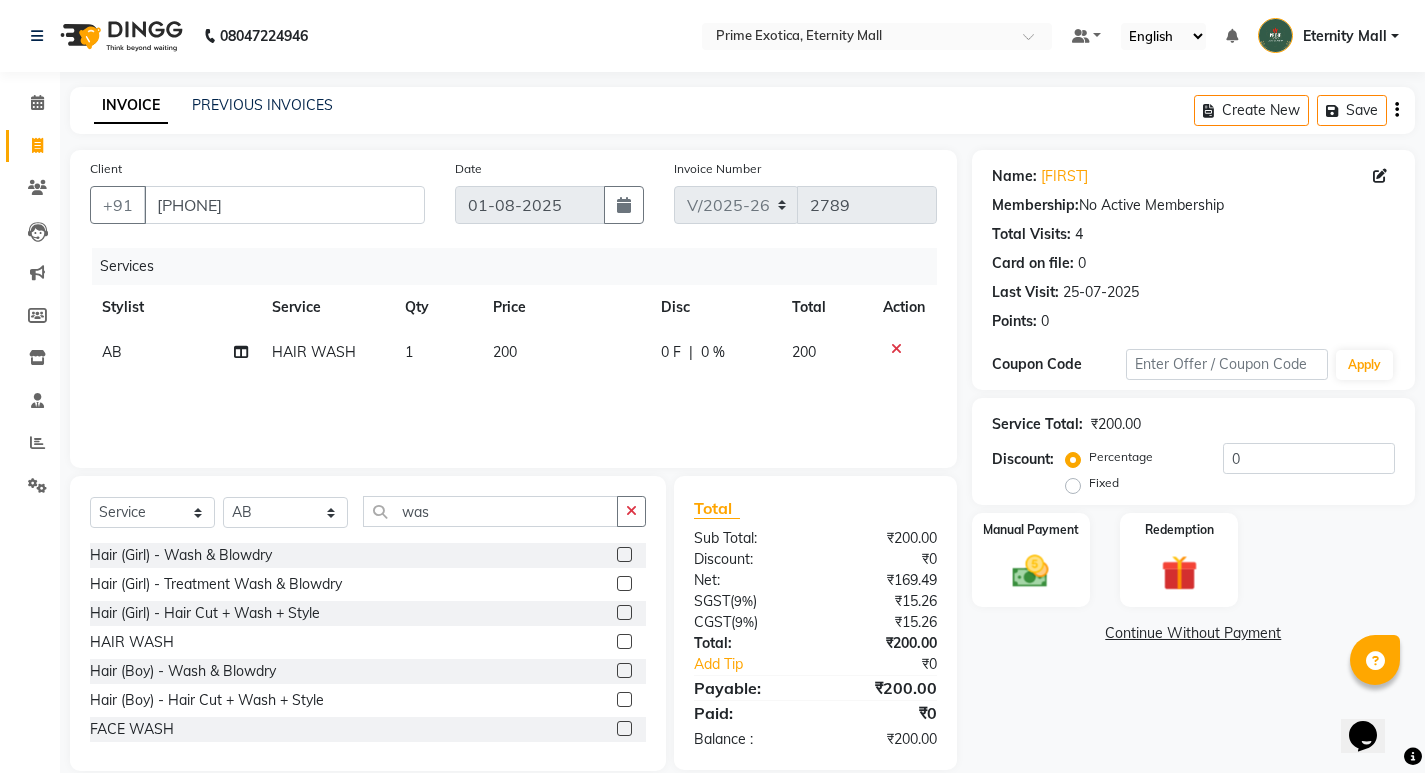 click 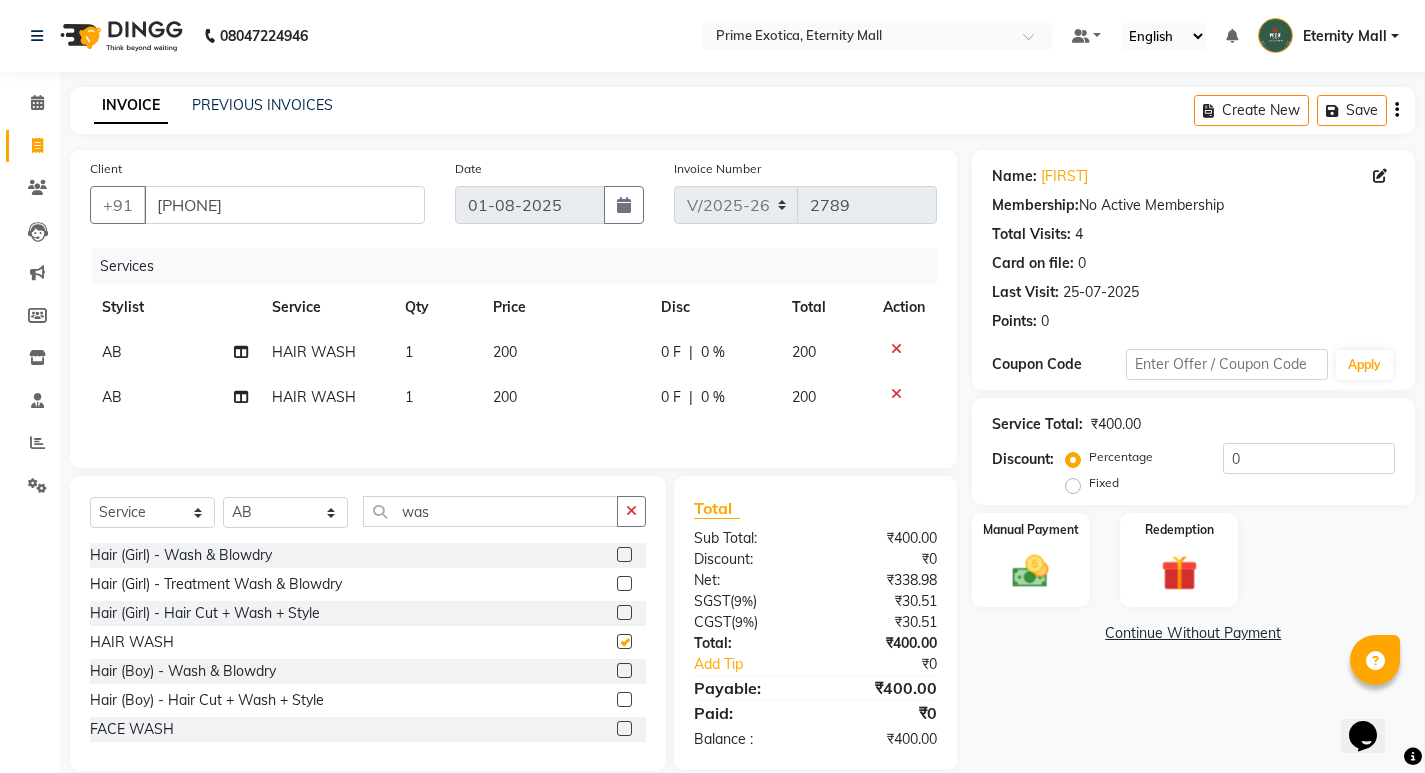 checkbox on "false" 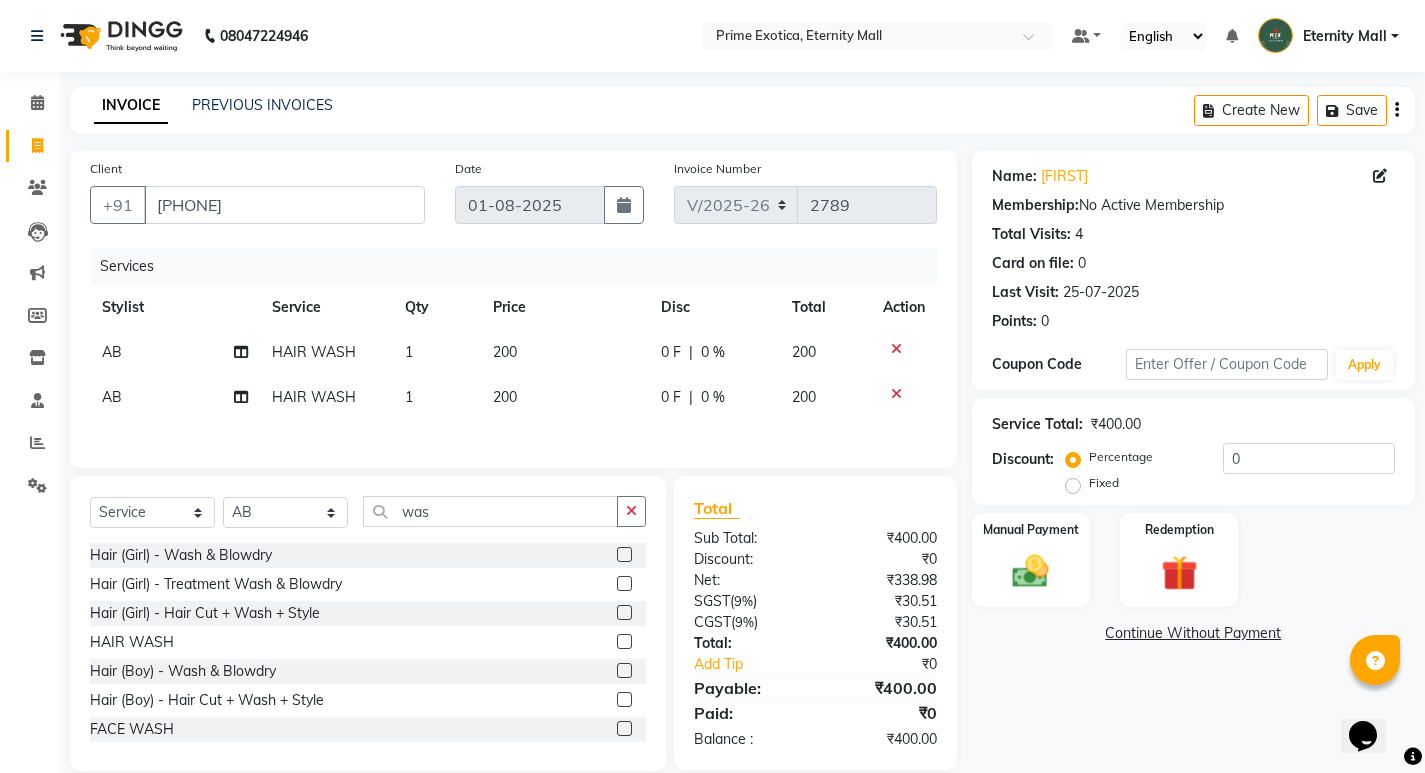 click on "200" 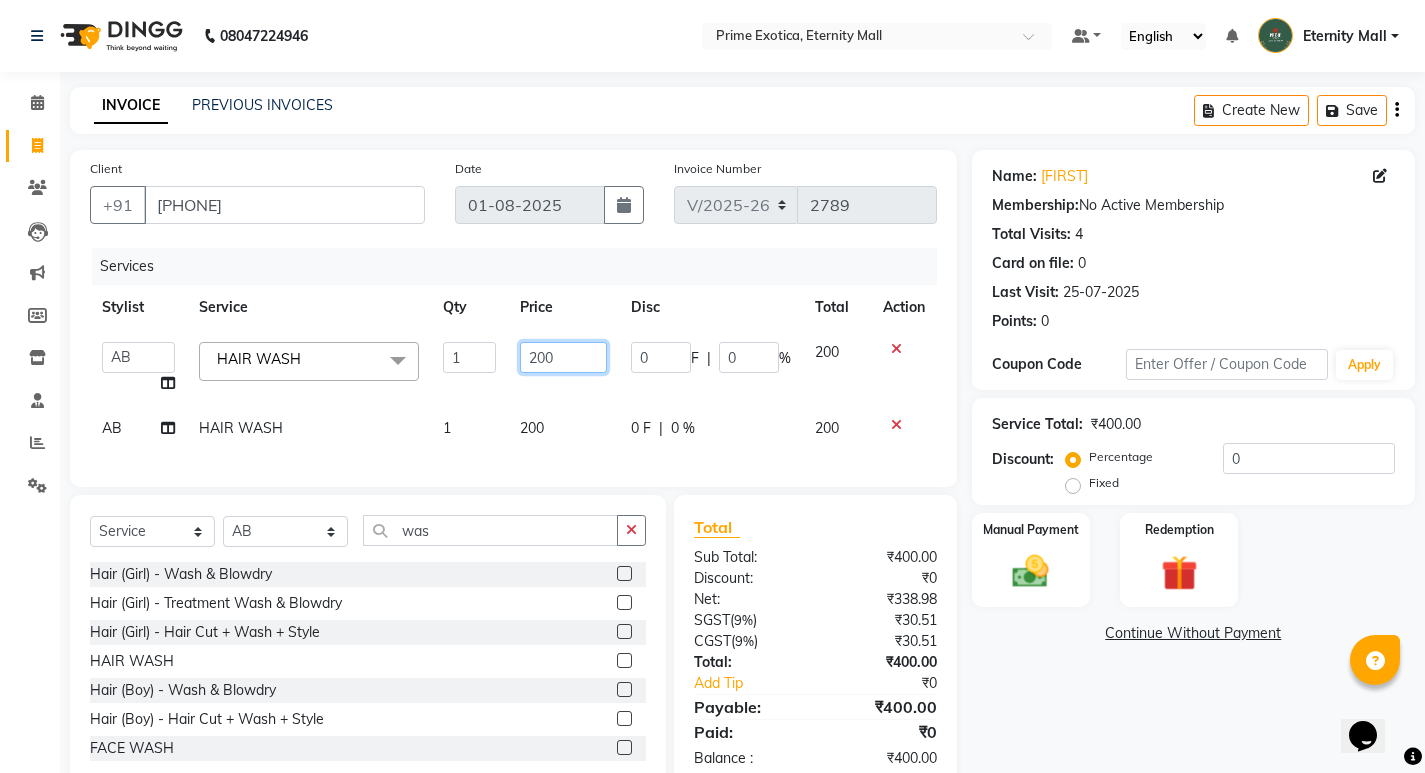 click on "200" 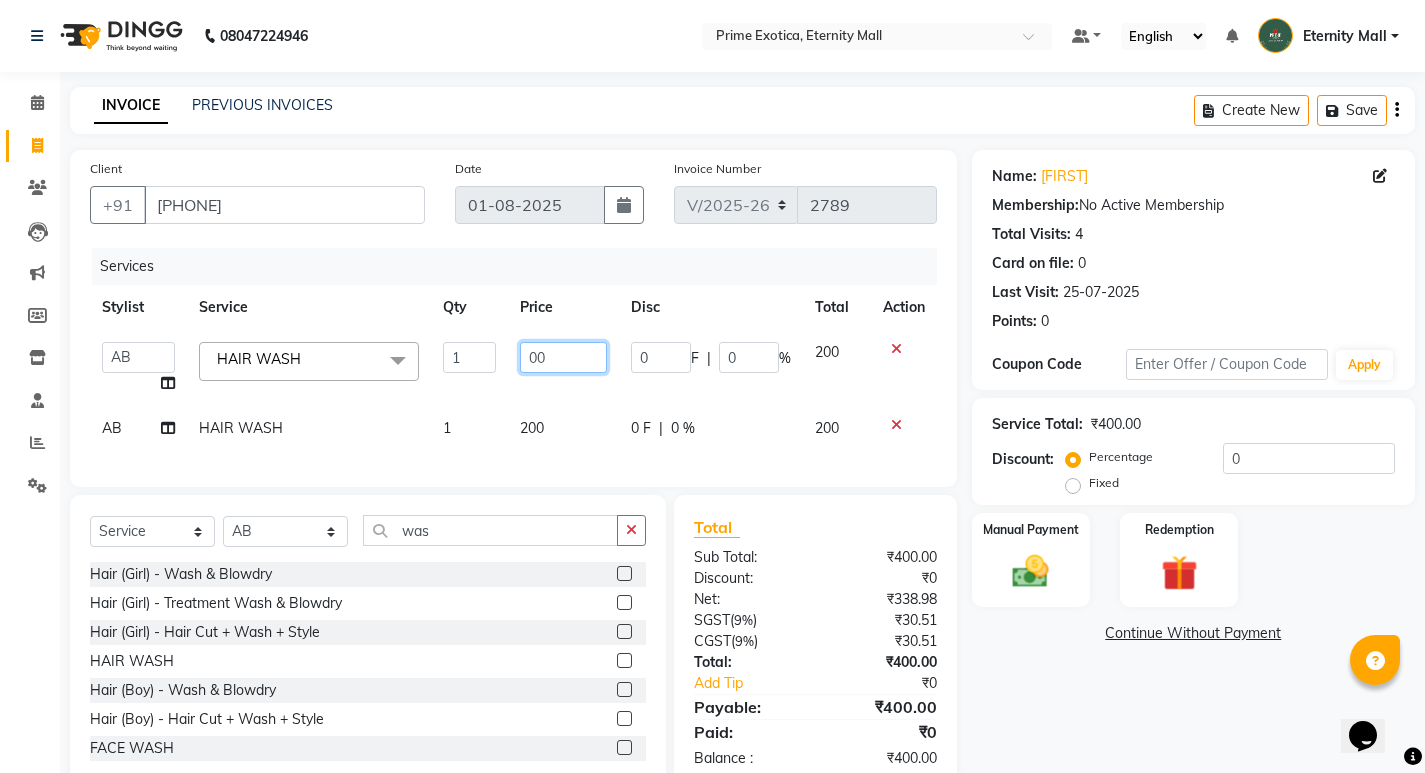 type on "100" 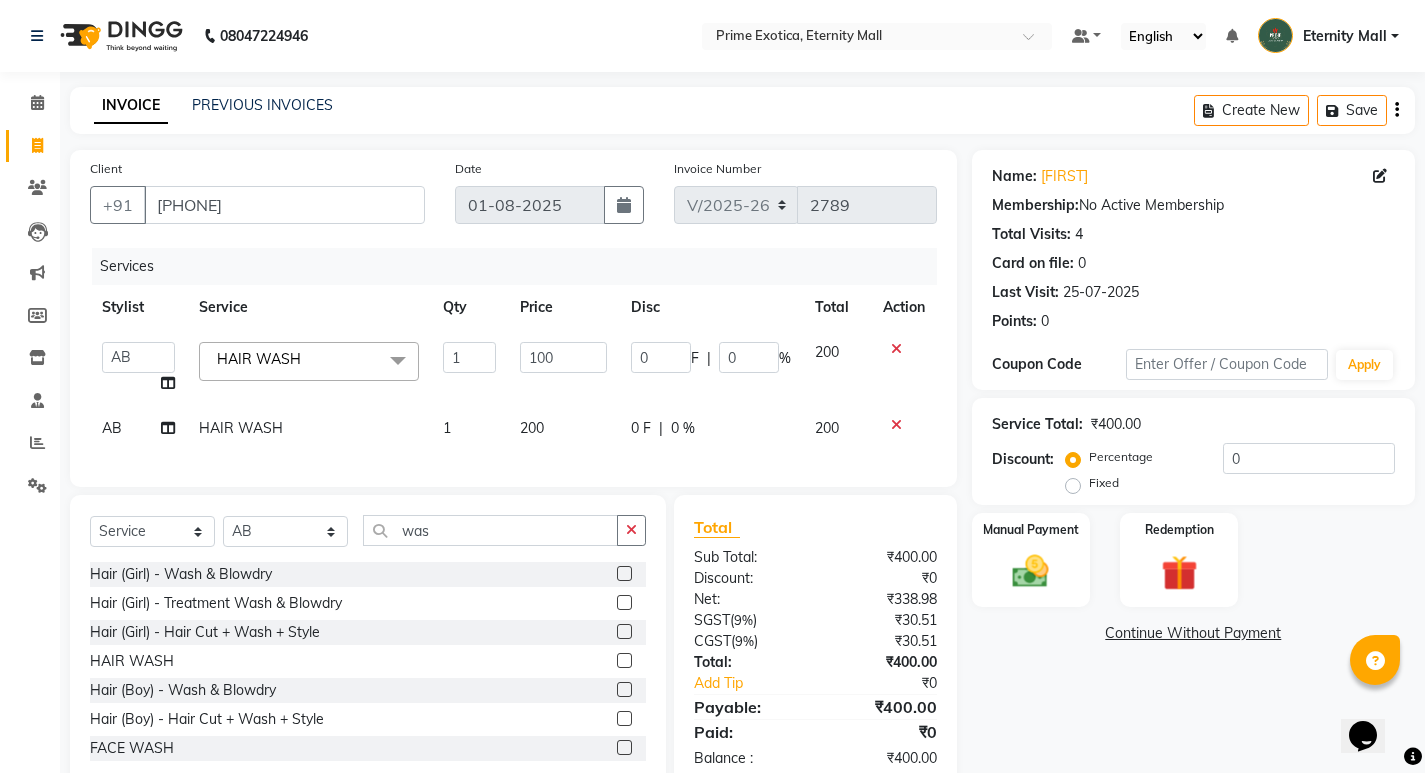 click on "Services Stylist Service Qty Price Disc Total Action  AB    ADMIN   ajay vikram lakshane   Dipak Narnaware   Isha Bahel   Rajeshri    shivani   HAIR WASH  x Hair (Girl) - Haircut Hair (Girl) - Hair Styling Hair (Girl) - Haircut + Styling Hair (Girl) - Wash & Blowdry Hair (Girl) - Treatment Wash & Blowdry Hair (Girl) - Hair Cut + Wash + Style Hair (Girl) - Highlight (Per Streak) Hair (Girl) - Deep Conditioning Hair (Girl) - Creative Styling ( Thermal ) Hair (Girl) - Splitend Removal Hair (Girl) - Touchup Hair (Girl) - Touchup (Amonia Free) Hair (Girl) - Touchup (Matrix) Hair (Girl) - Global Color Hair (Girl) - Global Highlights HAIR WASH CAP HIGHLIGHTS Hair (Boy) - Wash & Blowdry Hair (Boy) - Beard & Shave Hair (Boy) - Hair Cut + Wash + Style Hair (Boy) - Mustache Color Hair (Boy) - Beard Color Hair (Boy) - Global Color Hair (Boy) - Global Color (Amonia Free) Hair (Boy) - Global Highlights Massage (Oil) - Head Massage Hair Repair (Girl) - Hair Spa ( Loreal) Hair Repair (Treatment) (Girl) - Scalp Advance VEDIK" 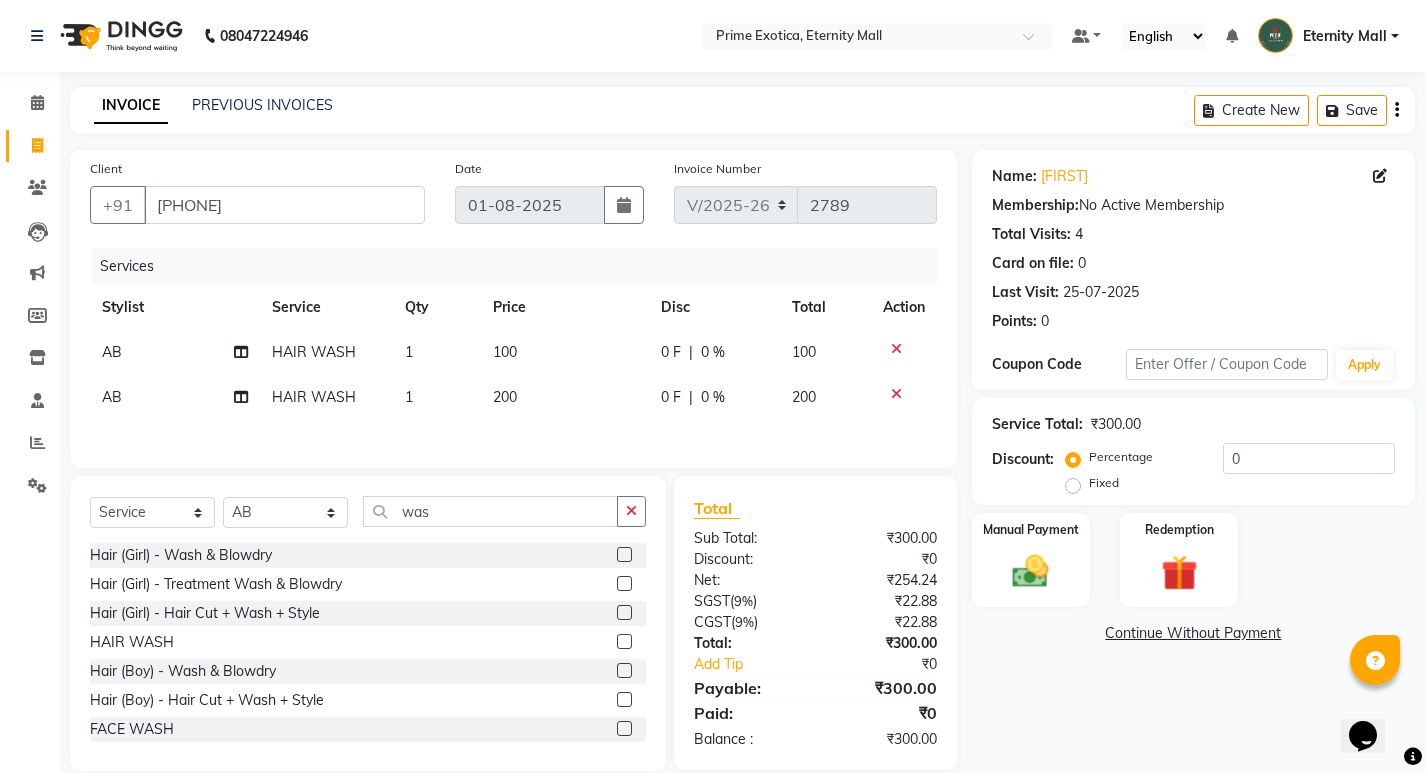 click on "AB" 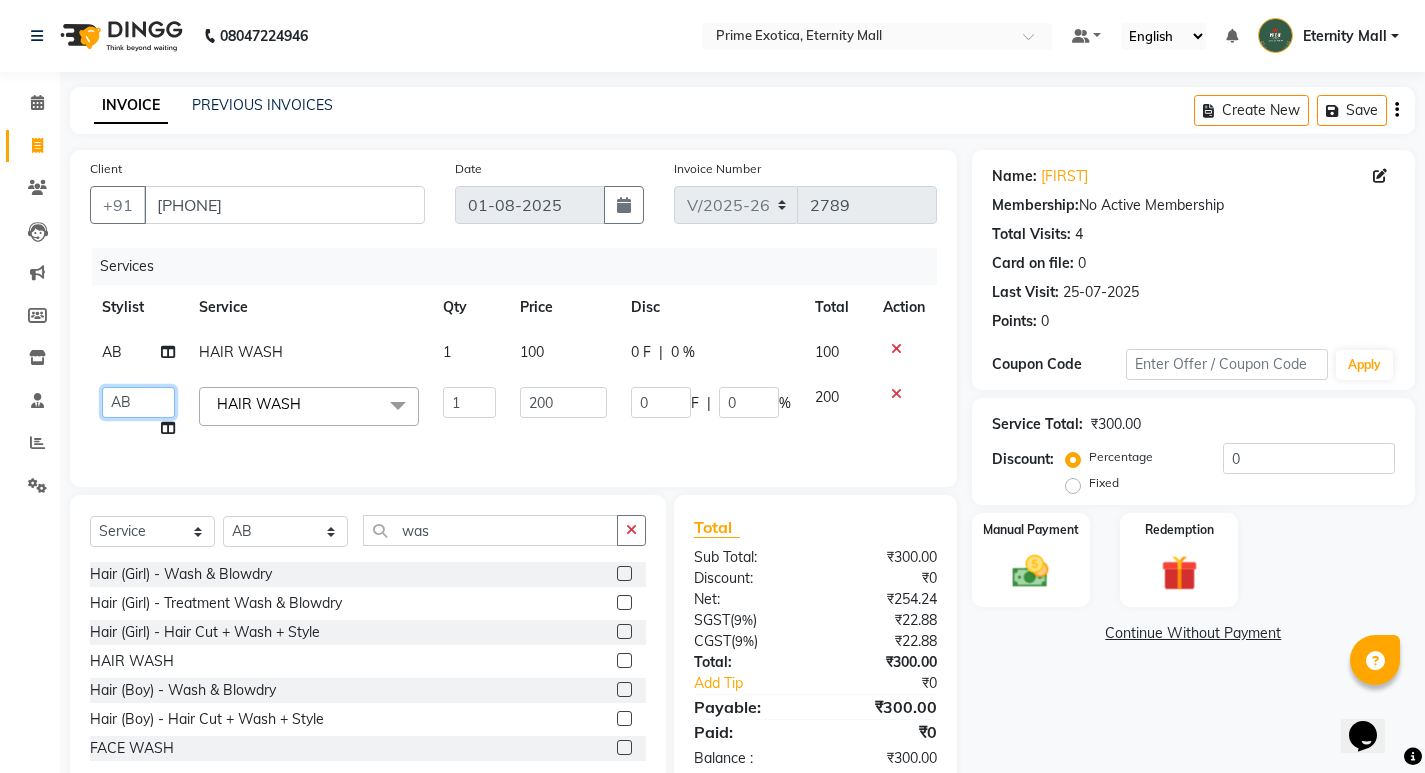 click on "AB    ADMIN   ajay vikram lakshane   Dipak Narnaware   Isha Bahel   Rajeshri    shivani" 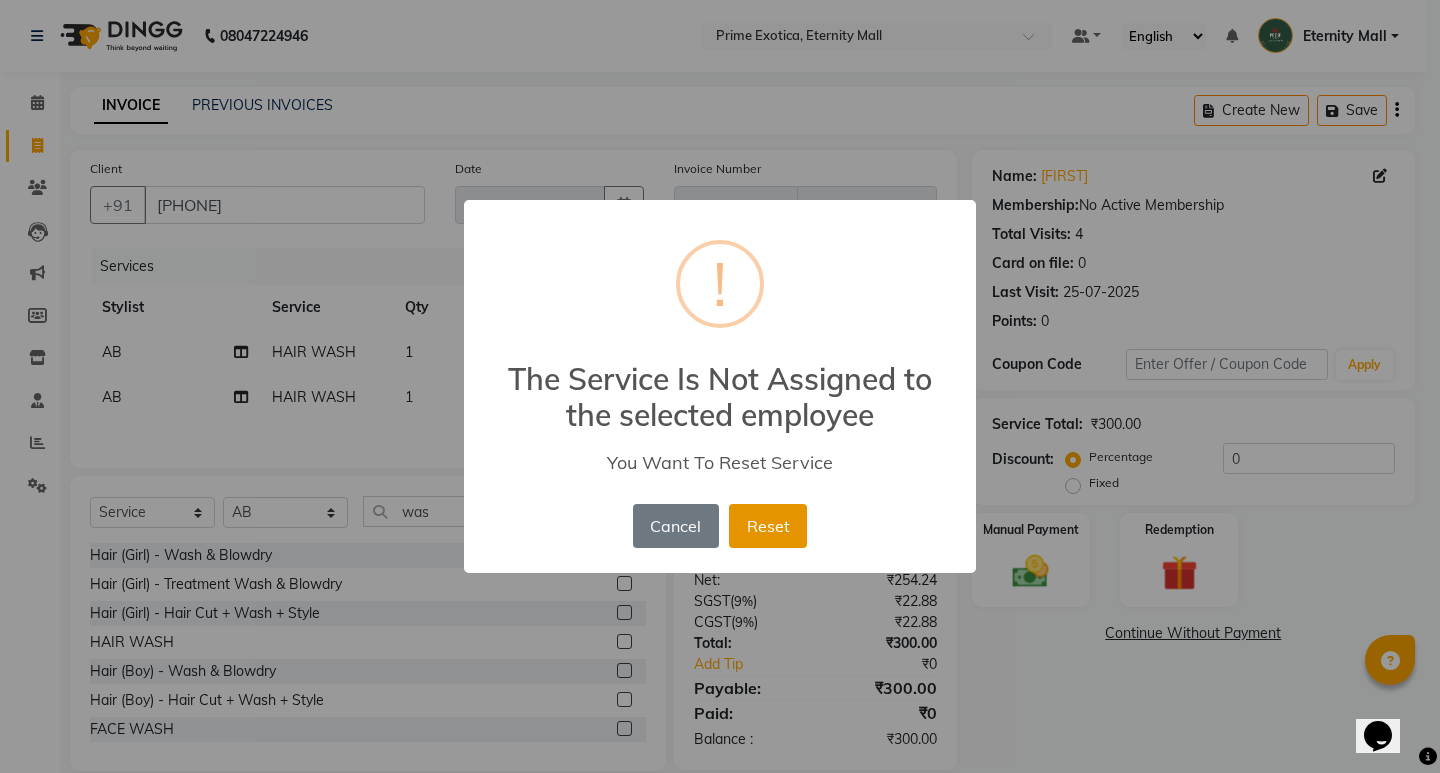 click on "Reset" at bounding box center [768, 526] 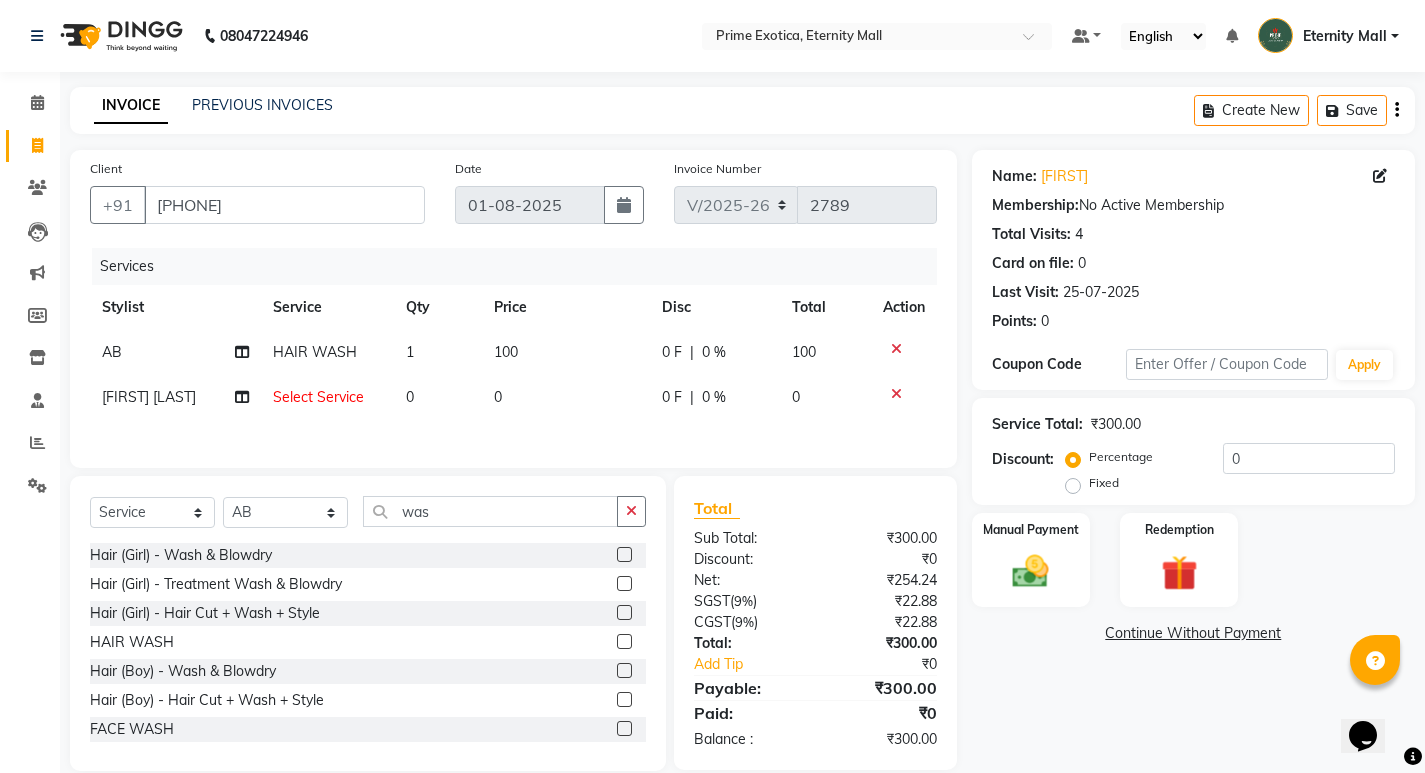 click on "Select Service" 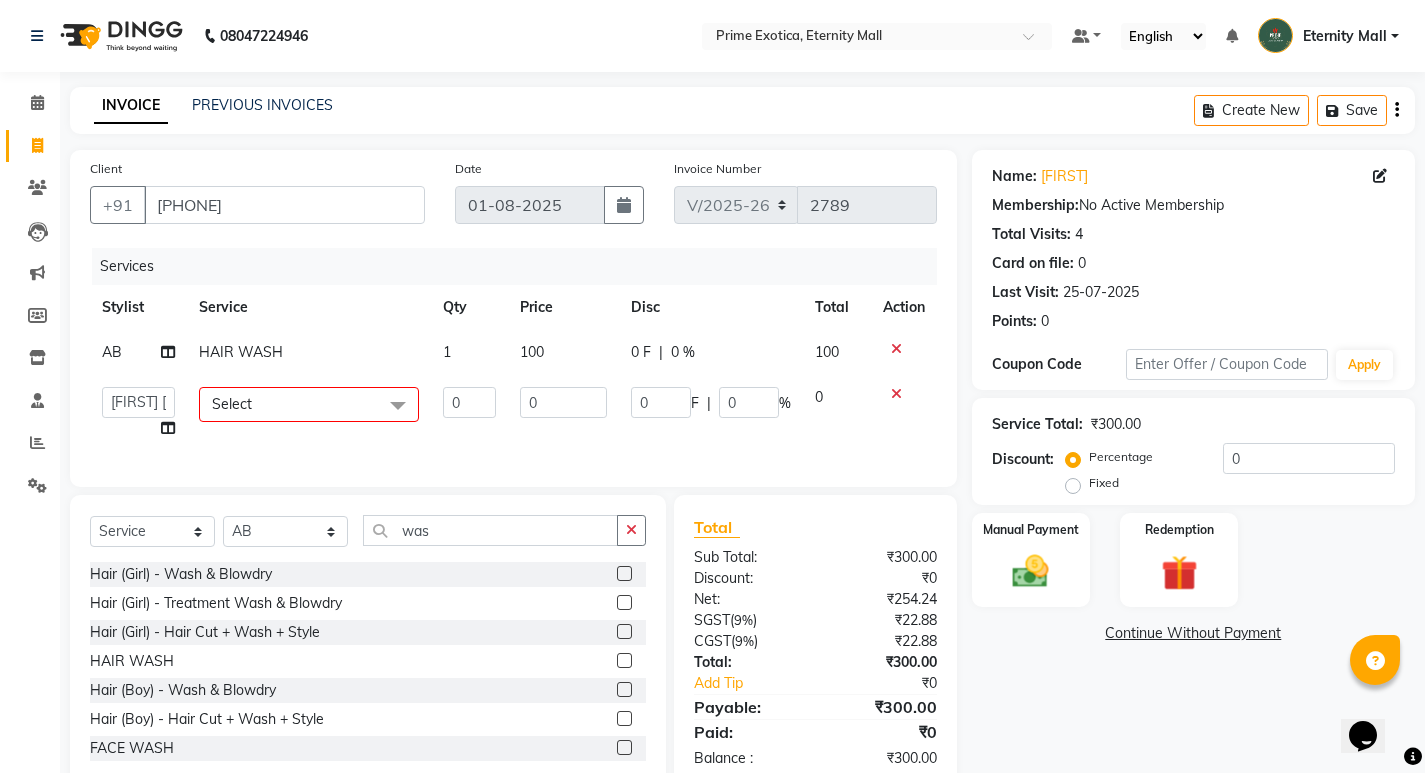 click 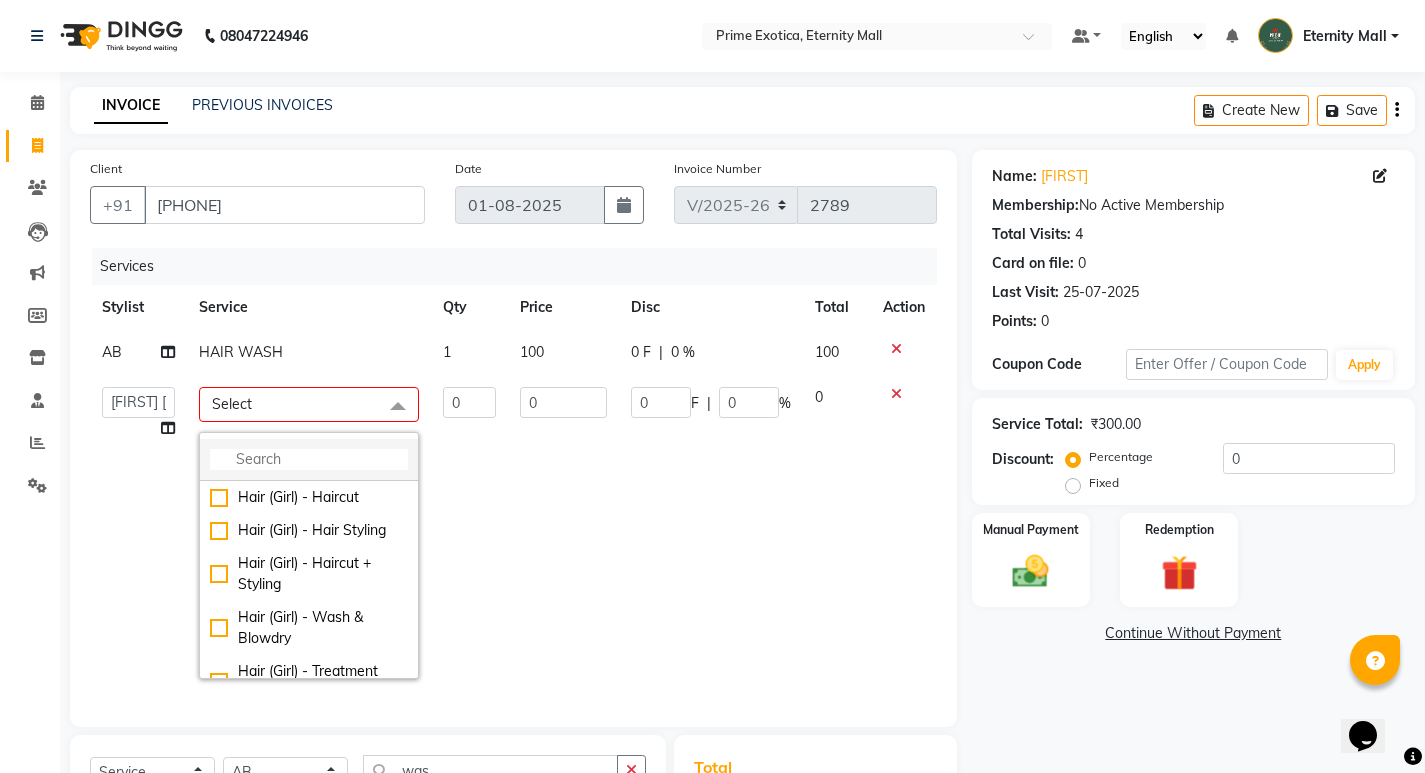 click 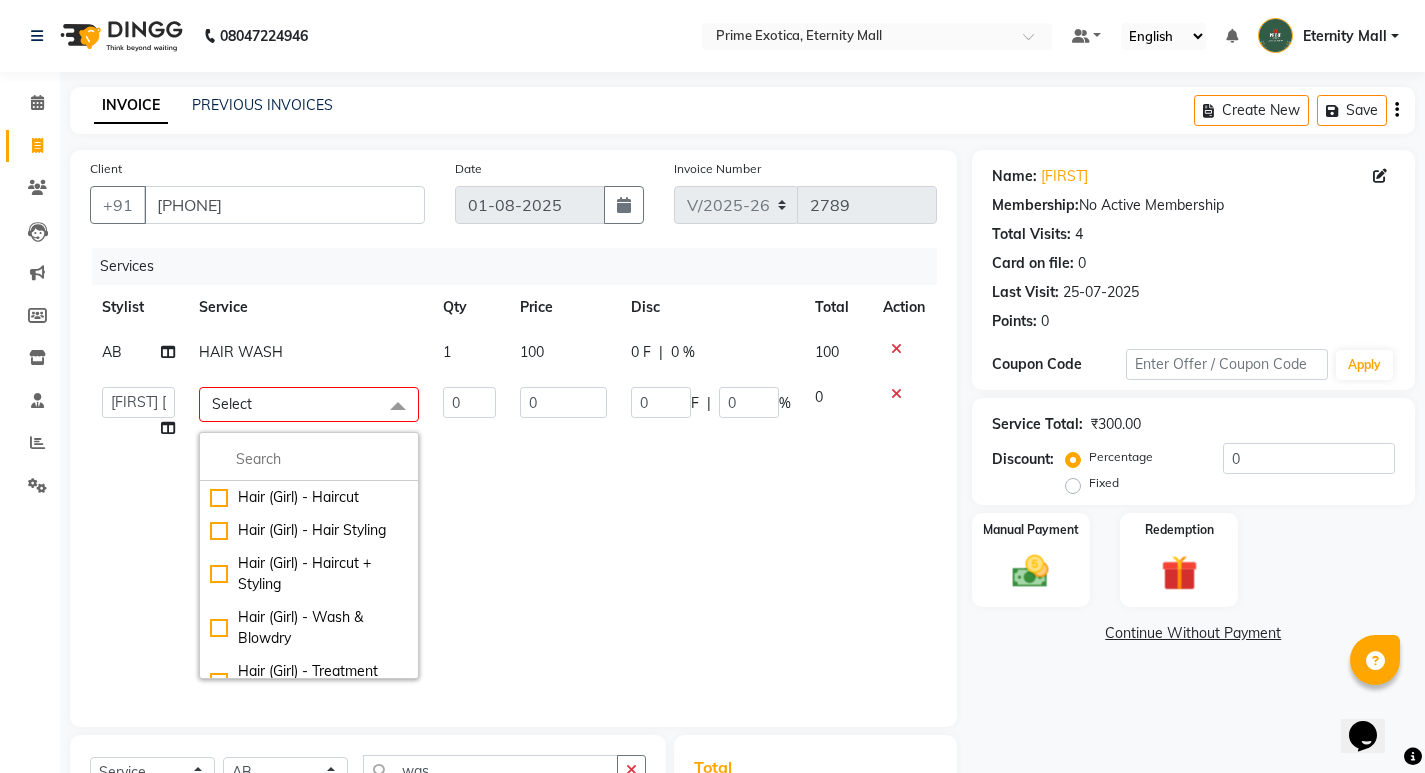 click on "Select" 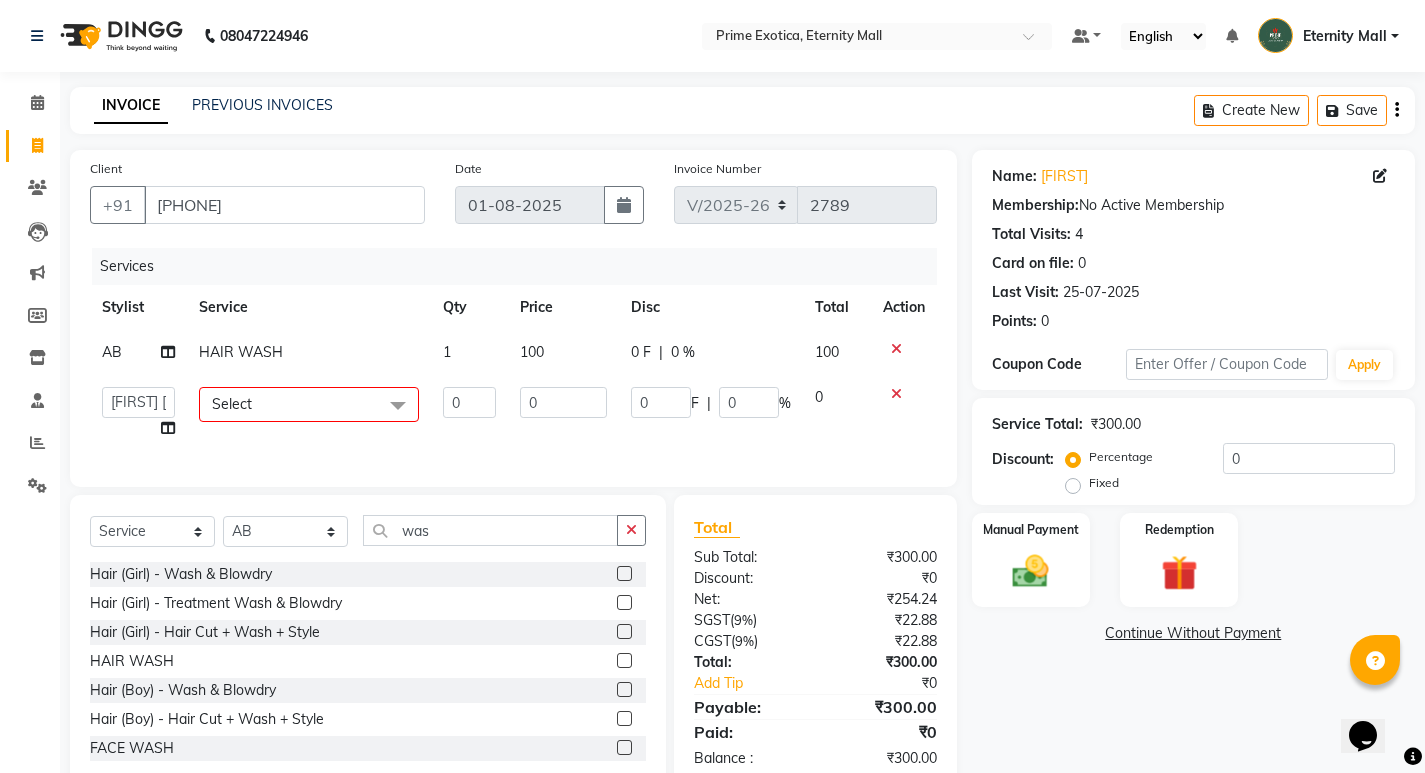 click on "Select" 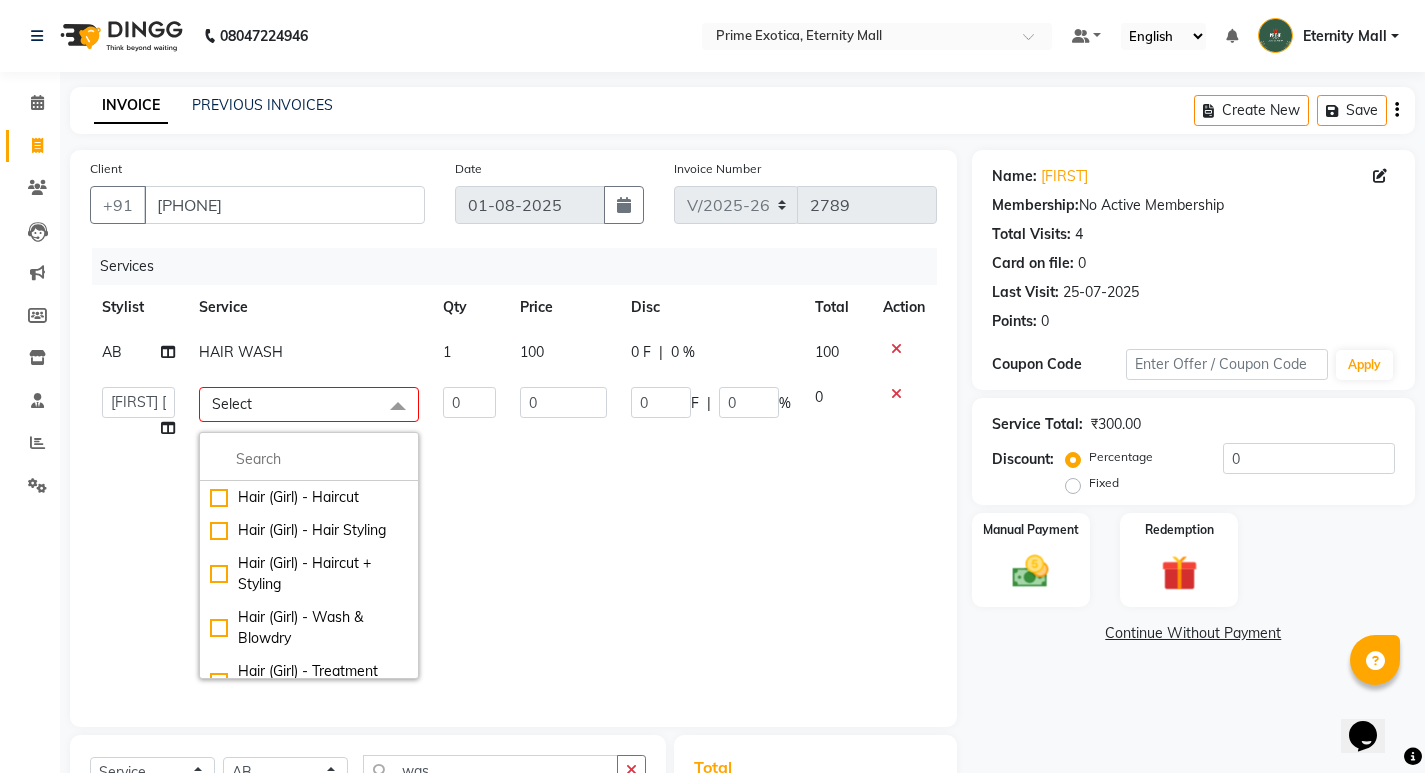 click on "Select" 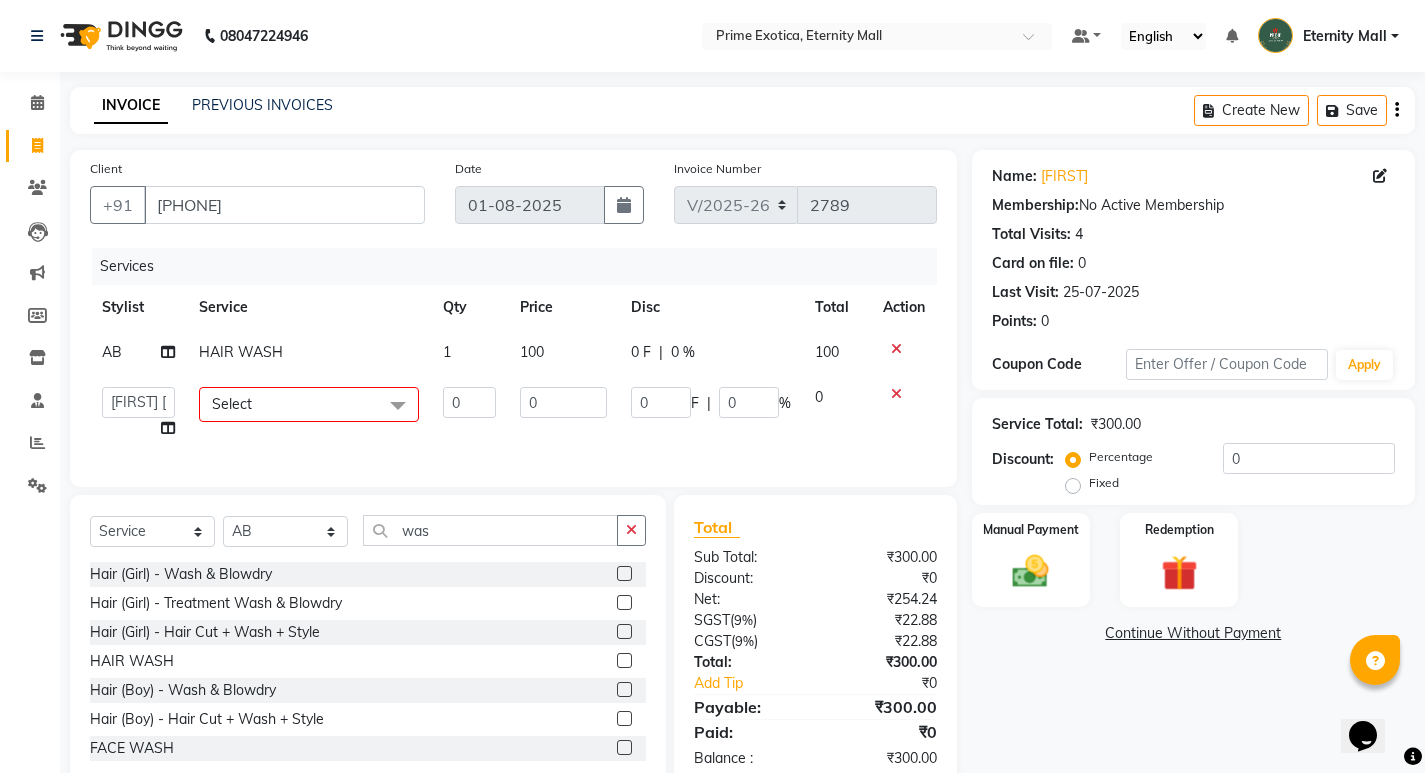 click 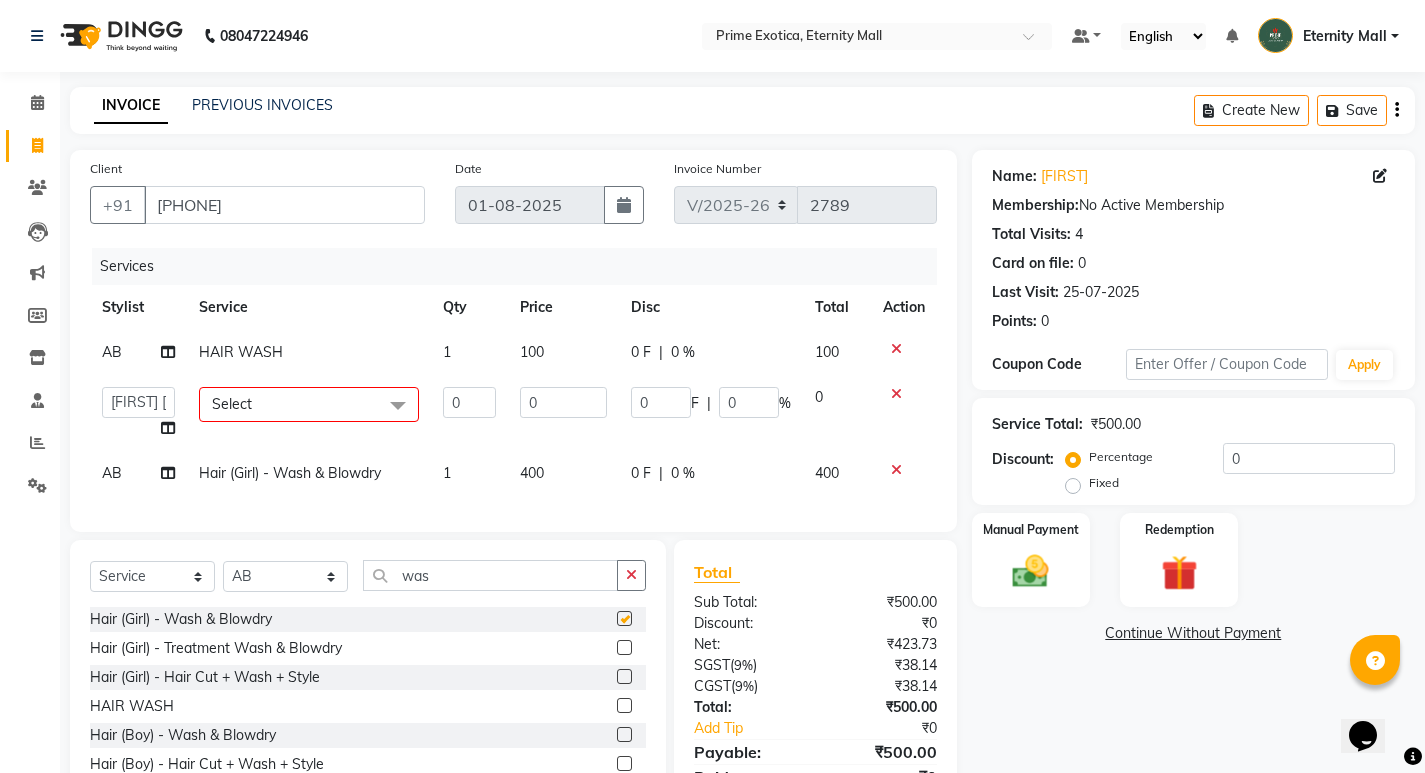checkbox on "false" 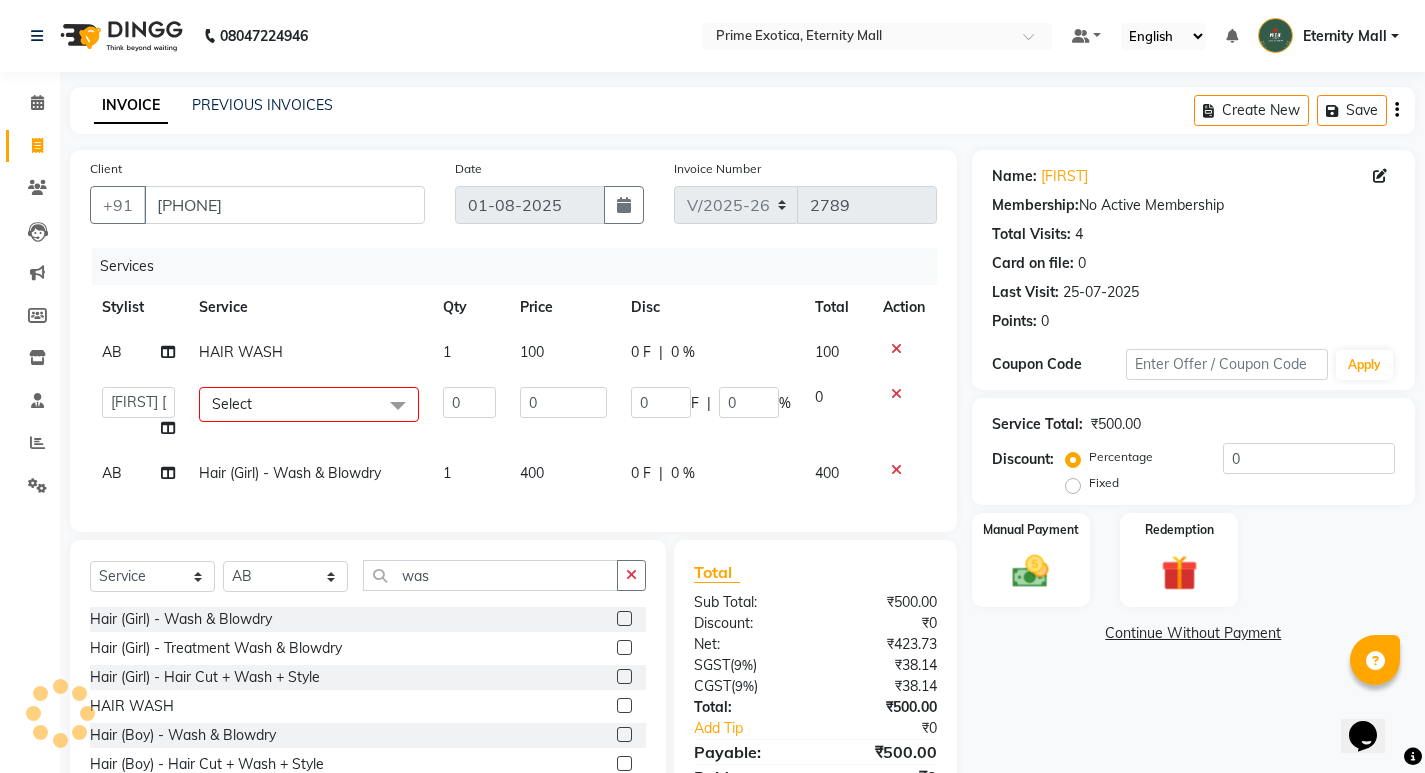click 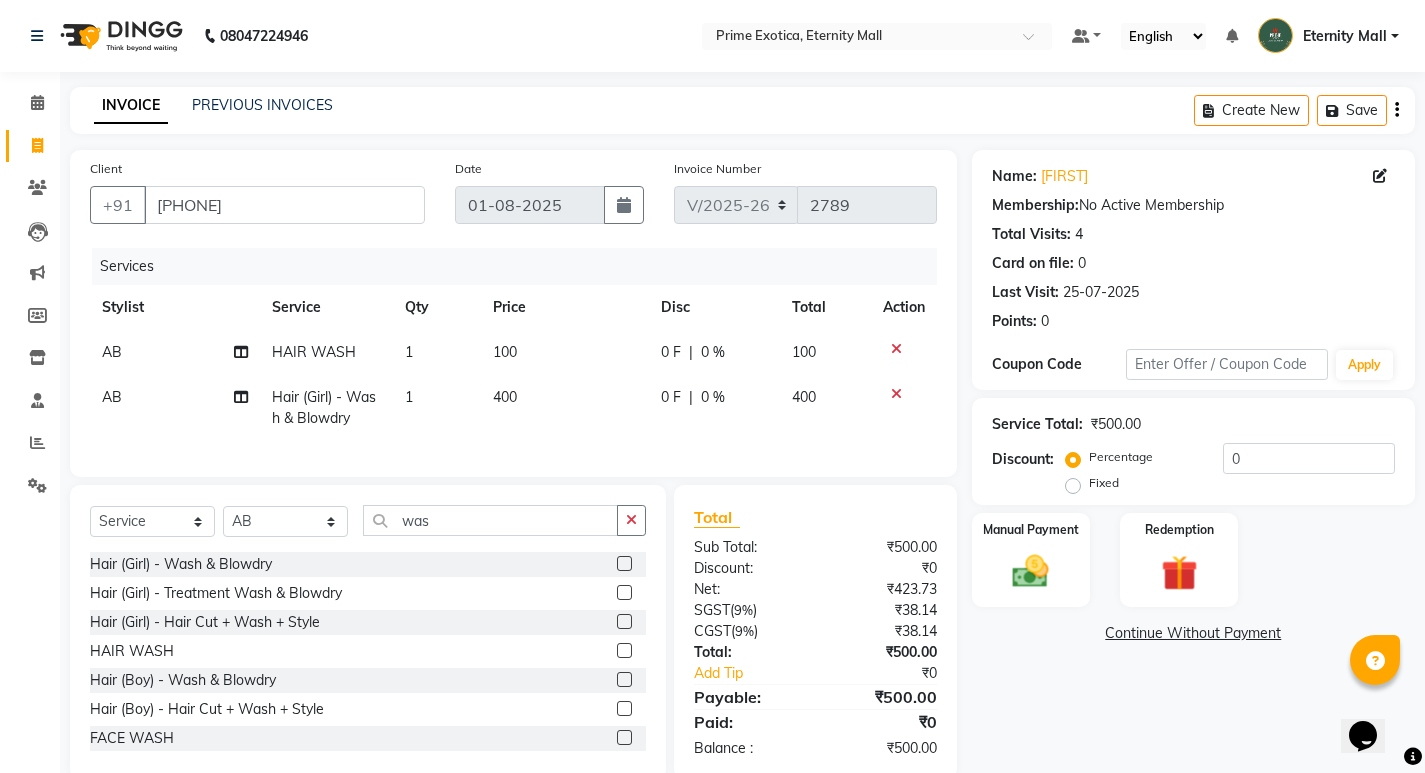 click 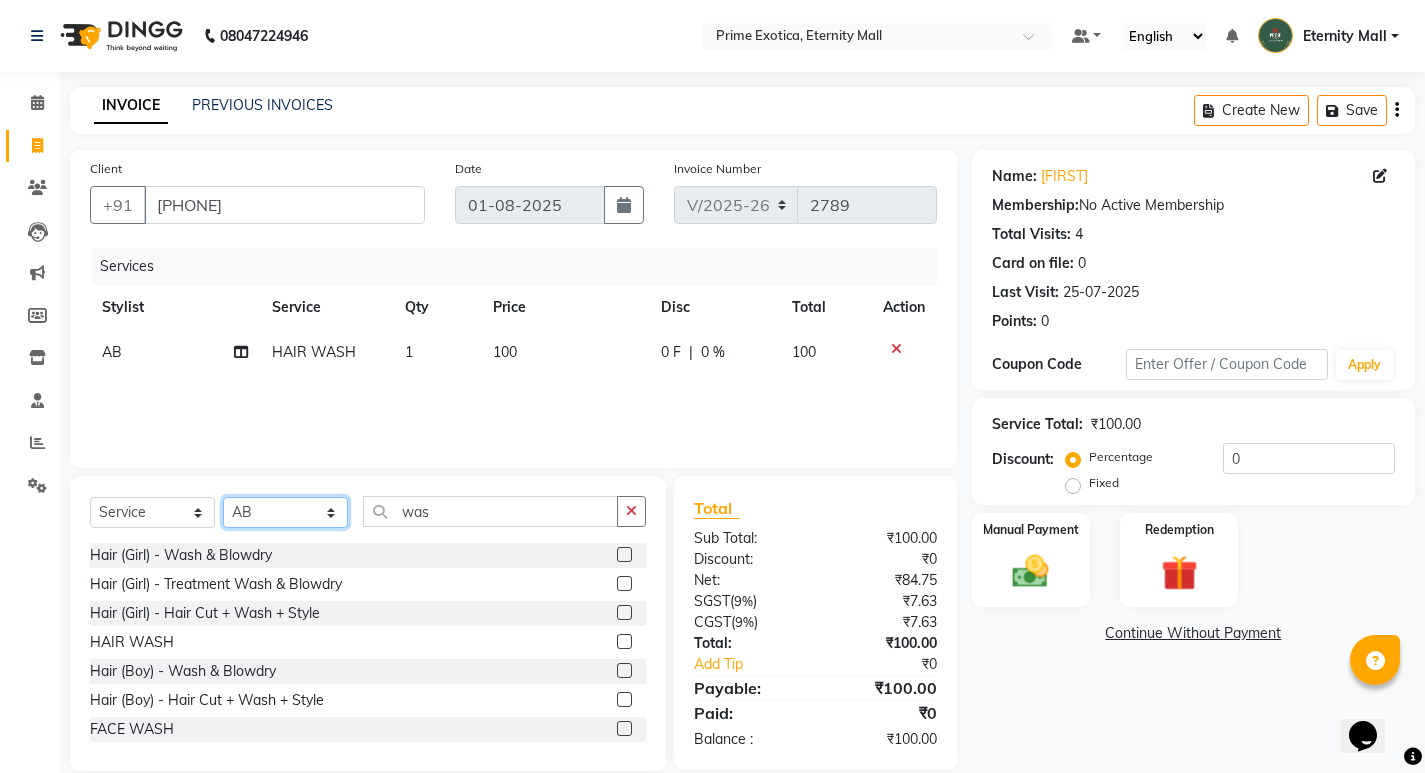 click on "Select Stylist AB  ADMIN ajay vikram lakshane Dipak Narnaware Isha Bahel Rajeshri  shivani" 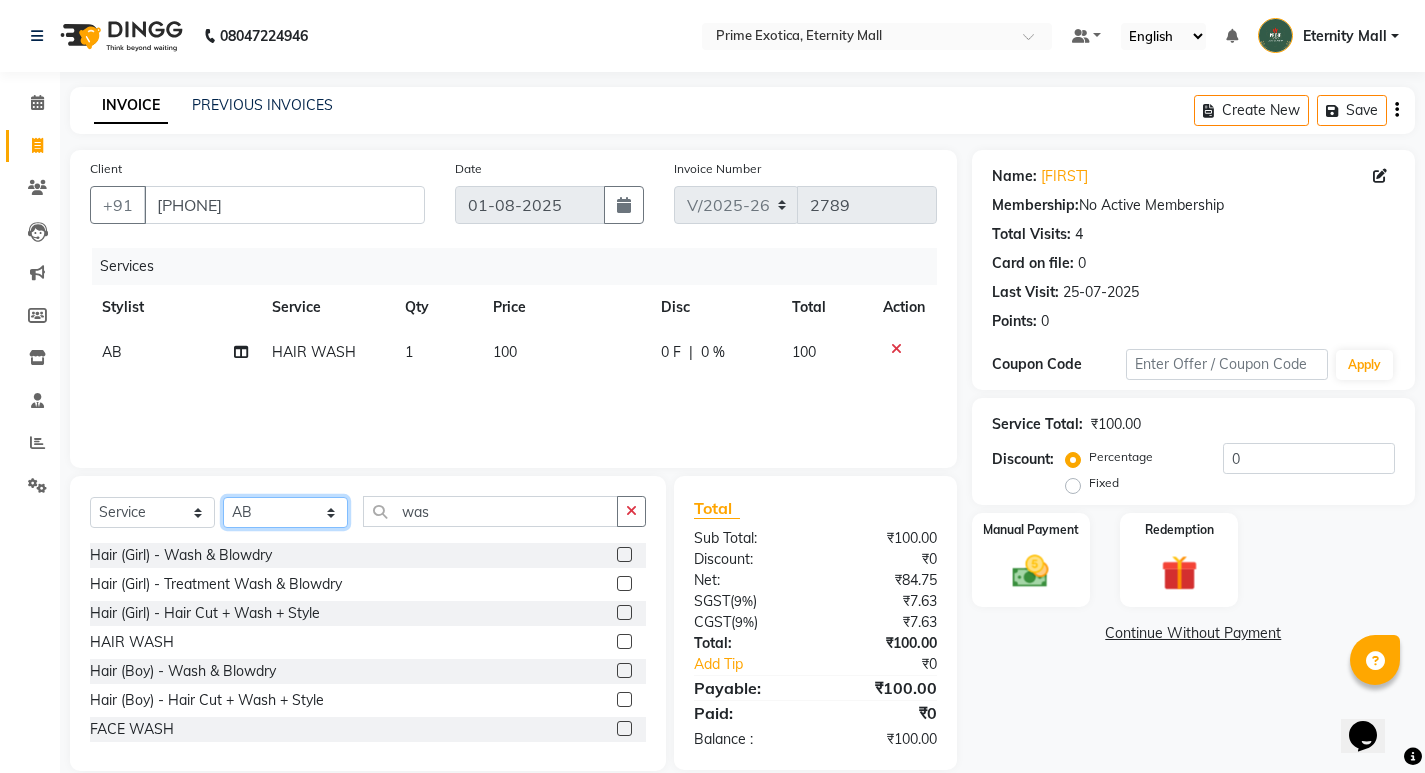 select on "36457" 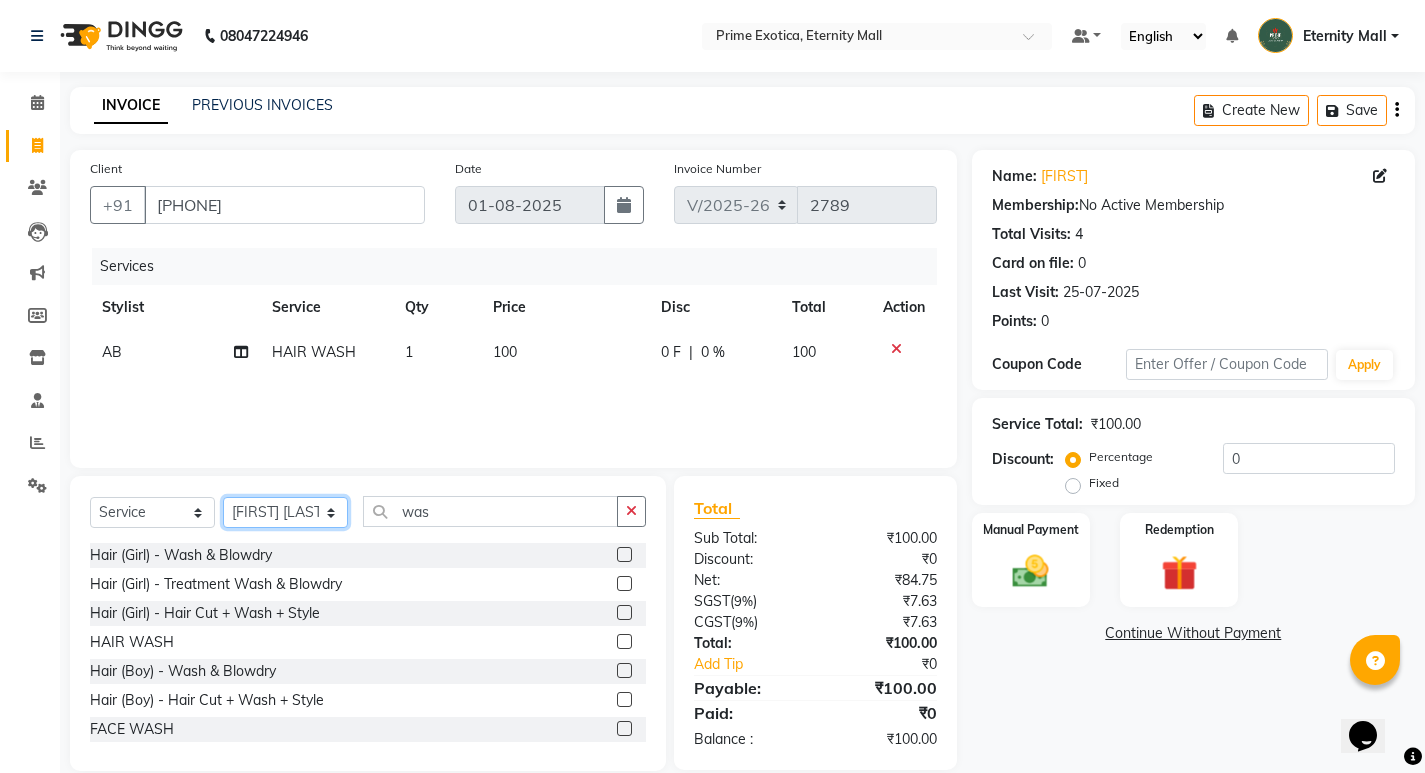 click on "Select Stylist AB  ADMIN ajay vikram lakshane Dipak Narnaware Isha Bahel Rajeshri  shivani" 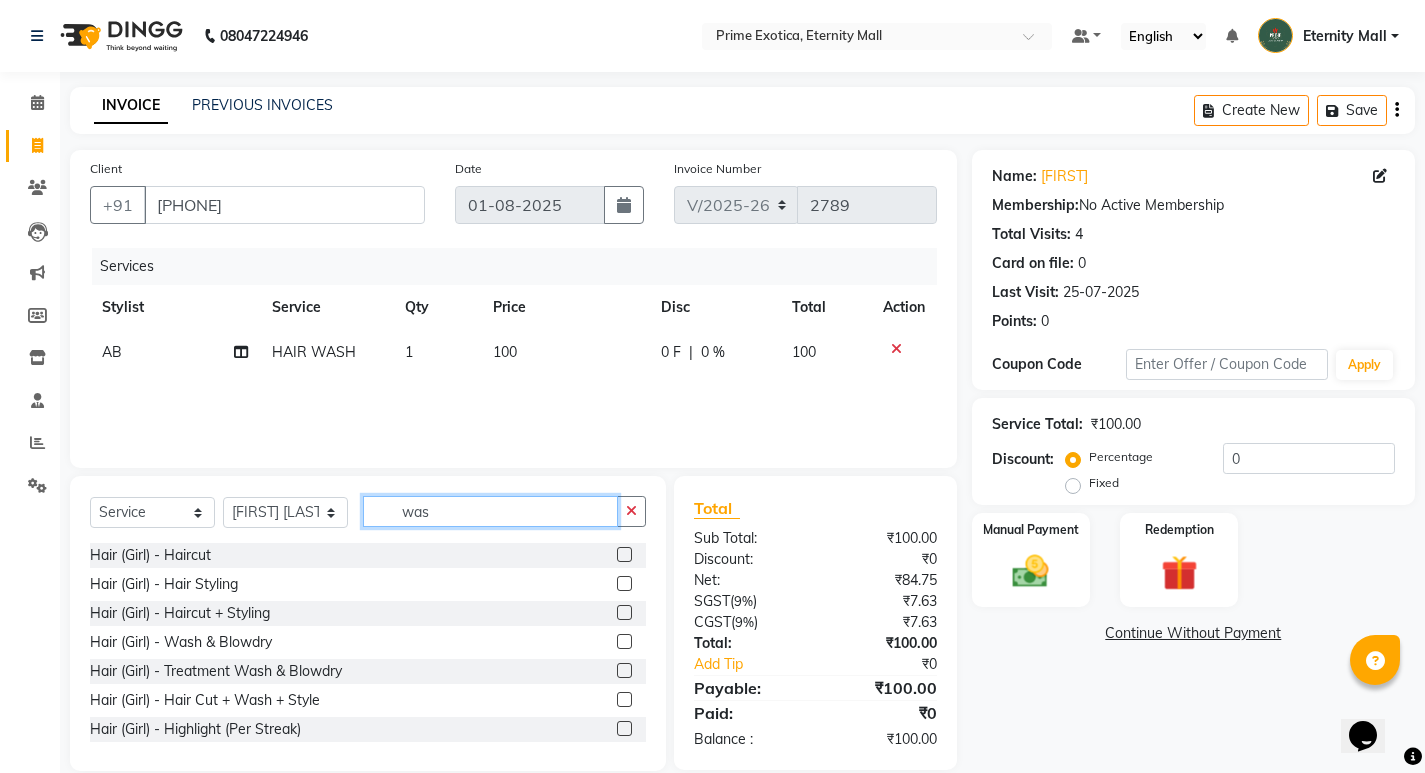 click on "was" 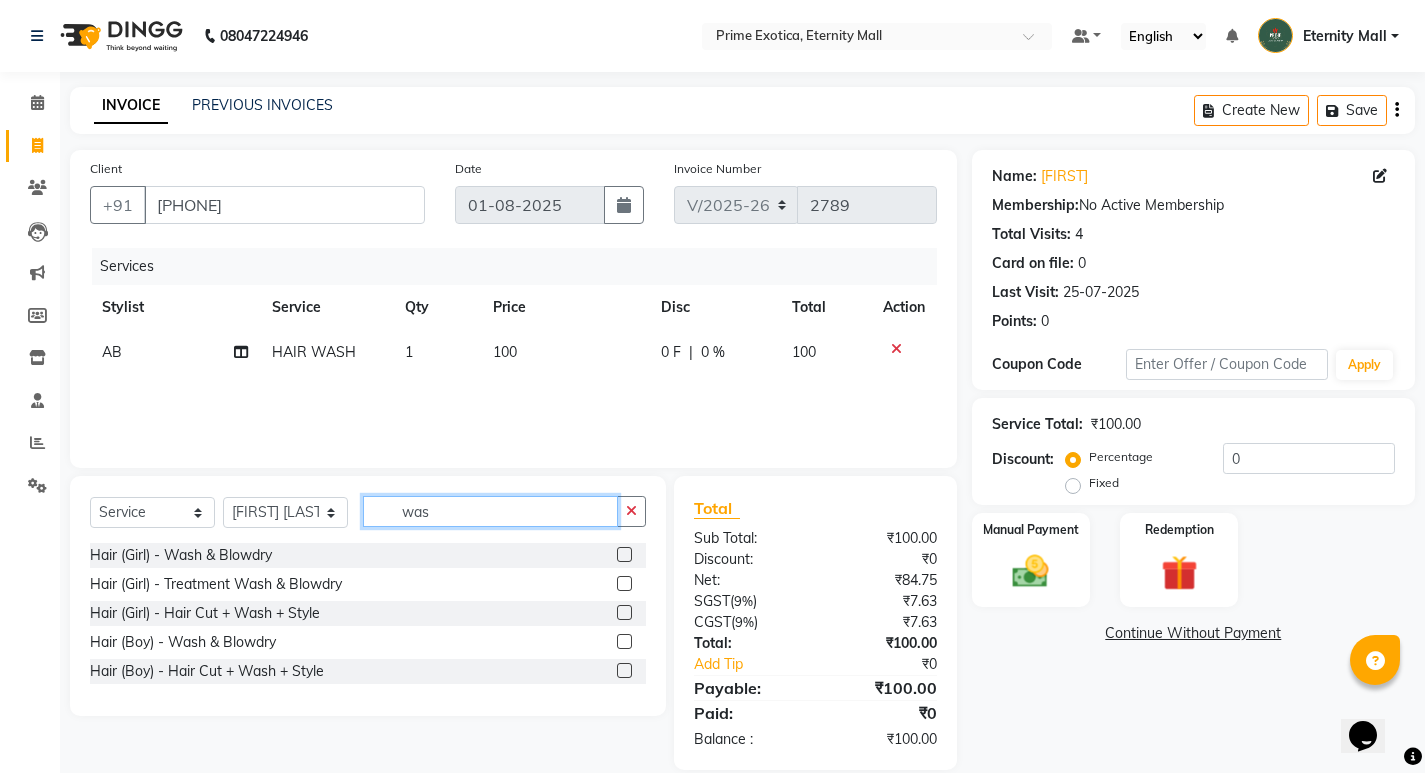 type on "was" 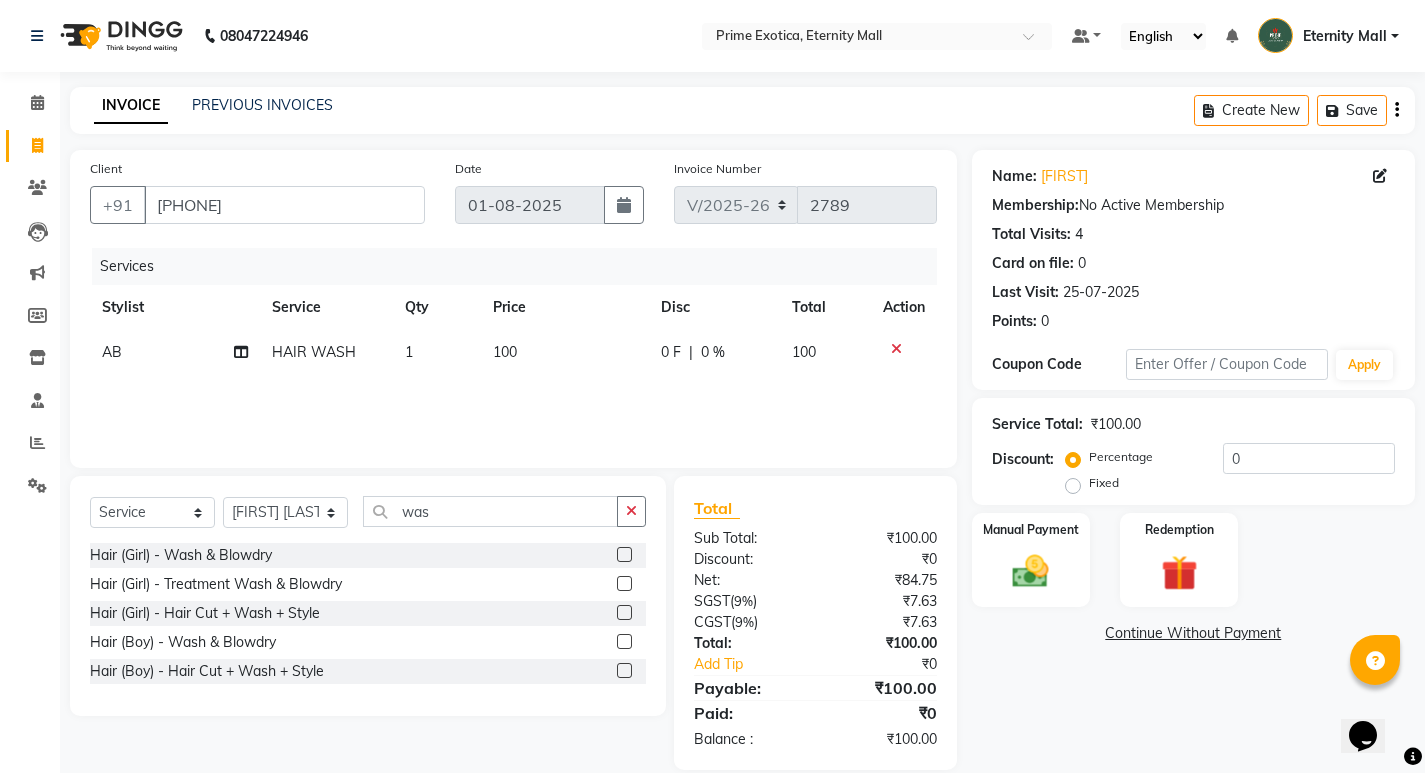 click 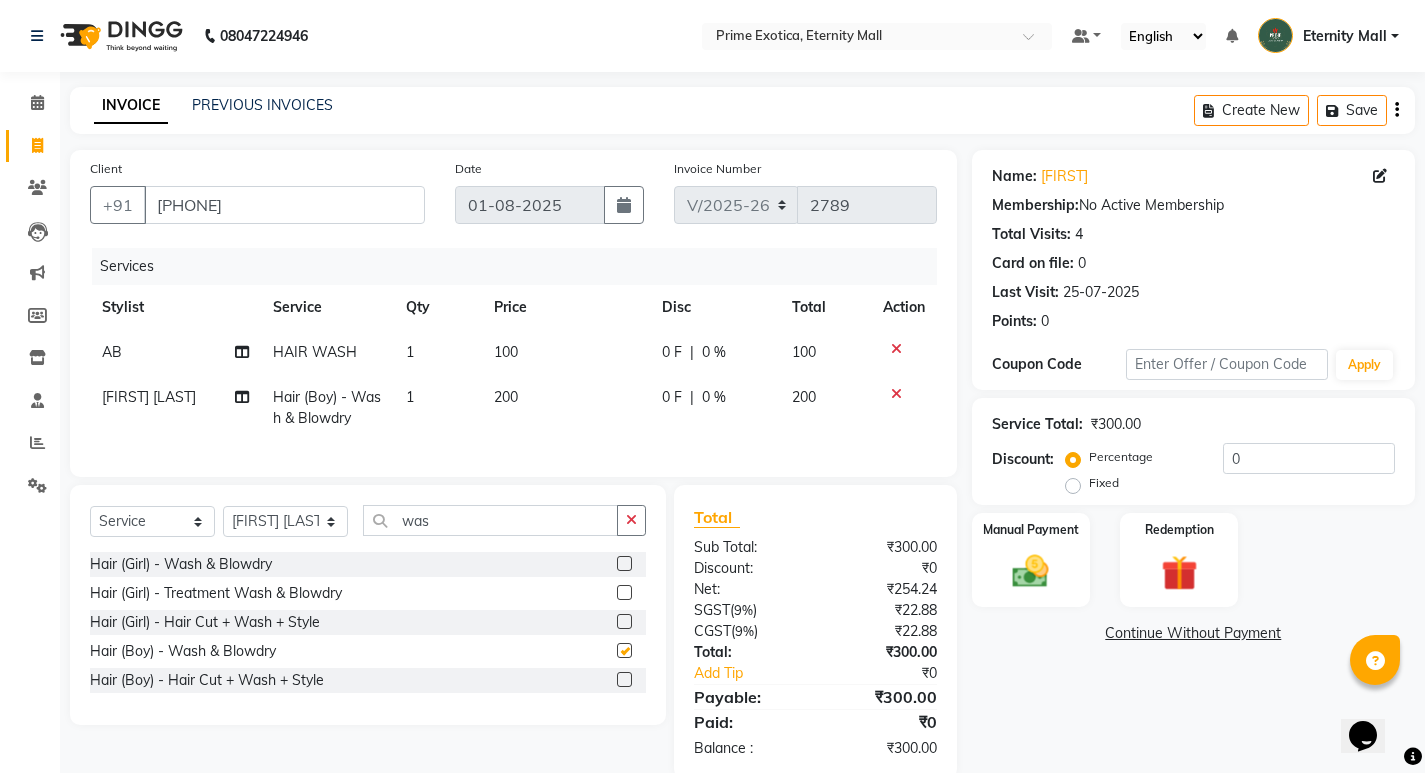 checkbox on "false" 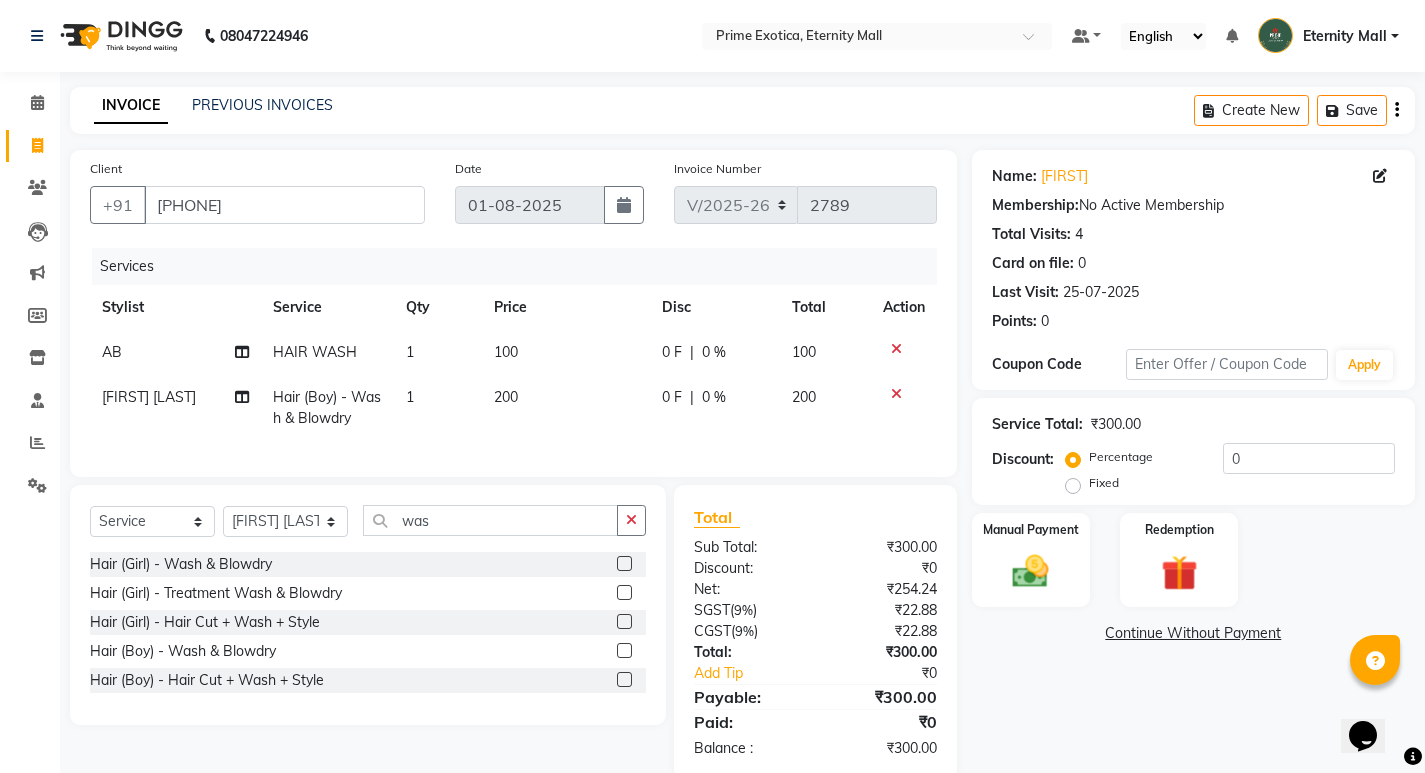 click 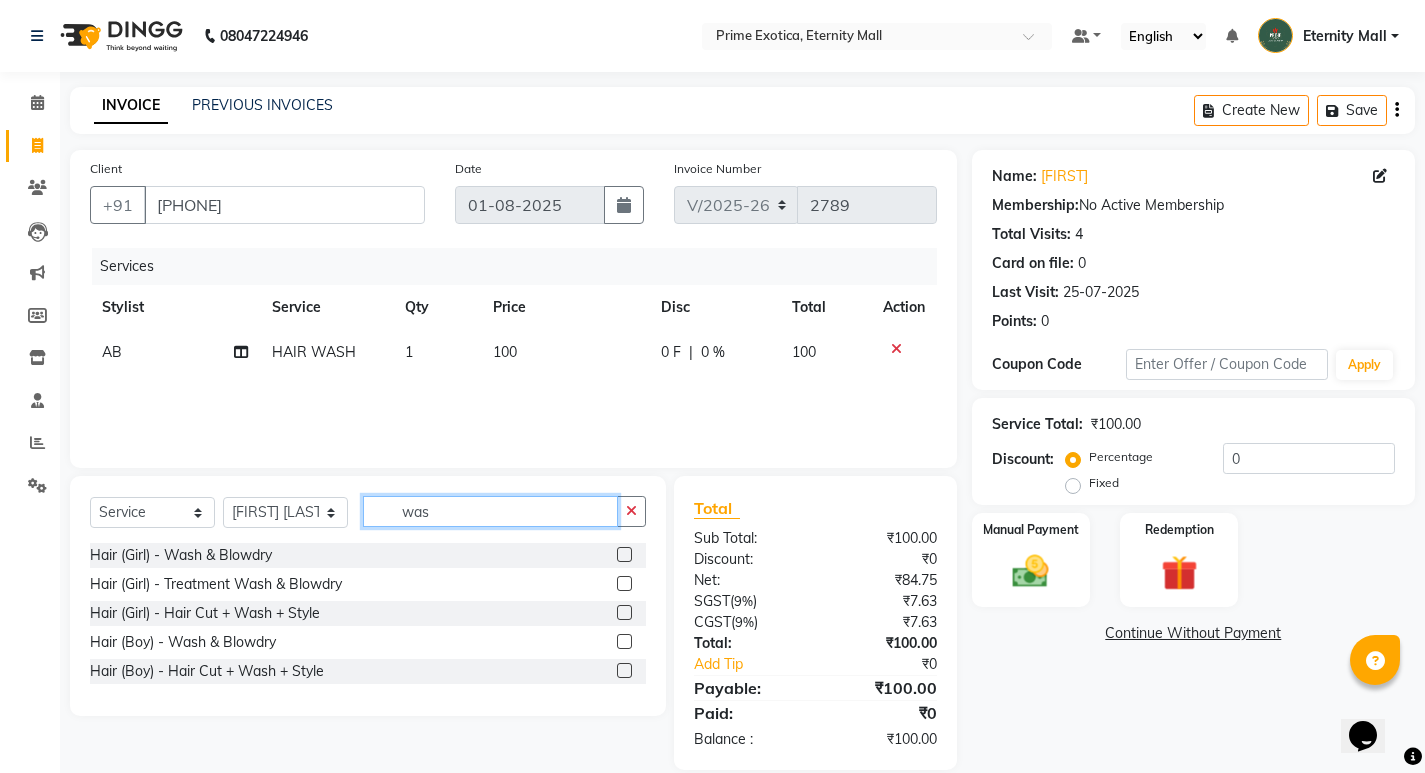 click on "was" 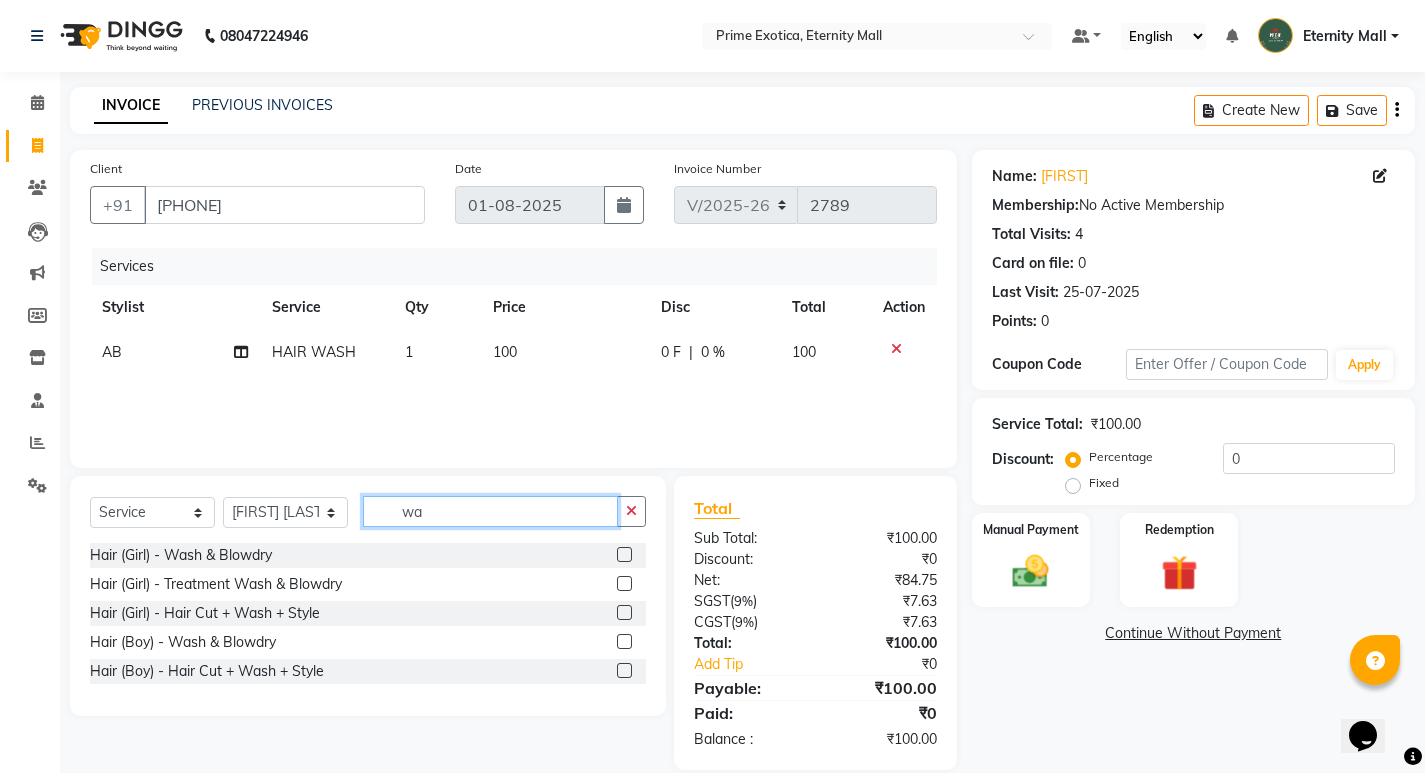 type on "w" 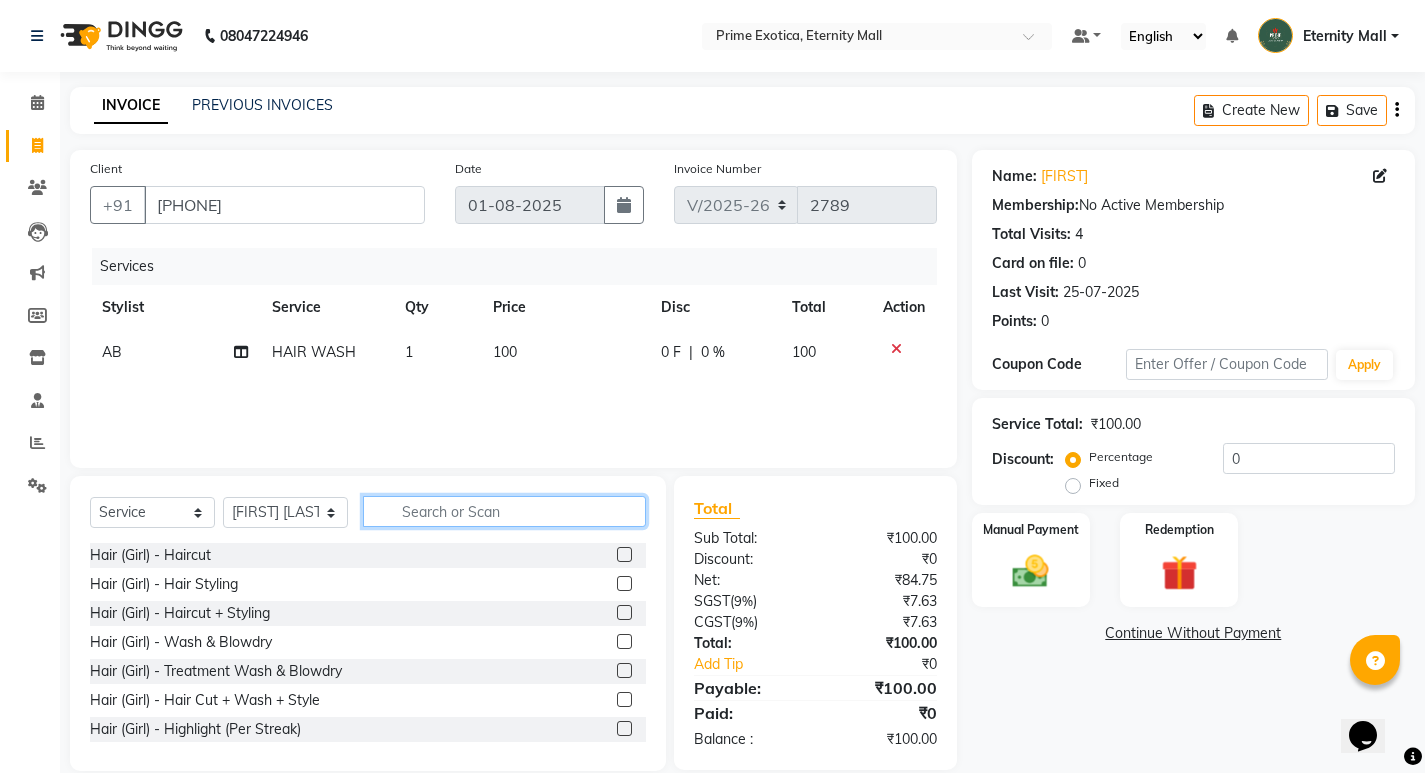 type 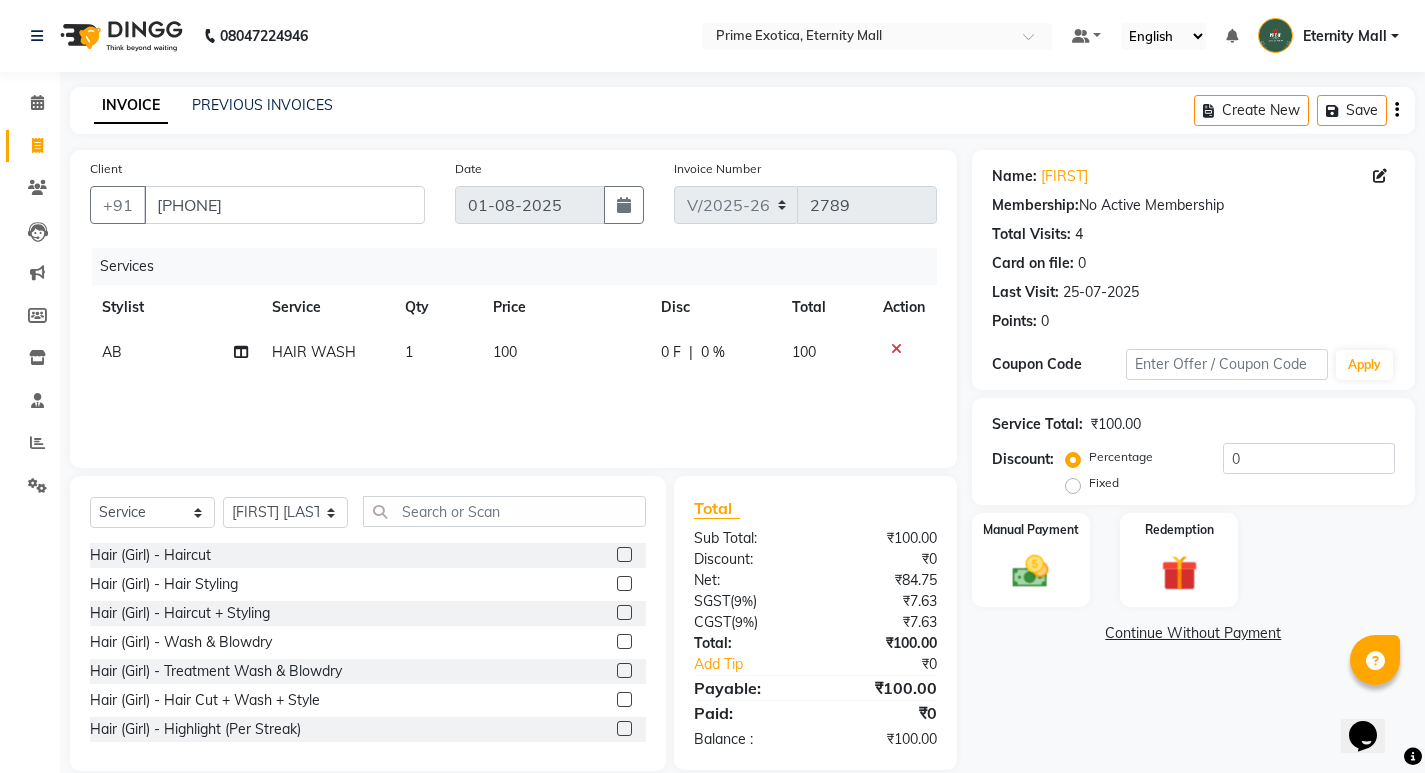 click 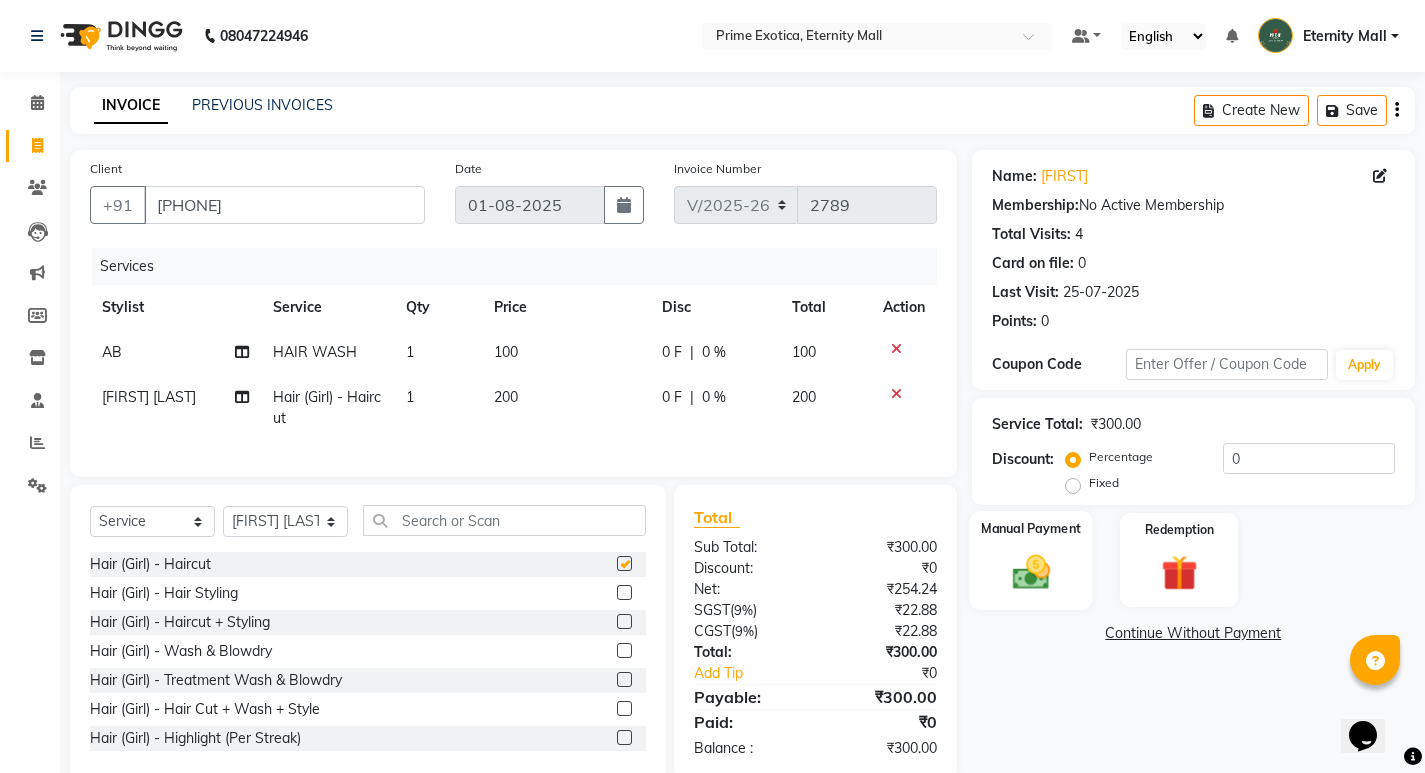 checkbox on "false" 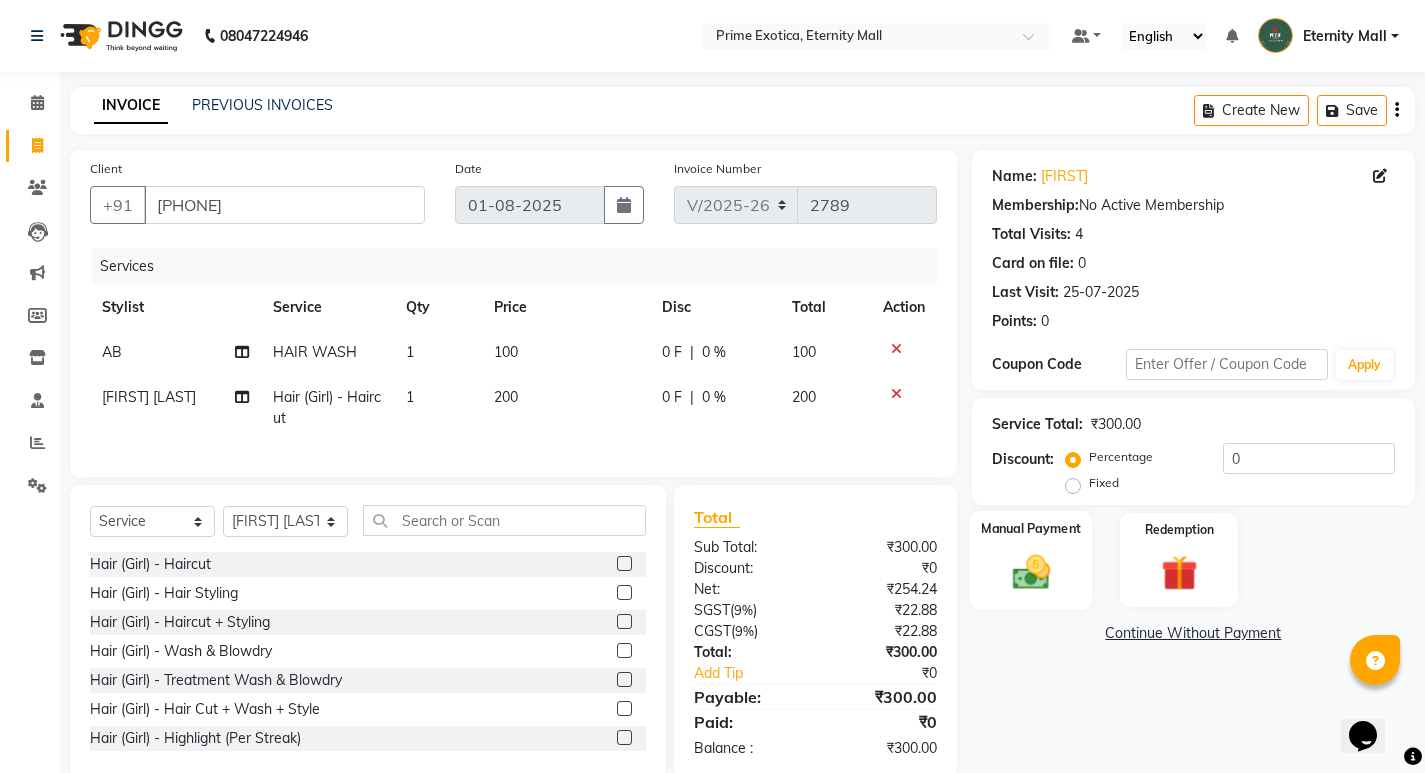 click on "Manual Payment" 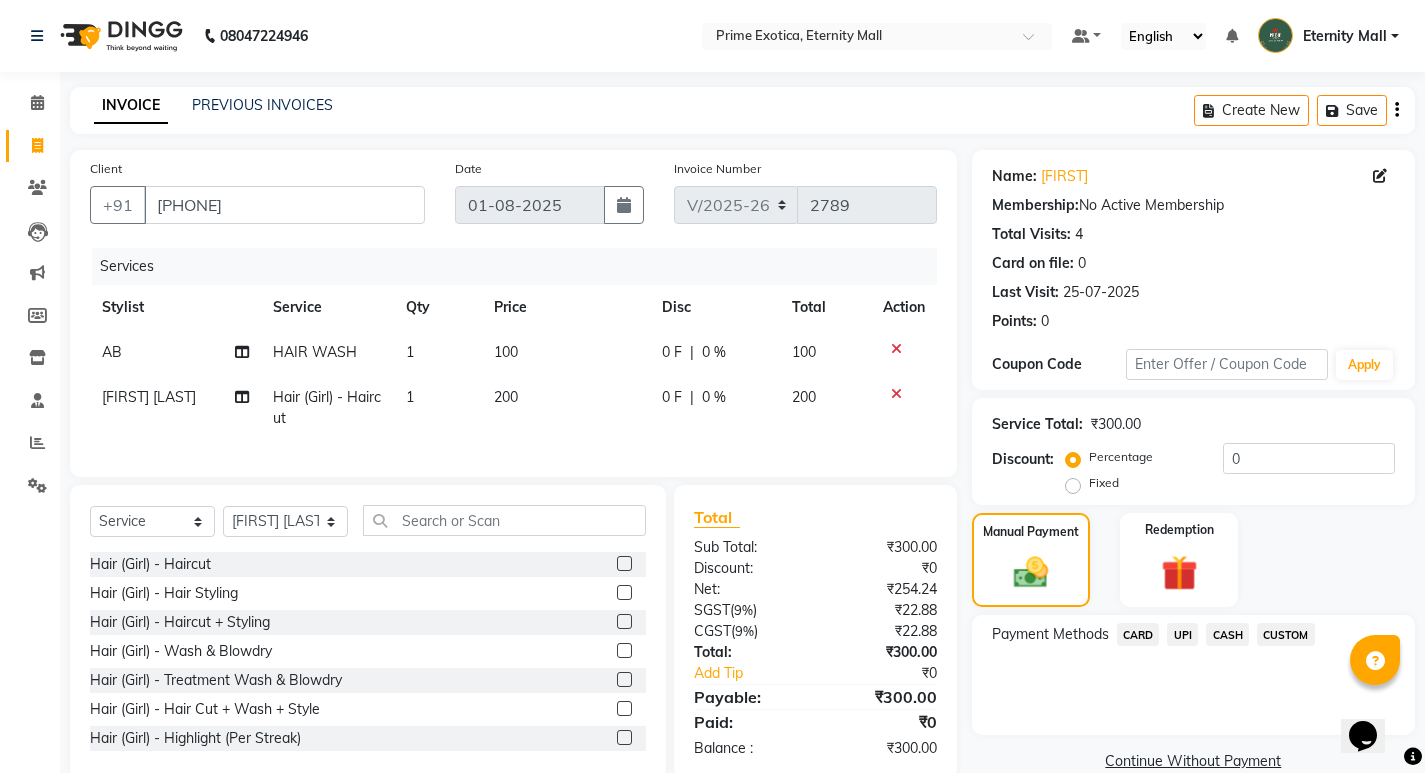 click on "UPI" 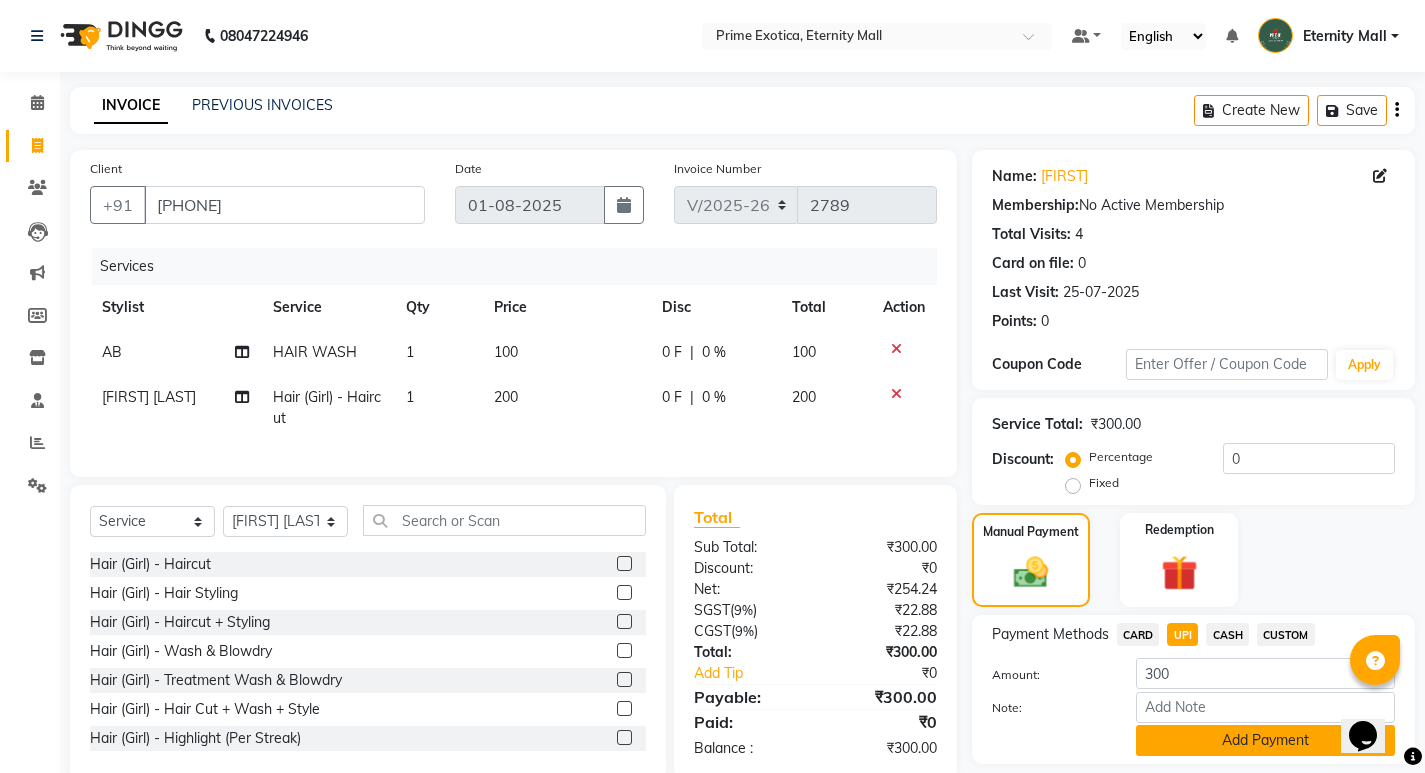 click on "Add Payment" 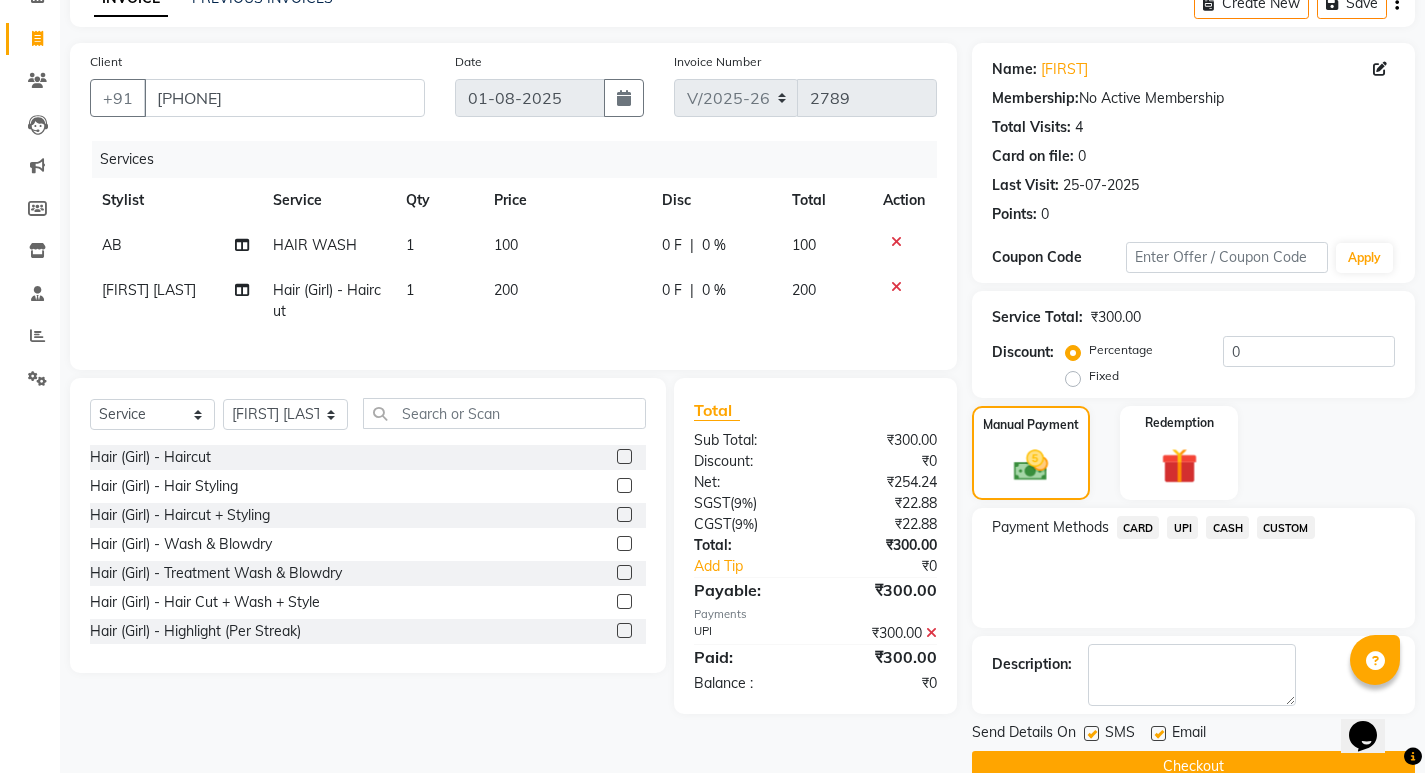 scroll, scrollTop: 146, scrollLeft: 0, axis: vertical 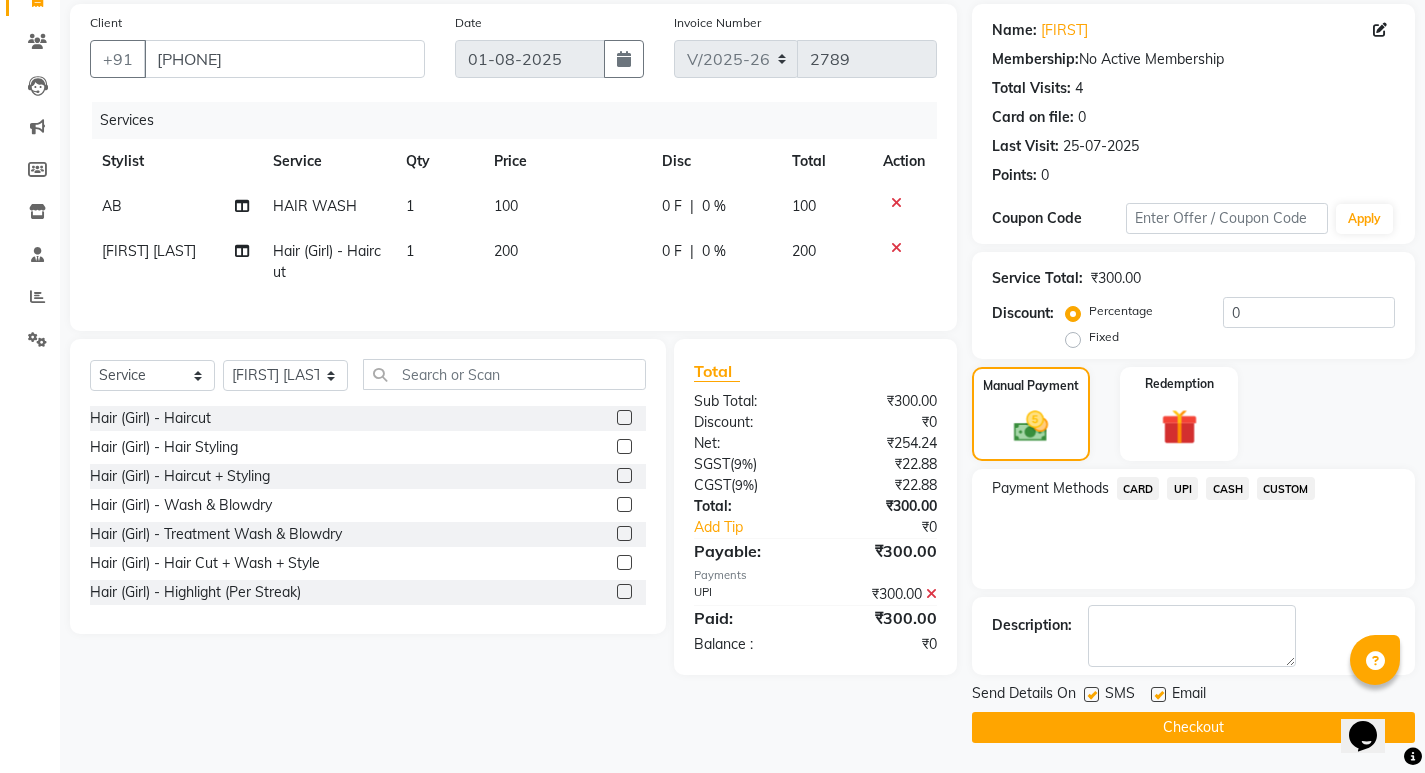 click on "Checkout" 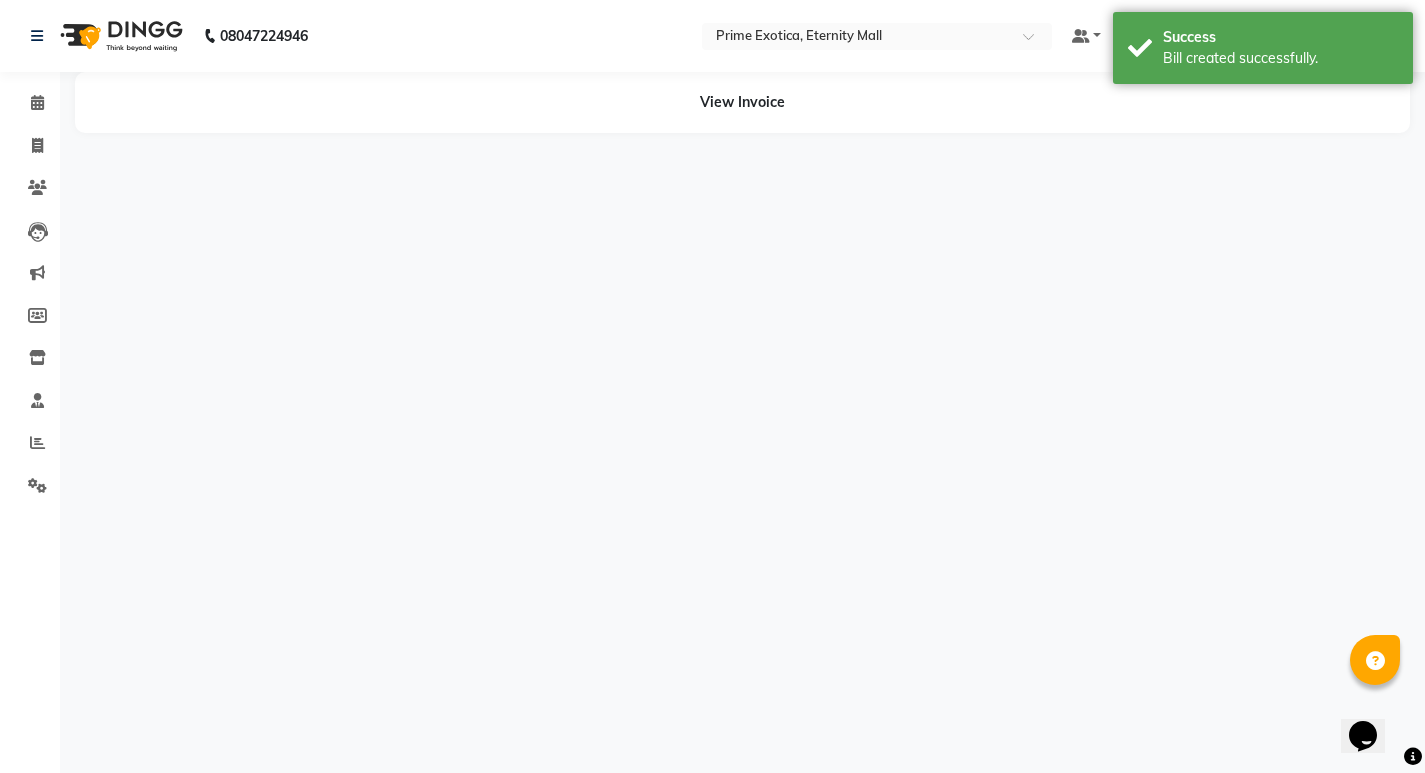 scroll, scrollTop: 0, scrollLeft: 0, axis: both 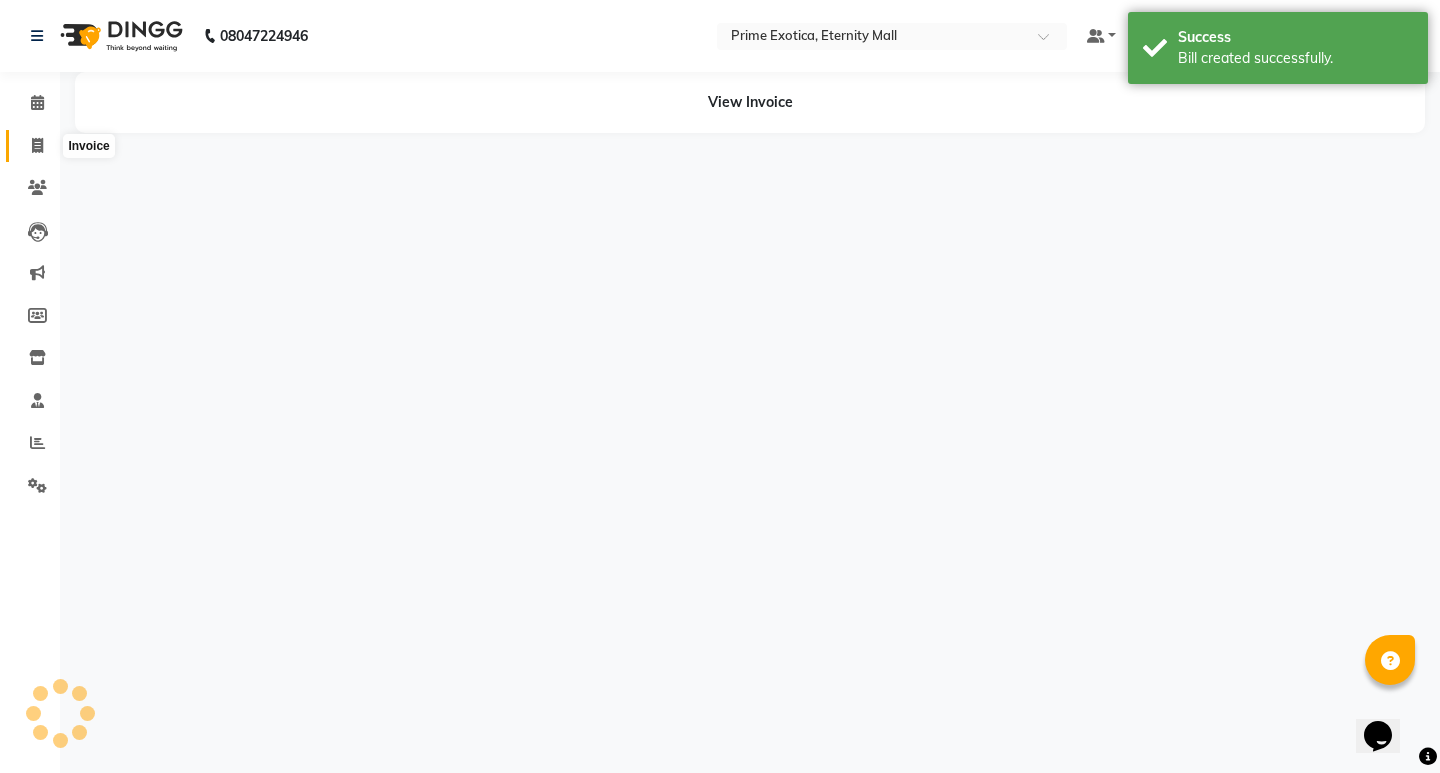 click 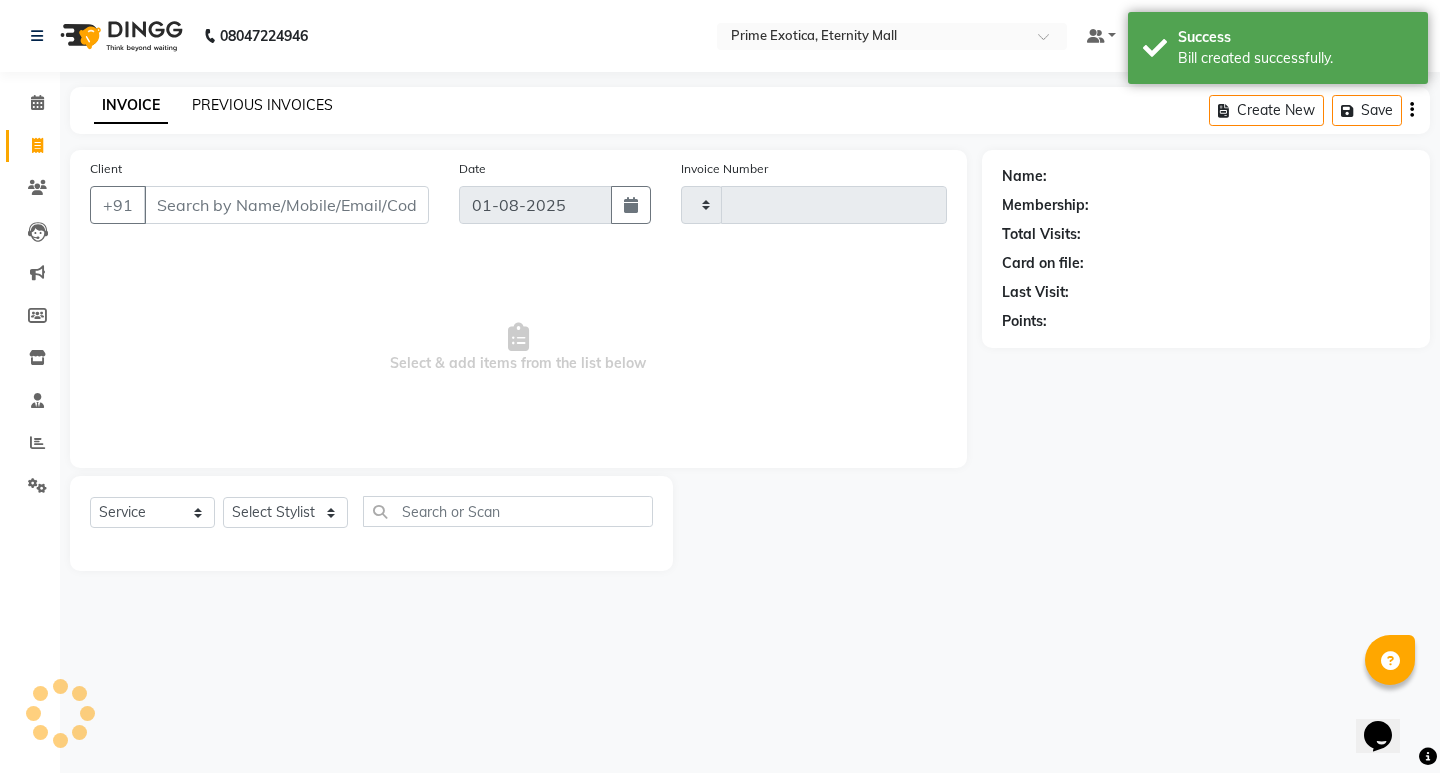 click on "PREVIOUS INVOICES" 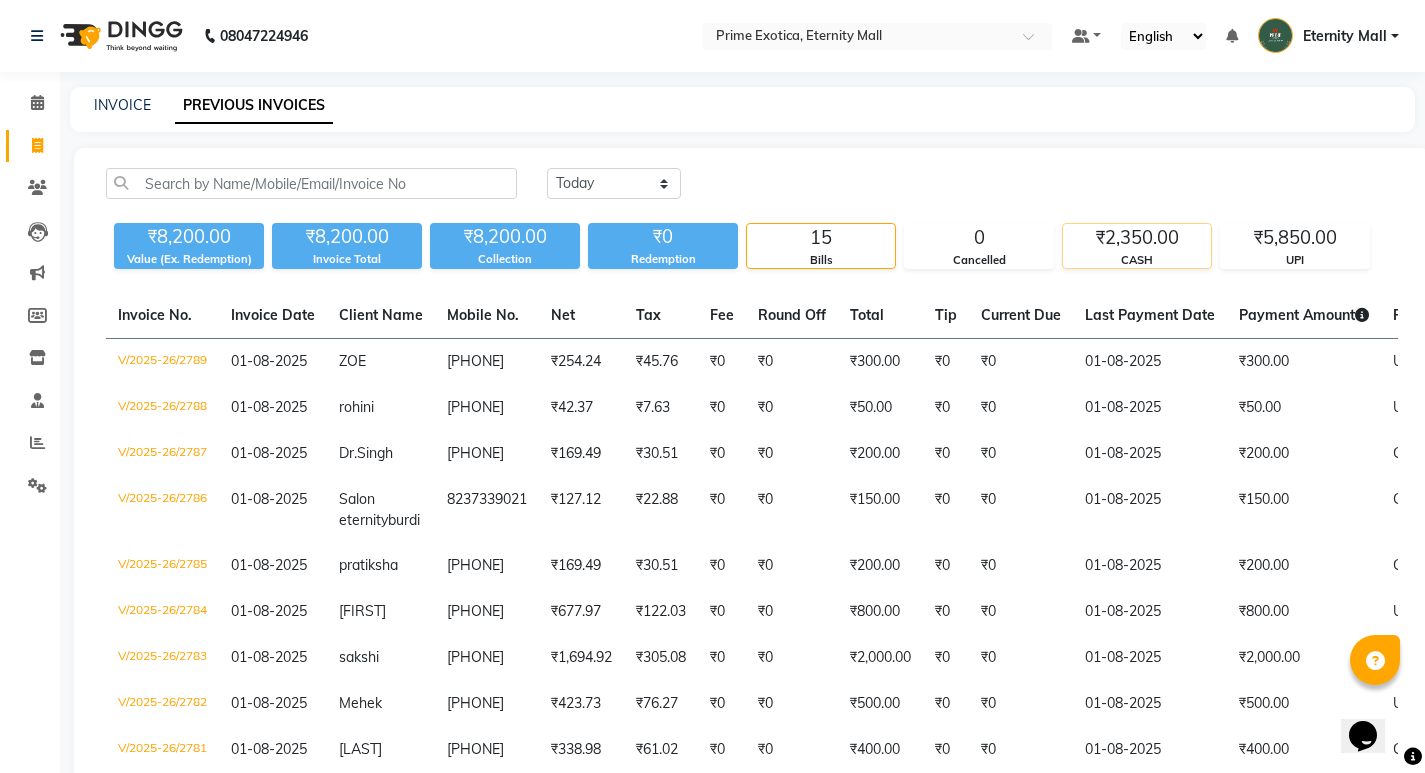click on "₹2,350.00" 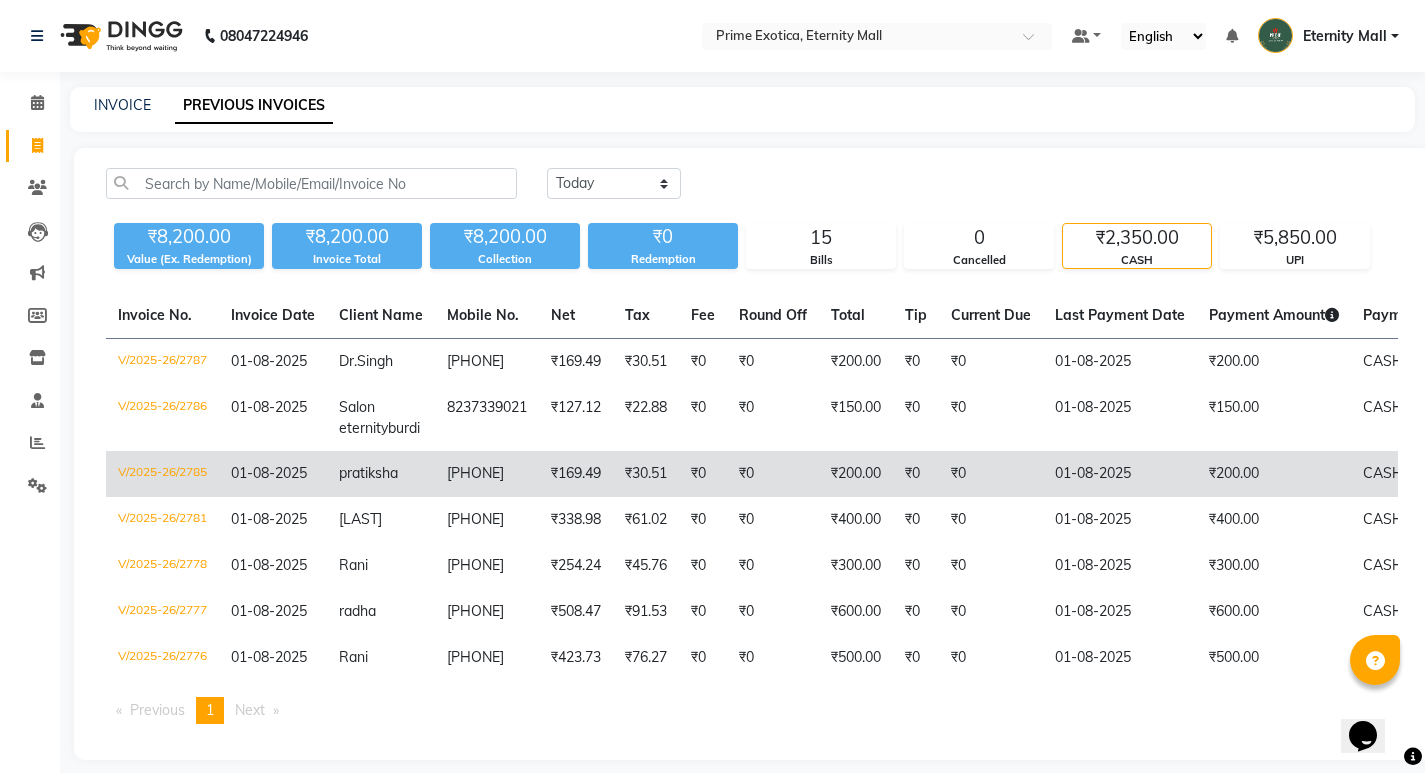 scroll, scrollTop: 53, scrollLeft: 0, axis: vertical 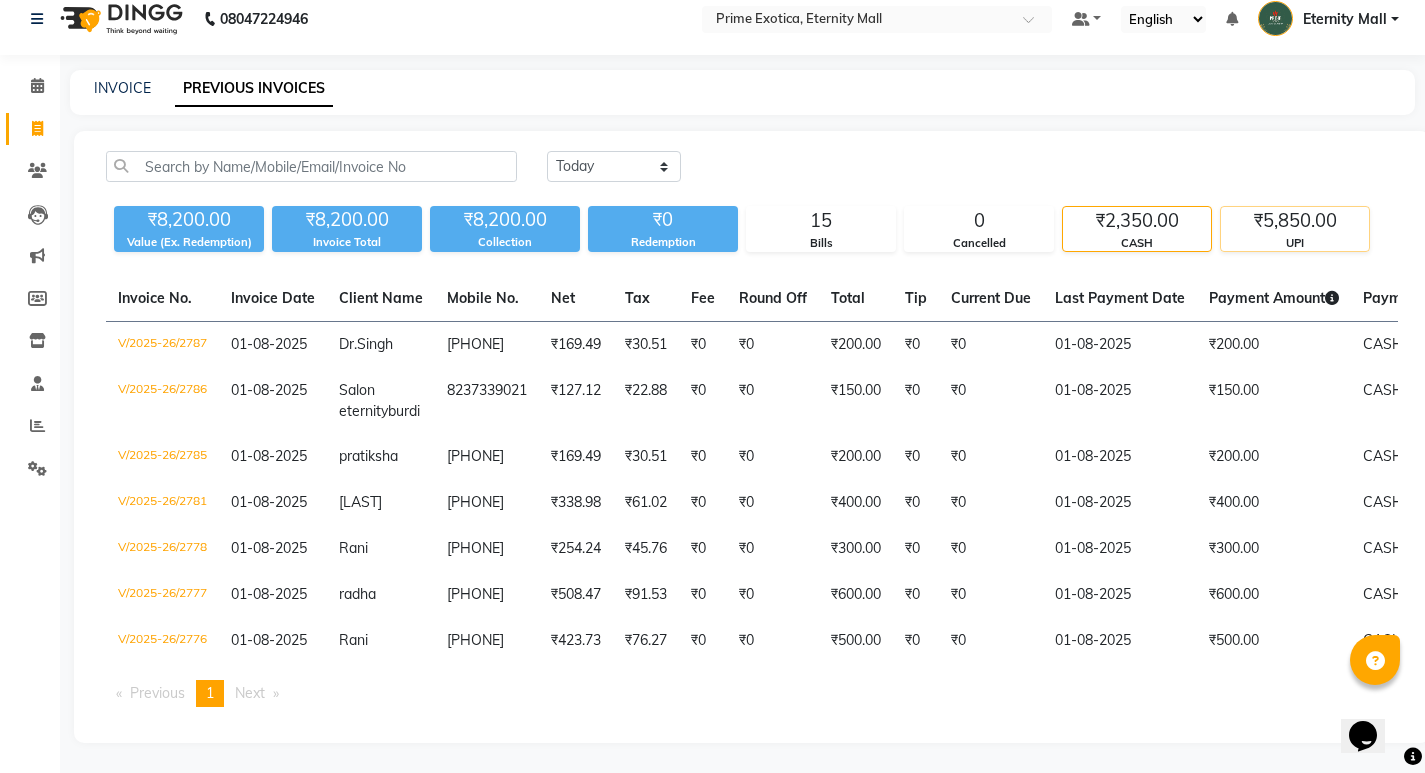 click on "₹5,850.00" 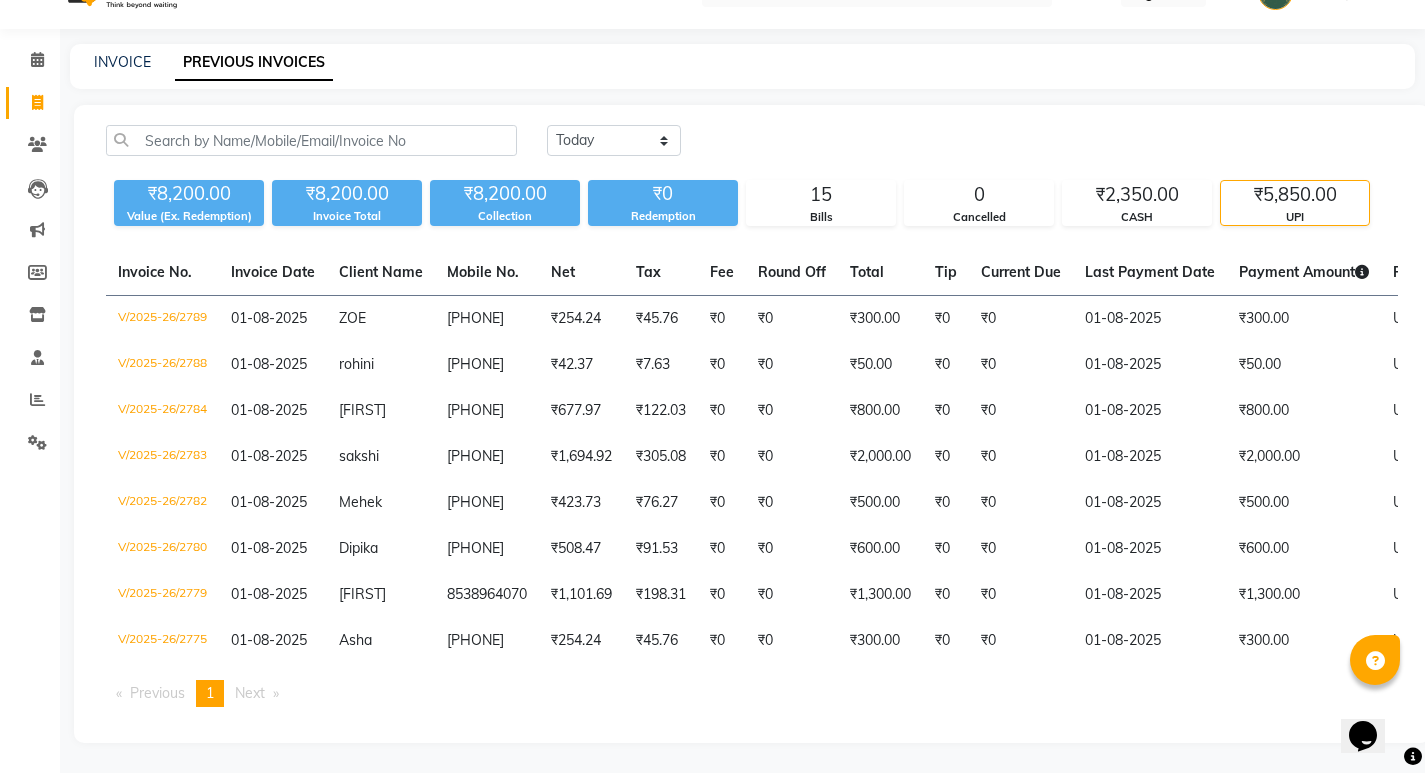 scroll, scrollTop: 58, scrollLeft: 0, axis: vertical 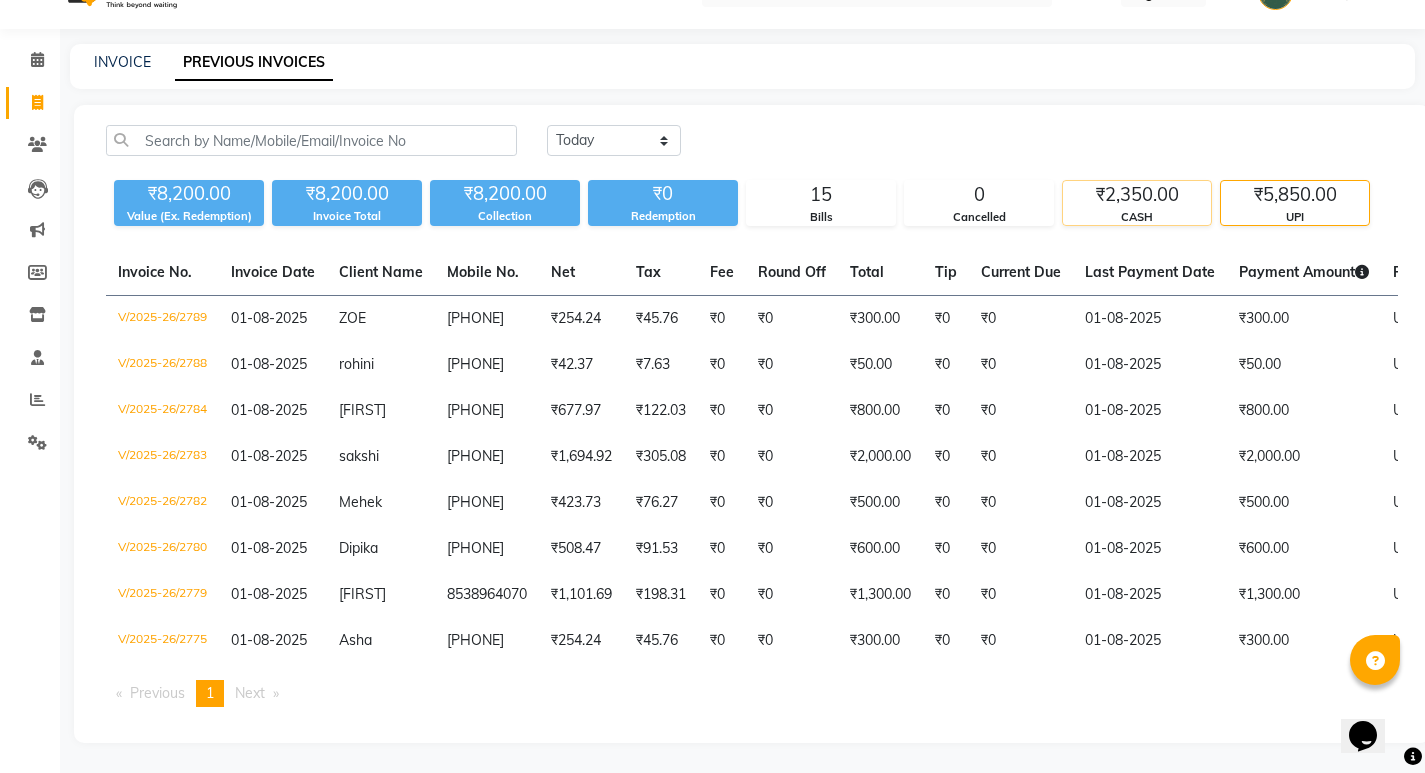click on "₹2,350.00" 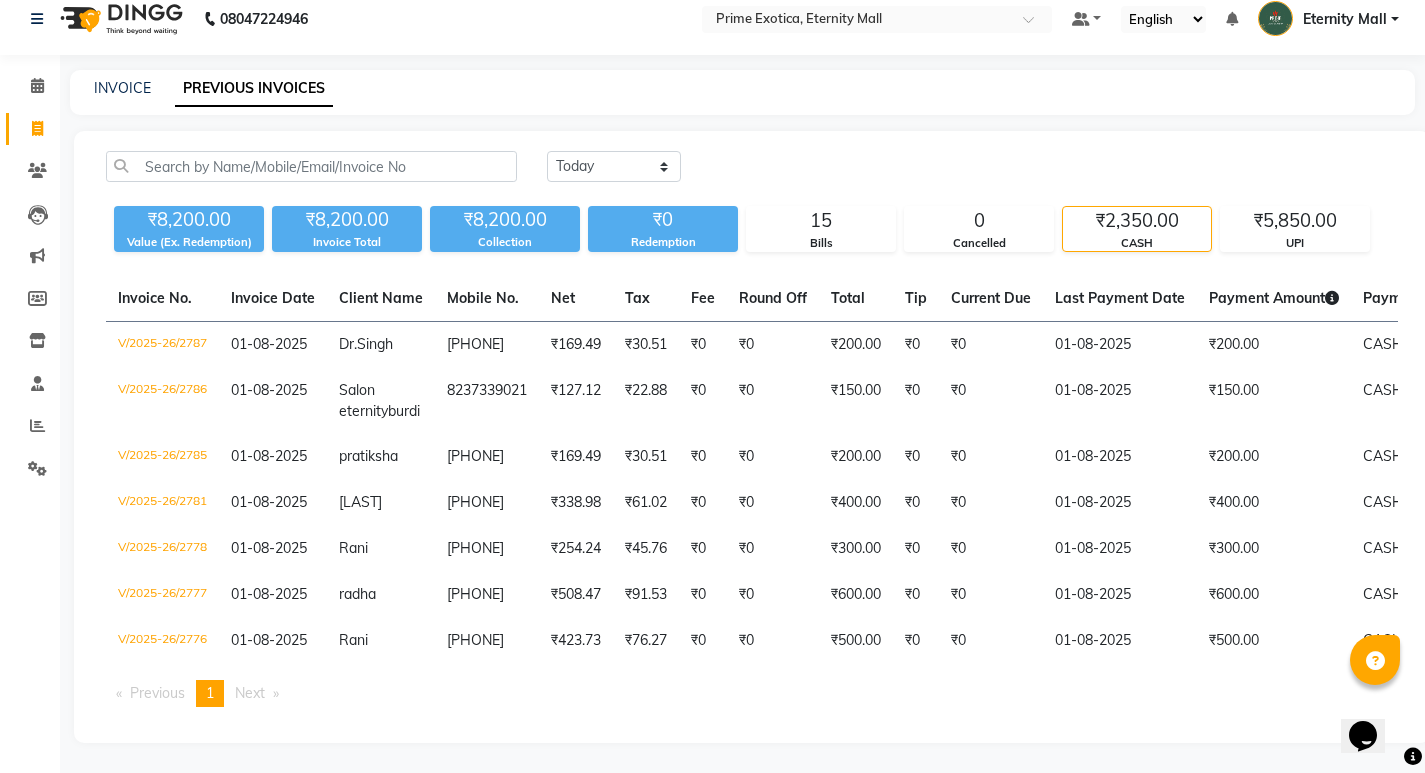 scroll, scrollTop: 53, scrollLeft: 0, axis: vertical 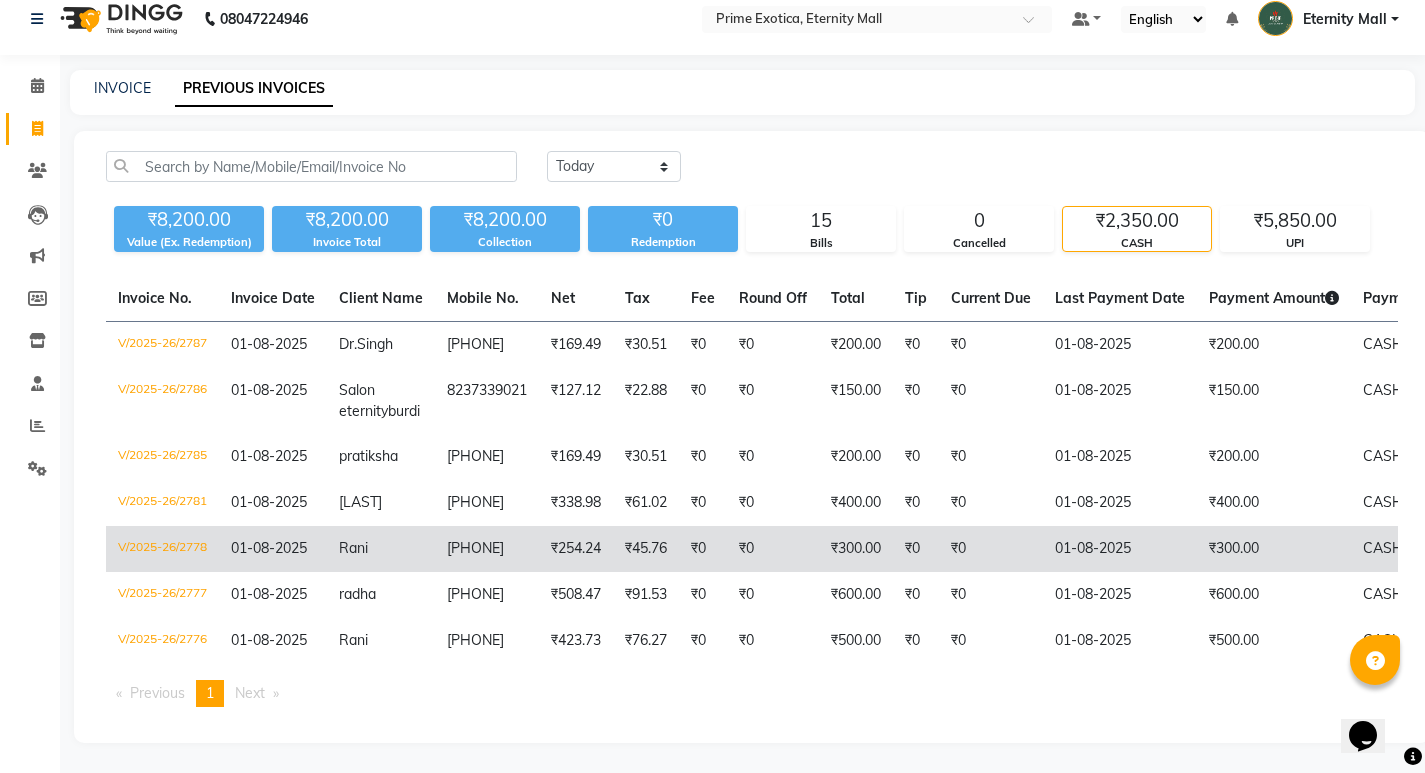 click on "V/2025-26/2778" 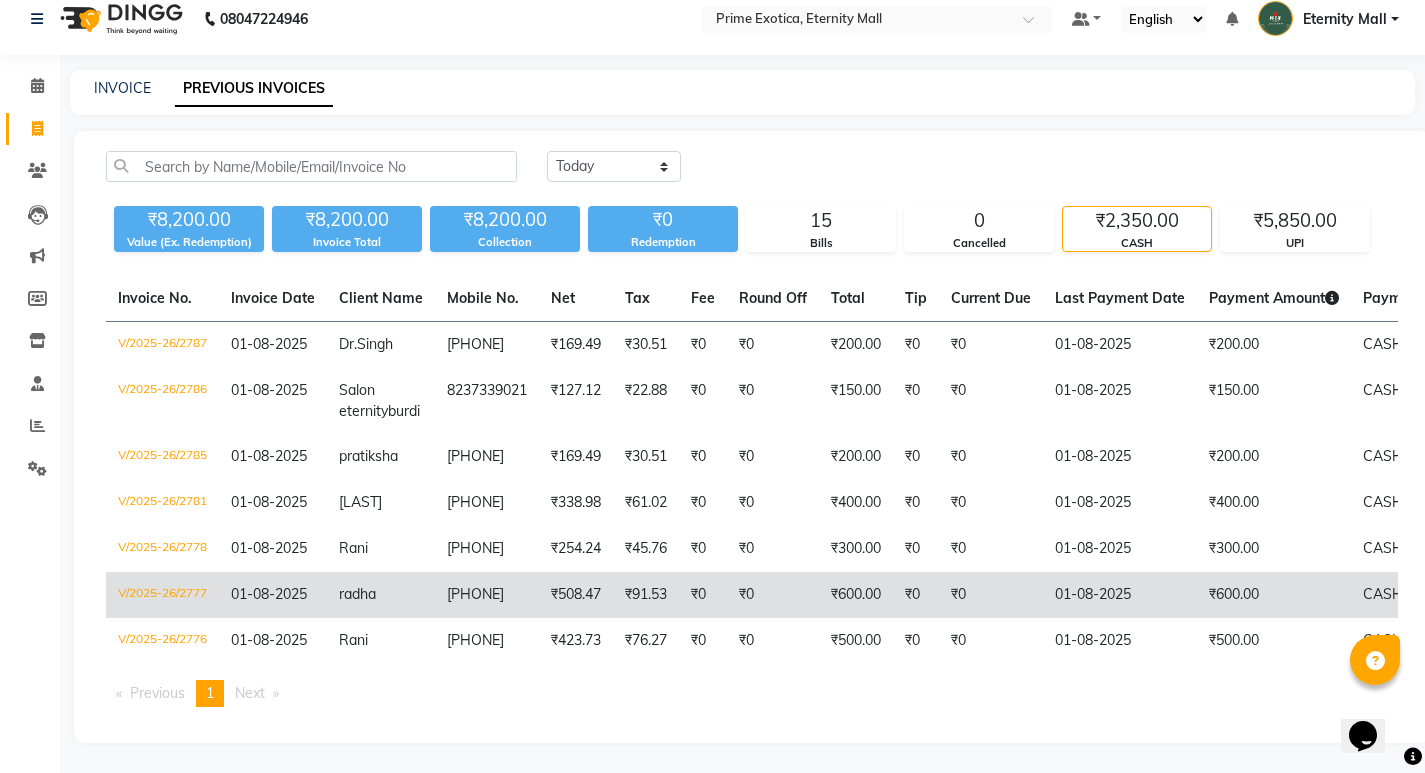 click on "V/2025-26/2777" 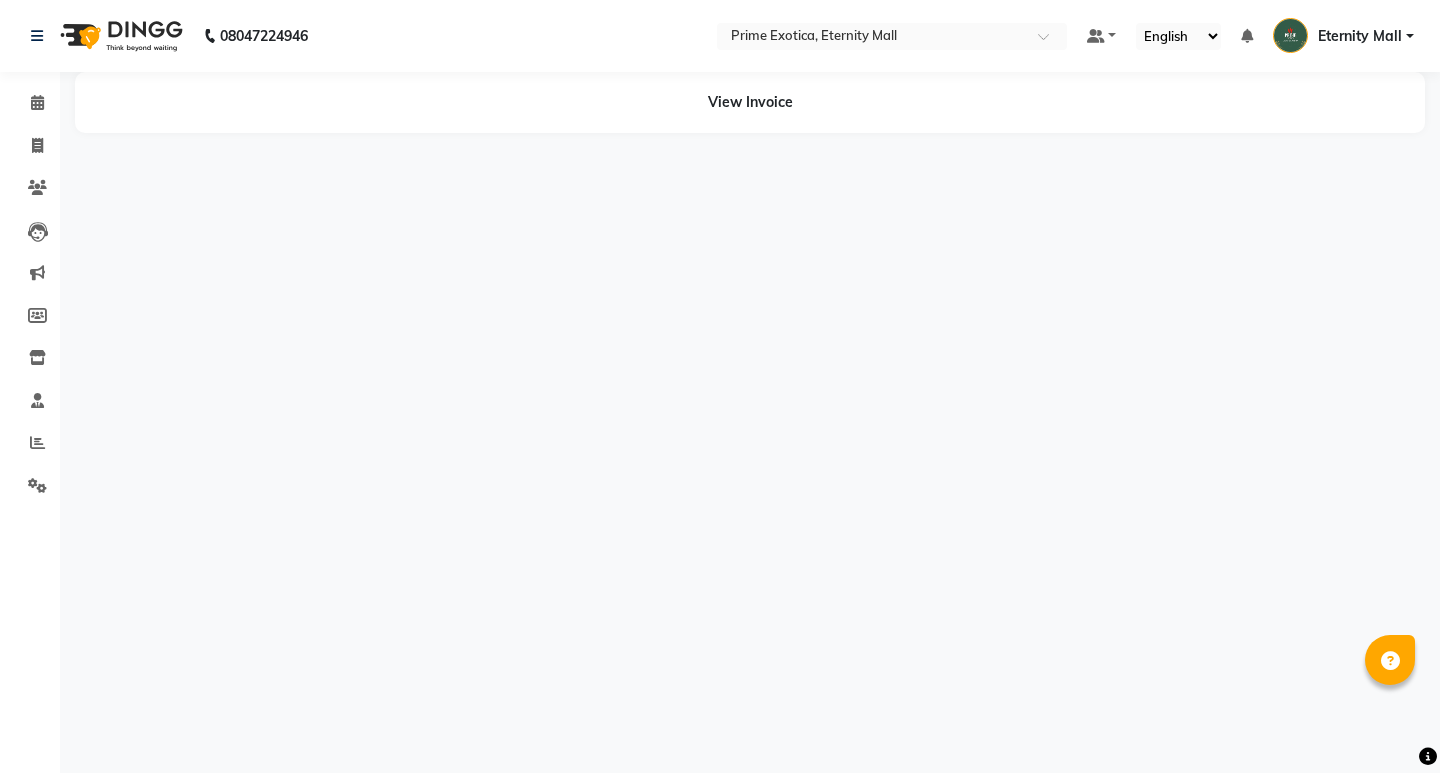 scroll, scrollTop: 0, scrollLeft: 0, axis: both 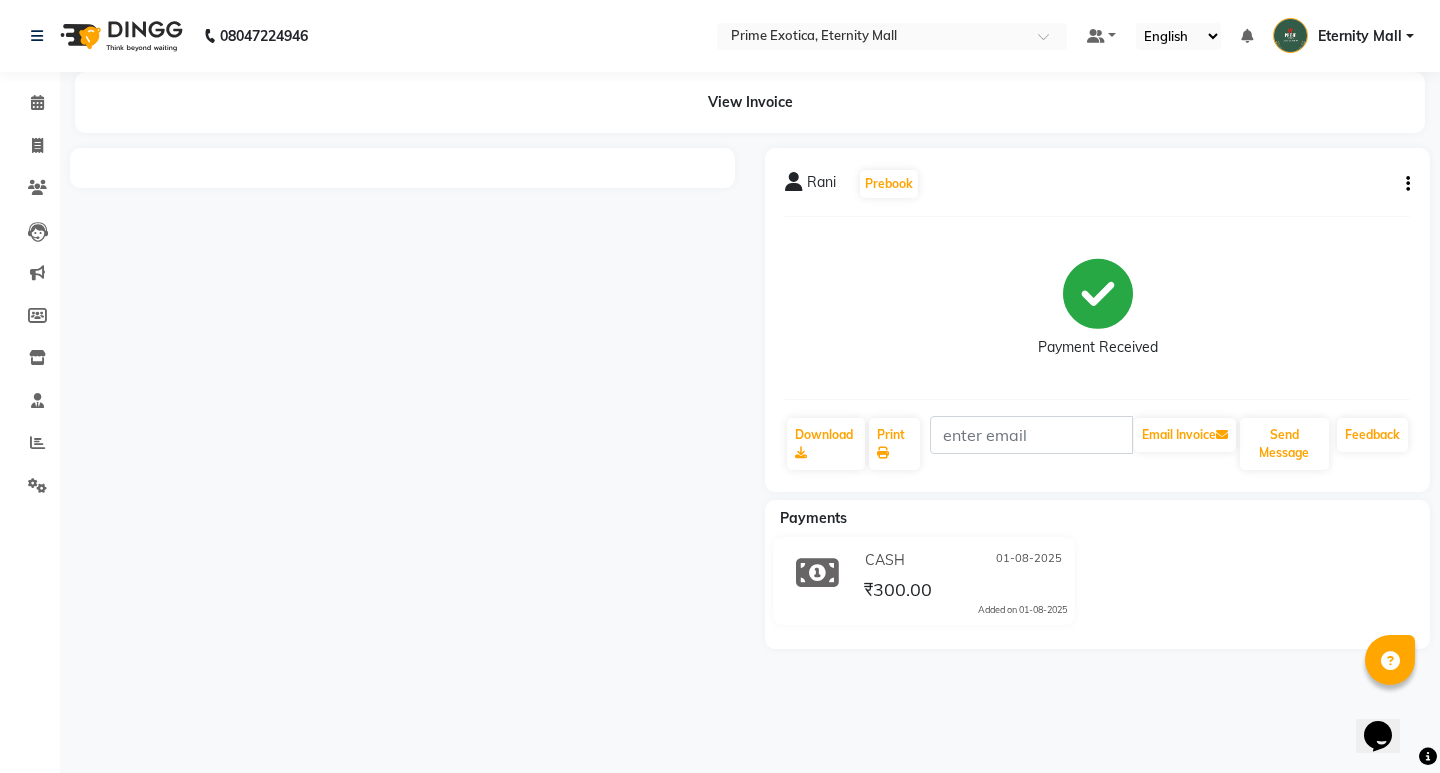 click 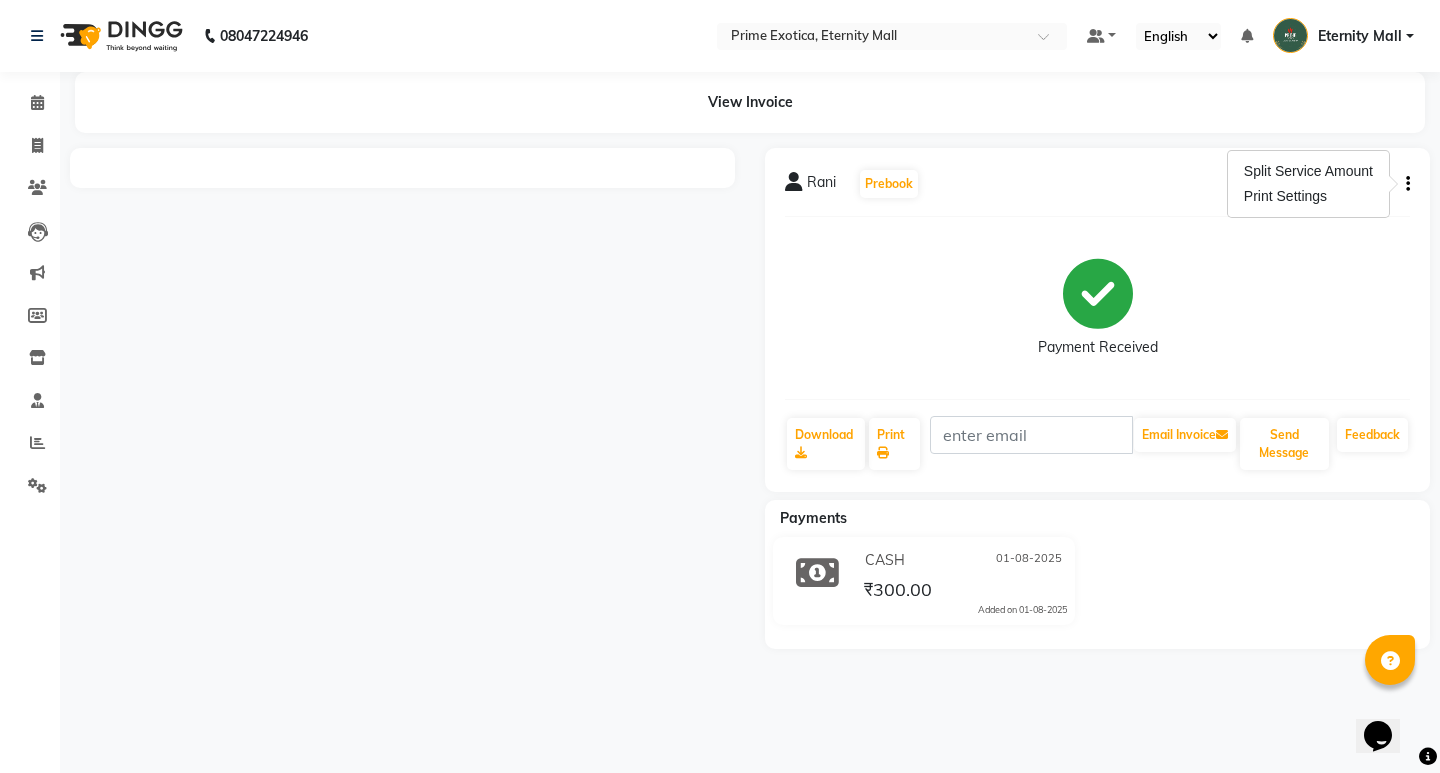 click on "Payment Received" 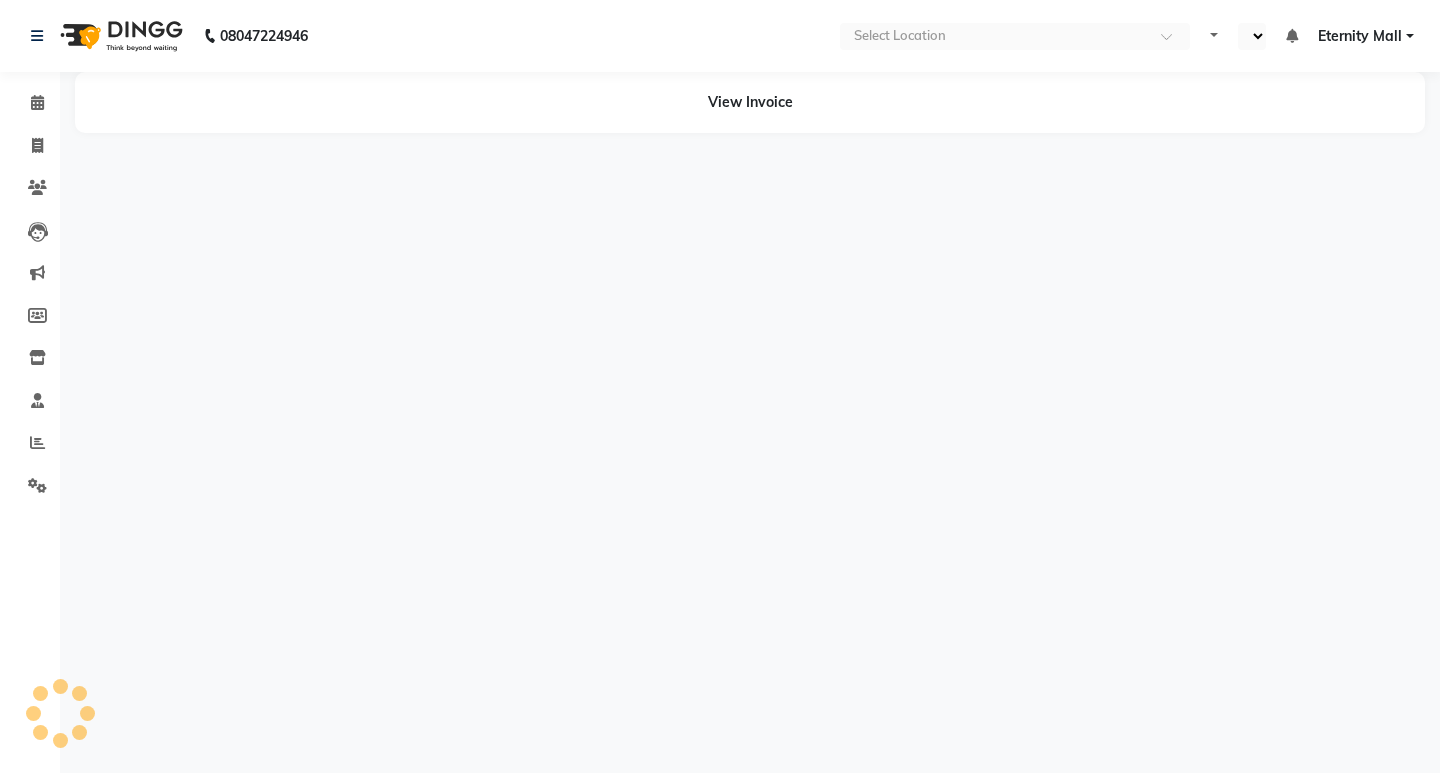 scroll, scrollTop: 0, scrollLeft: 0, axis: both 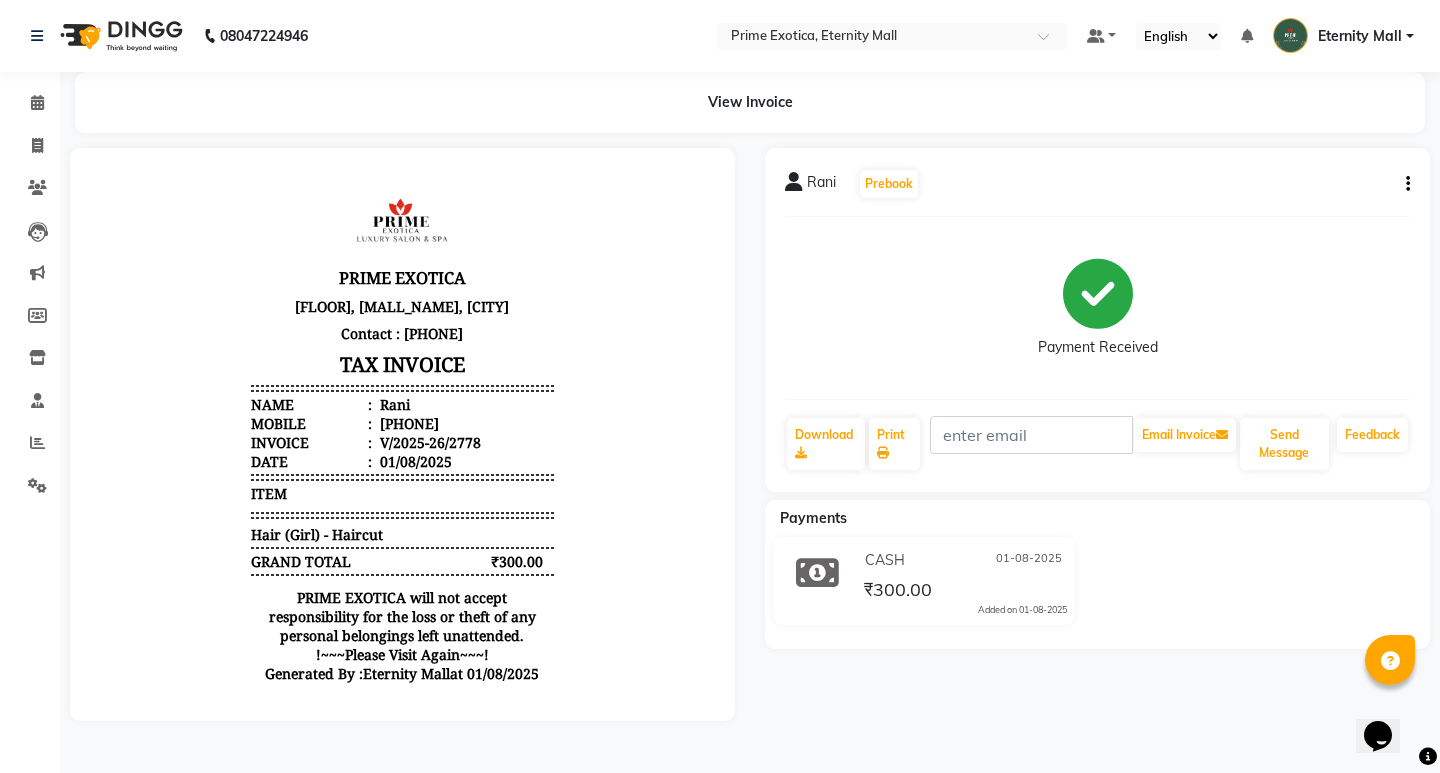 click on "Rani   Prebook   Payment Received  Download  Print   Email Invoice   Send Message Feedback  Payments CASH 01-08-2025 ₹300.00  Added on 01-08-2025" 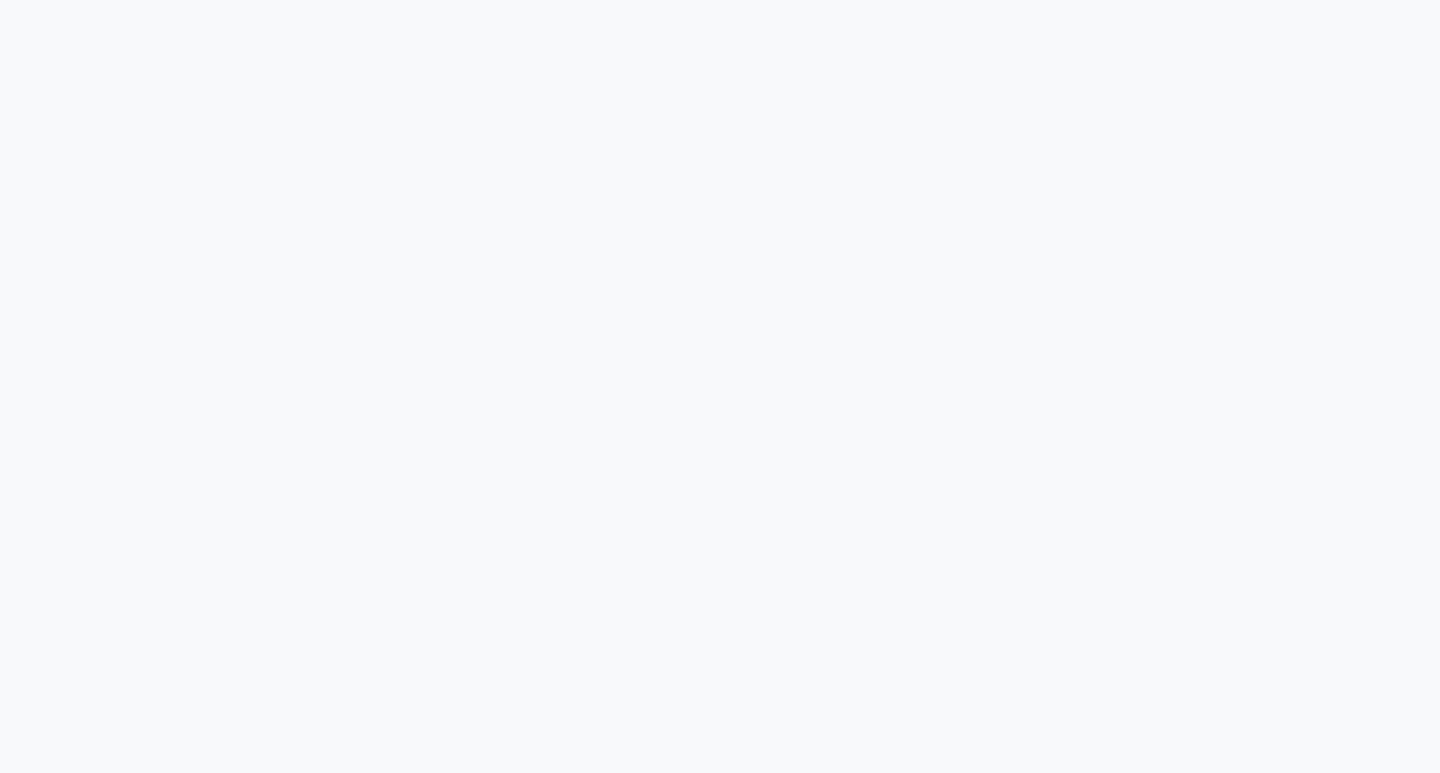 scroll, scrollTop: 0, scrollLeft: 0, axis: both 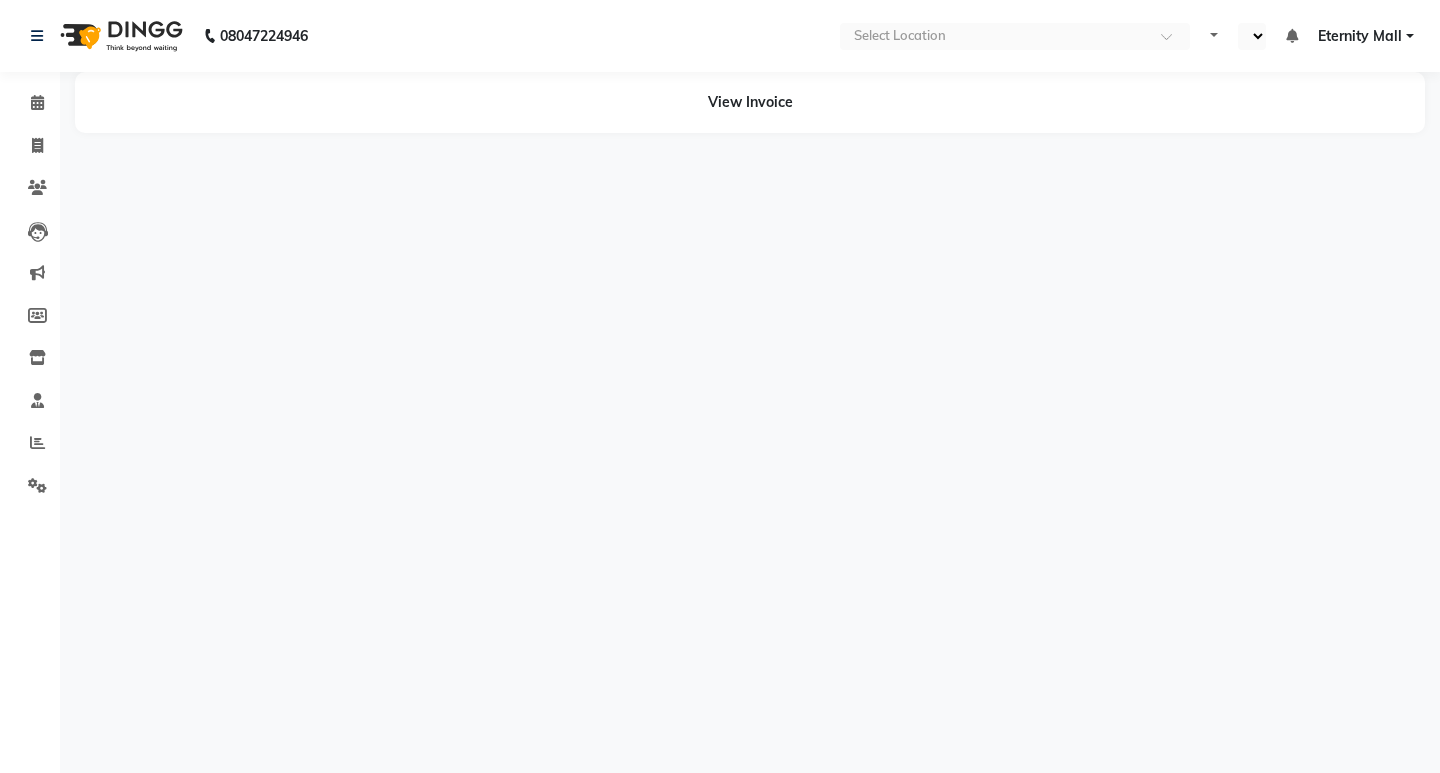 select on "en" 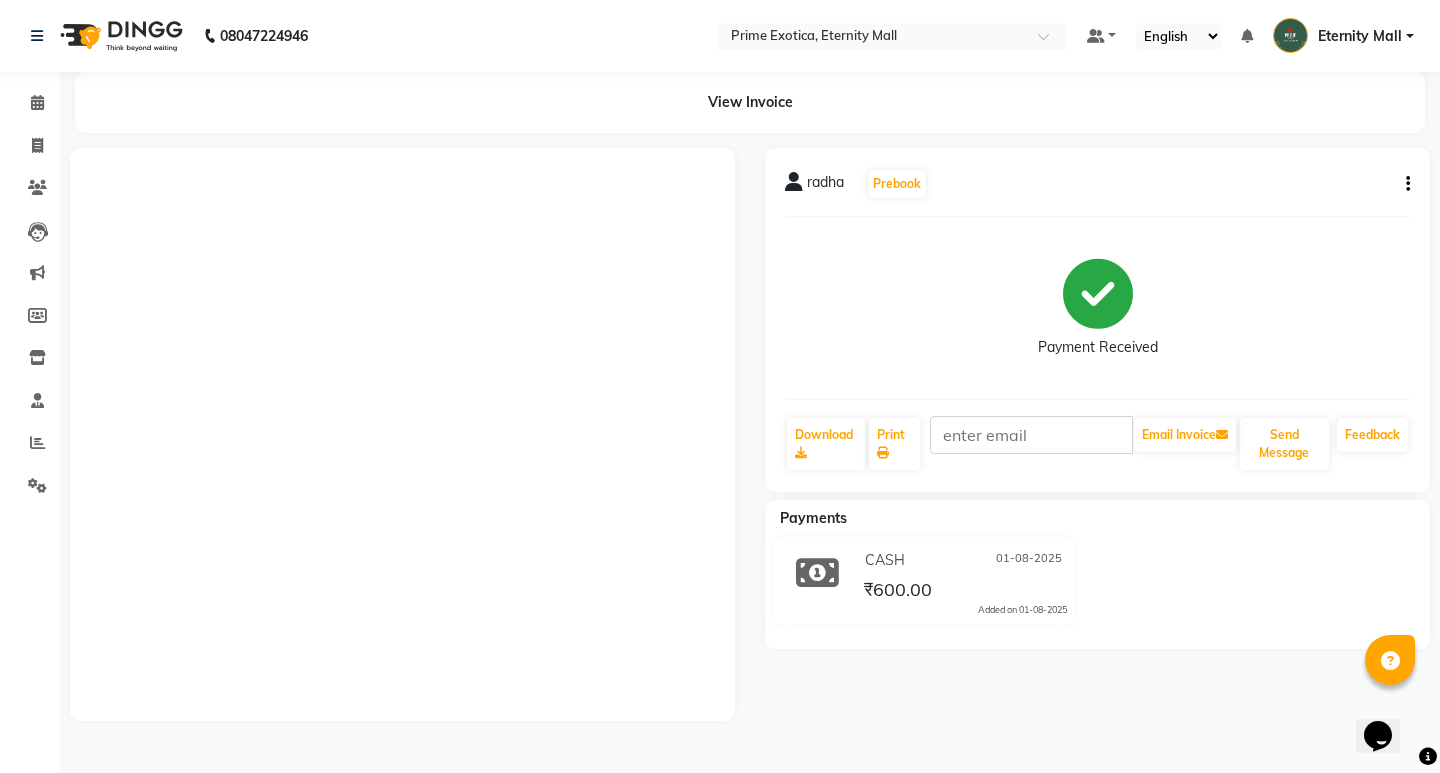 scroll, scrollTop: 0, scrollLeft: 0, axis: both 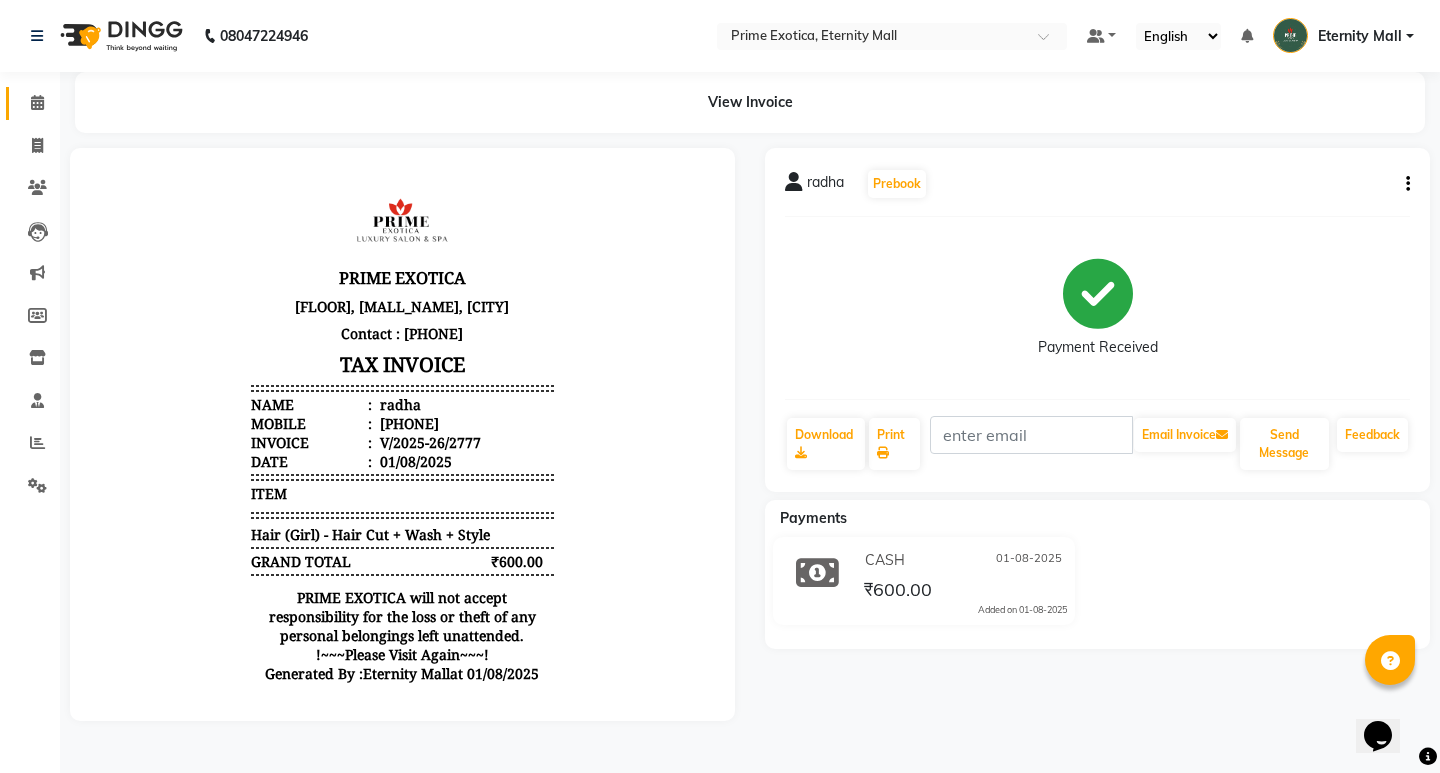 click on "Calendar" 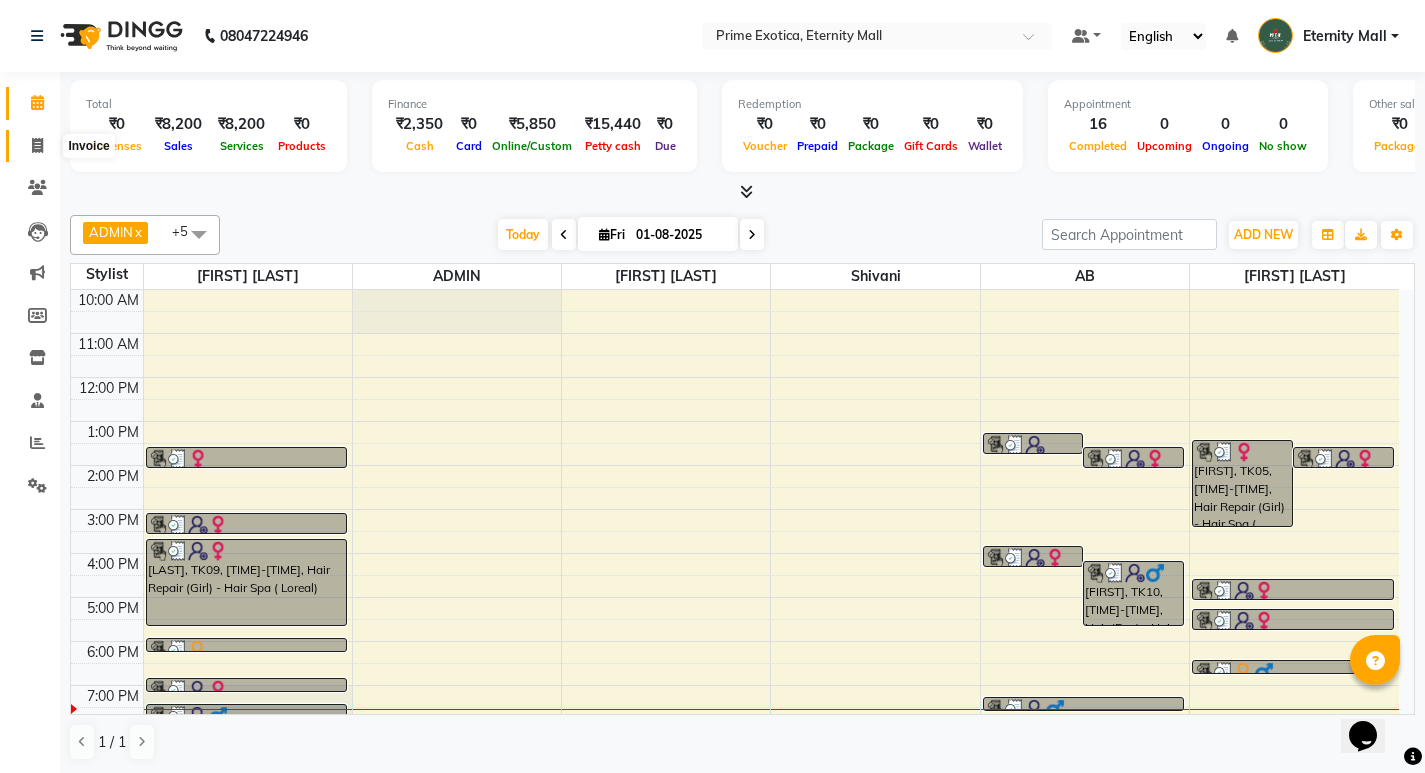 click 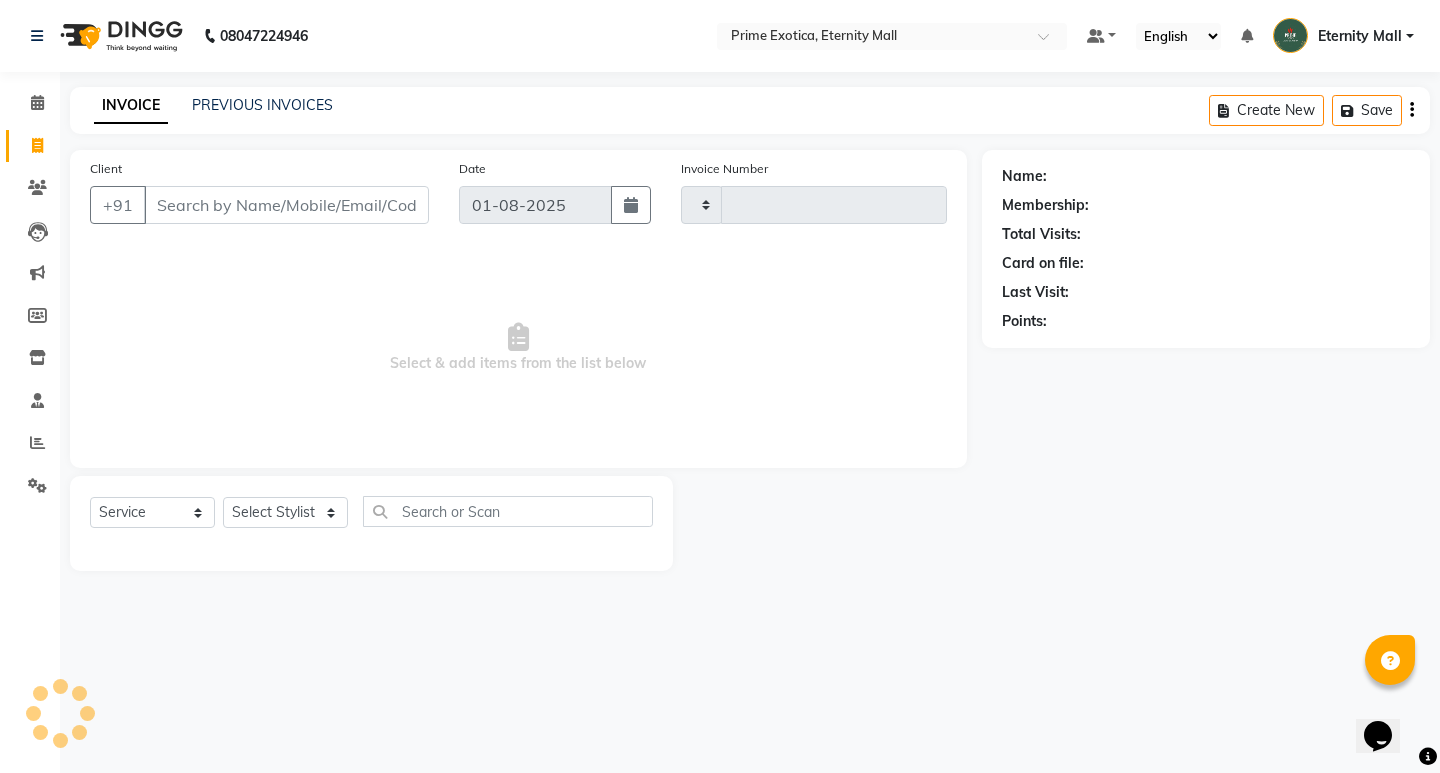 type on "2790" 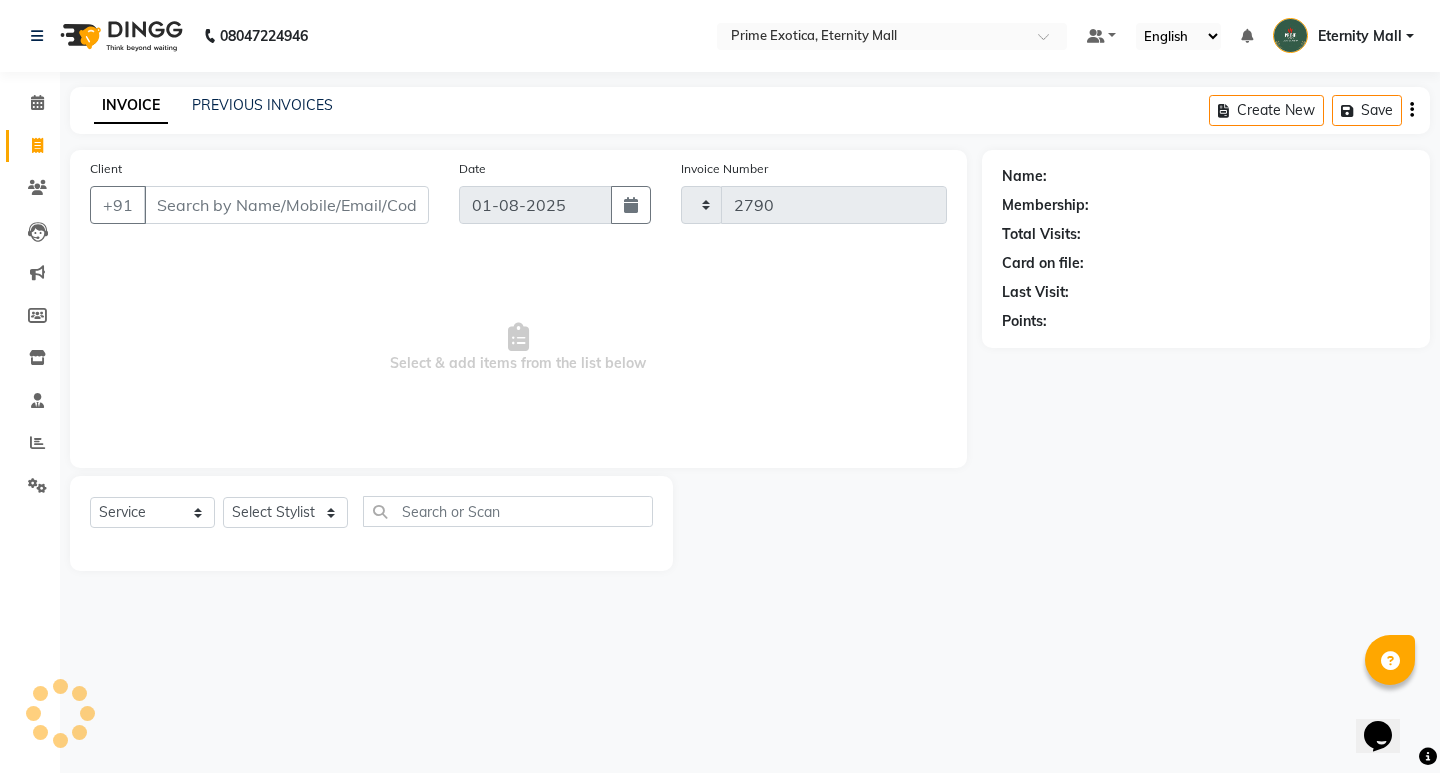 select on "5774" 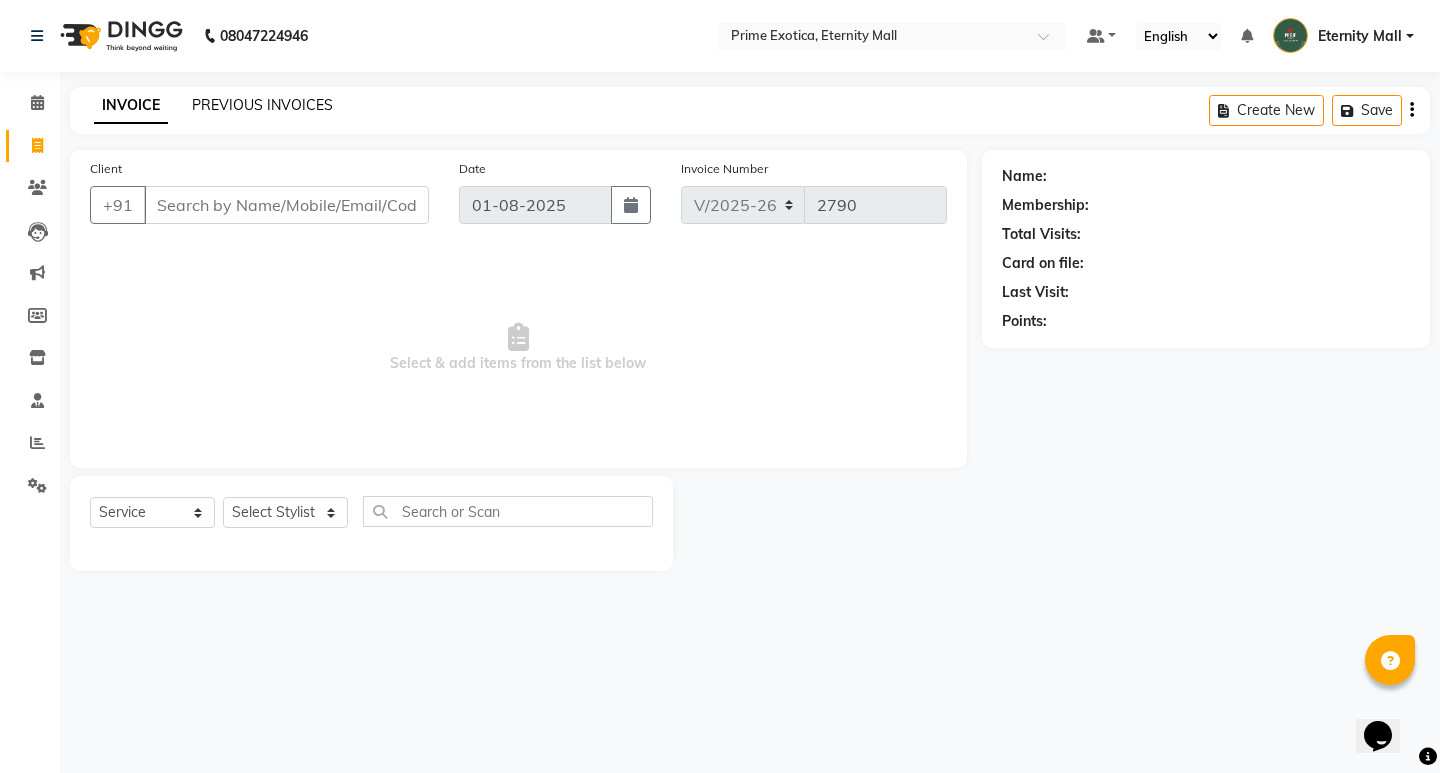 click on "PREVIOUS INVOICES" 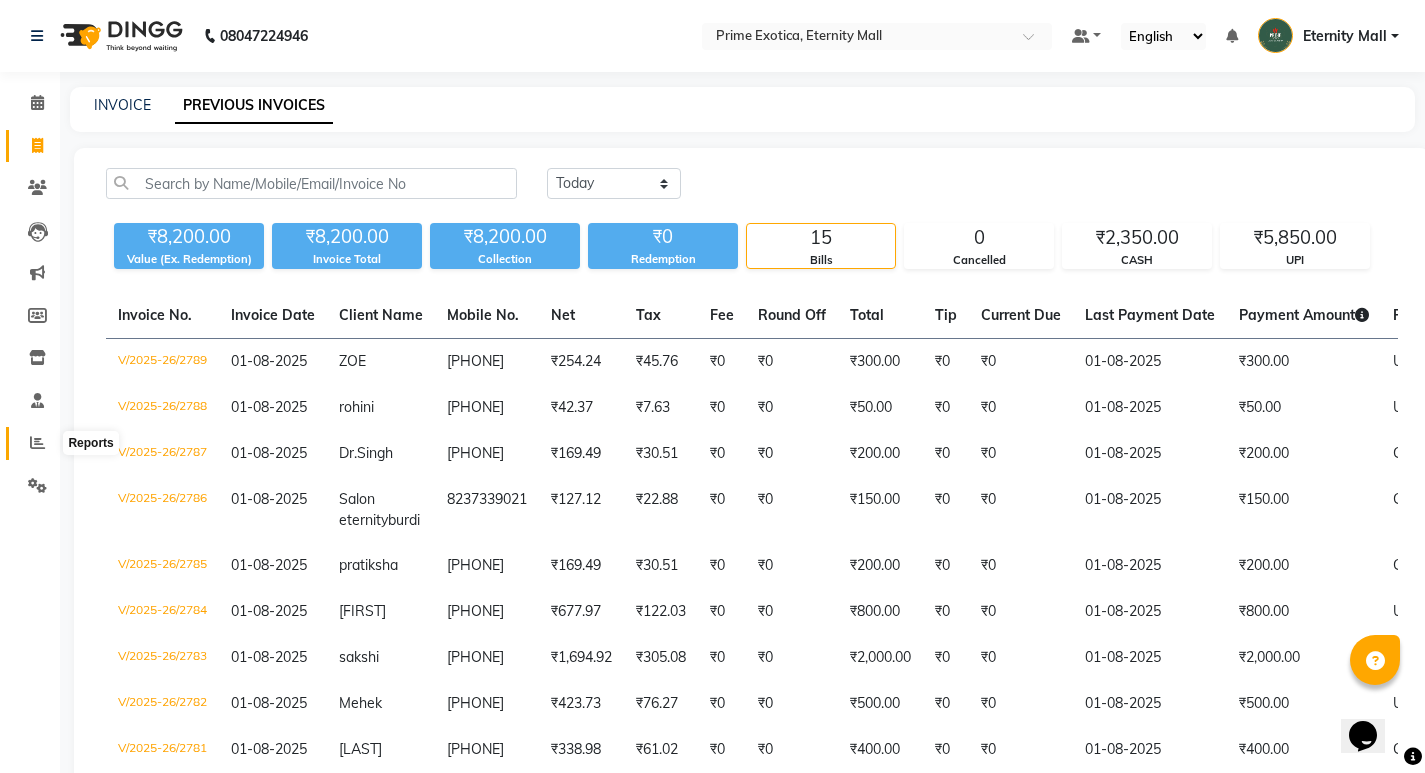 click 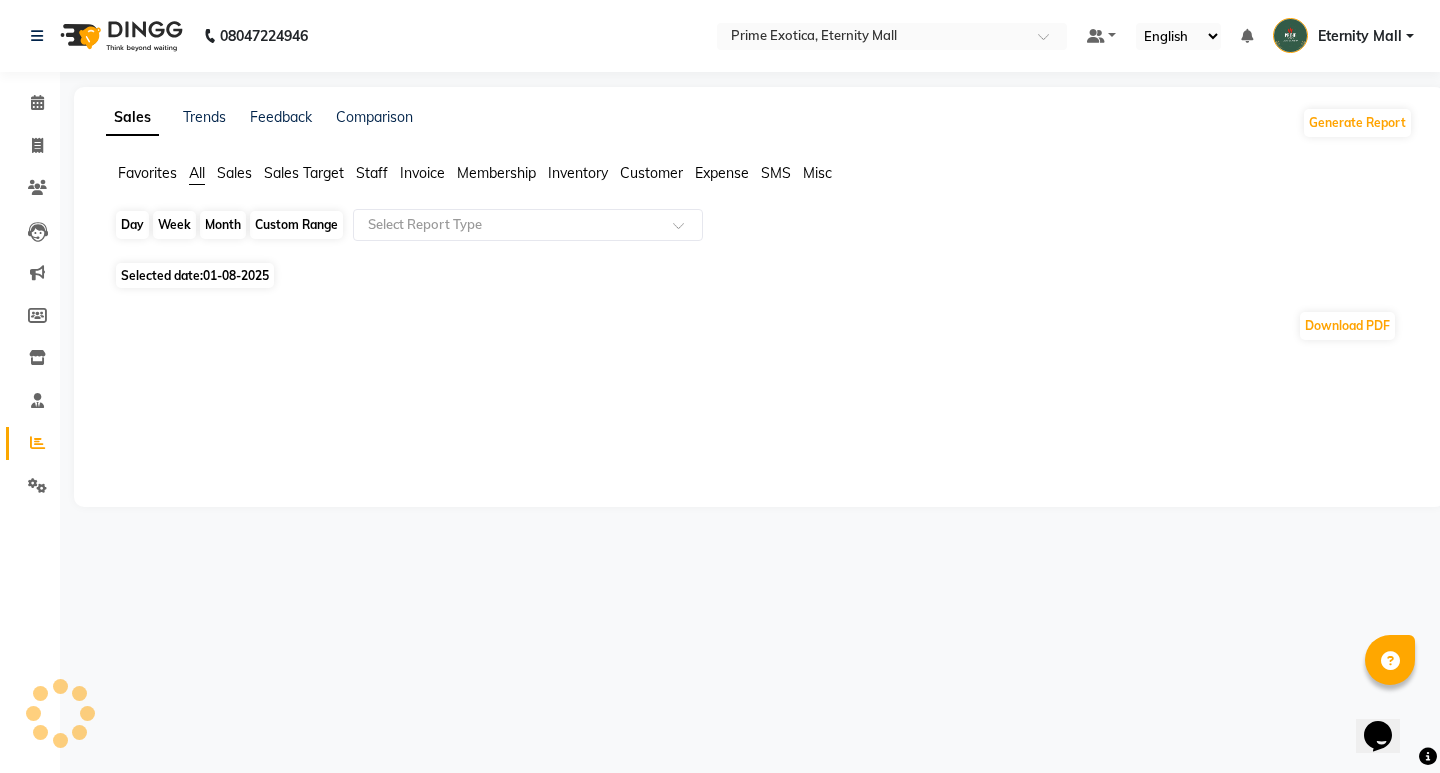 click on "Day" 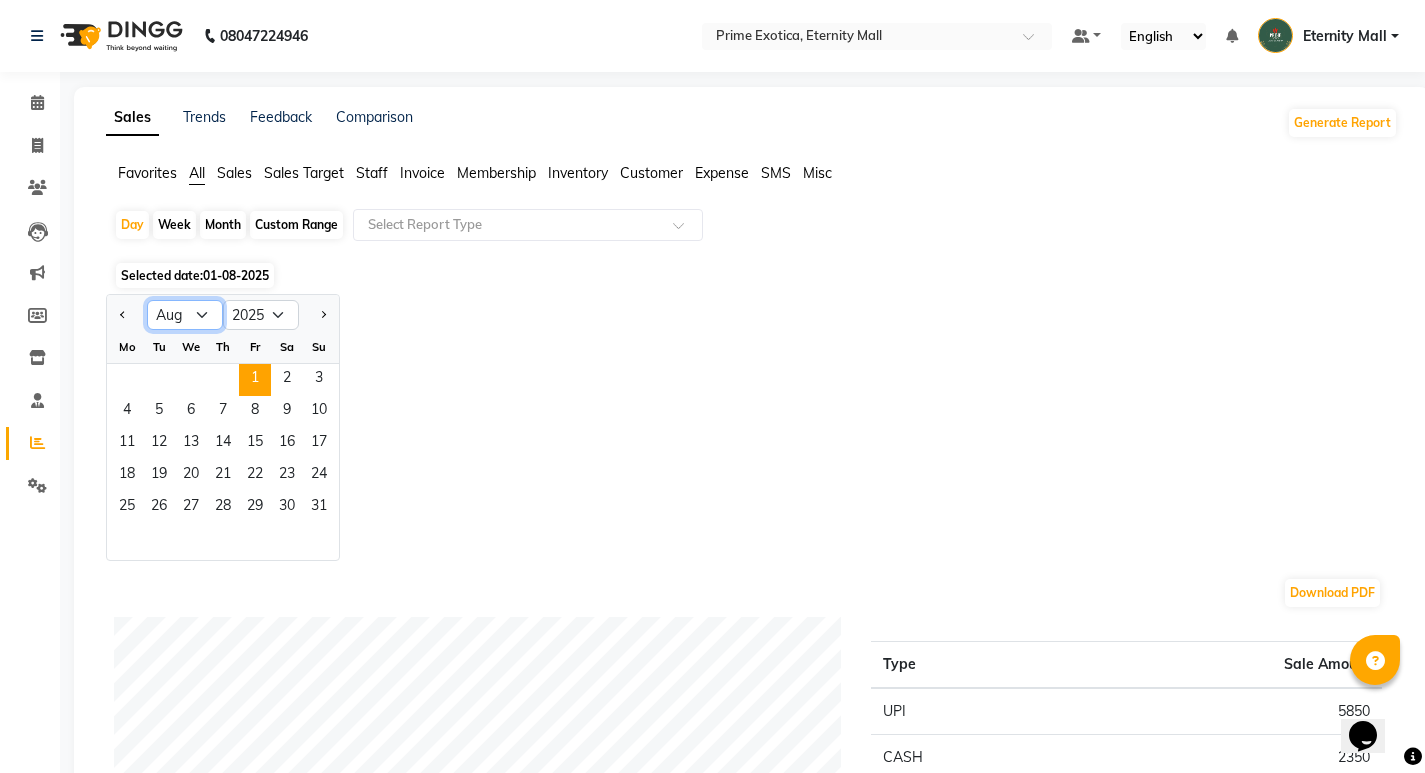 click on "Jan Feb Mar Apr May Jun Jul Aug Sep Oct Nov Dec" 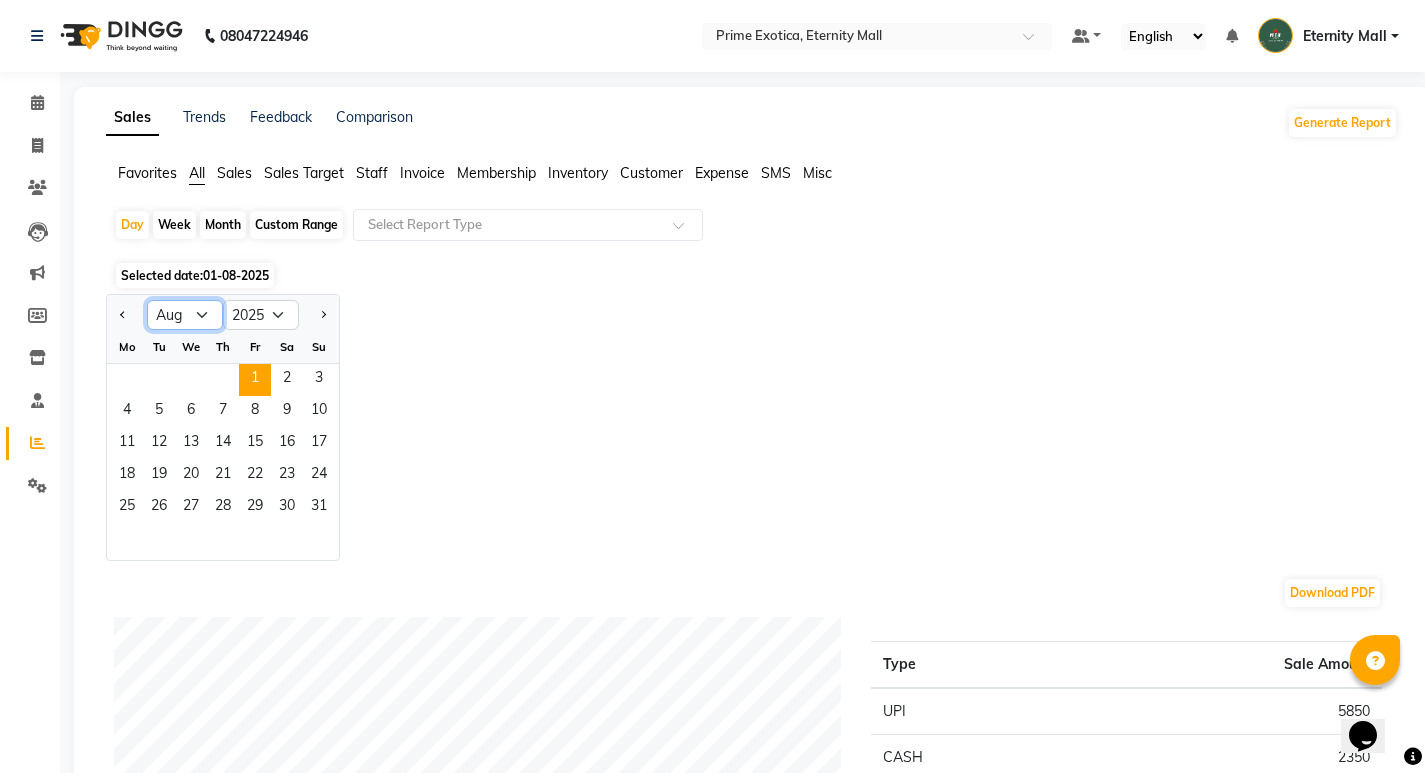 select on "7" 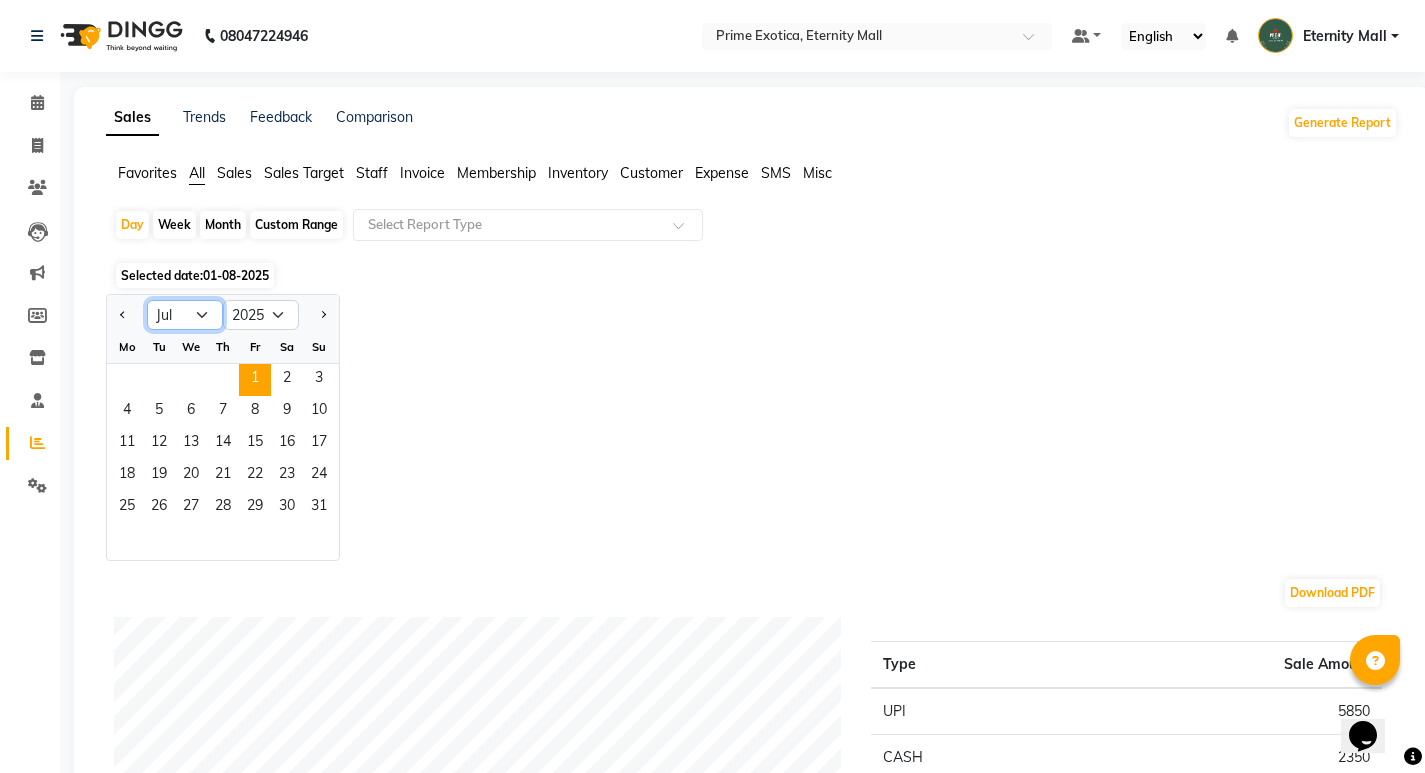 click on "Jan Feb Mar Apr May Jun Jul Aug Sep Oct Nov Dec" 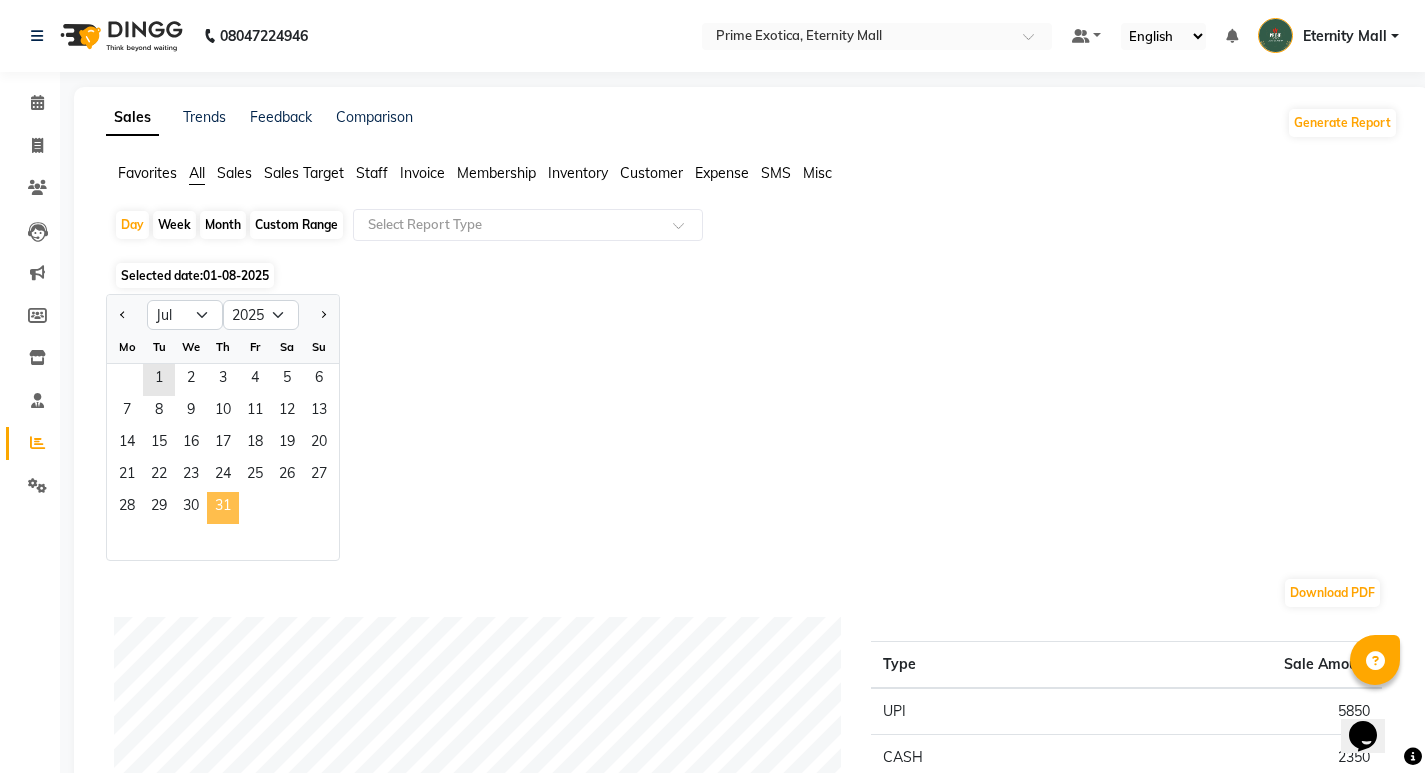 click on "31" 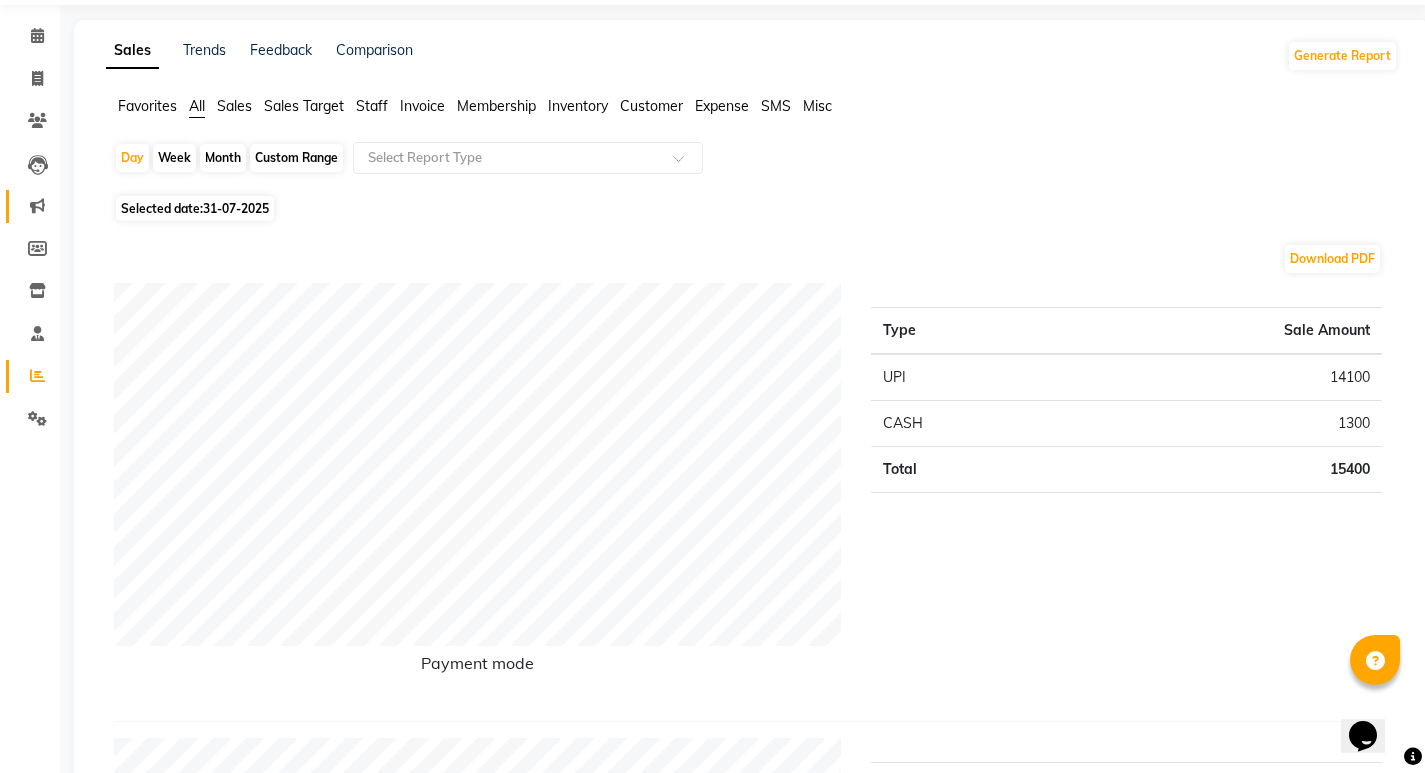 scroll, scrollTop: 100, scrollLeft: 0, axis: vertical 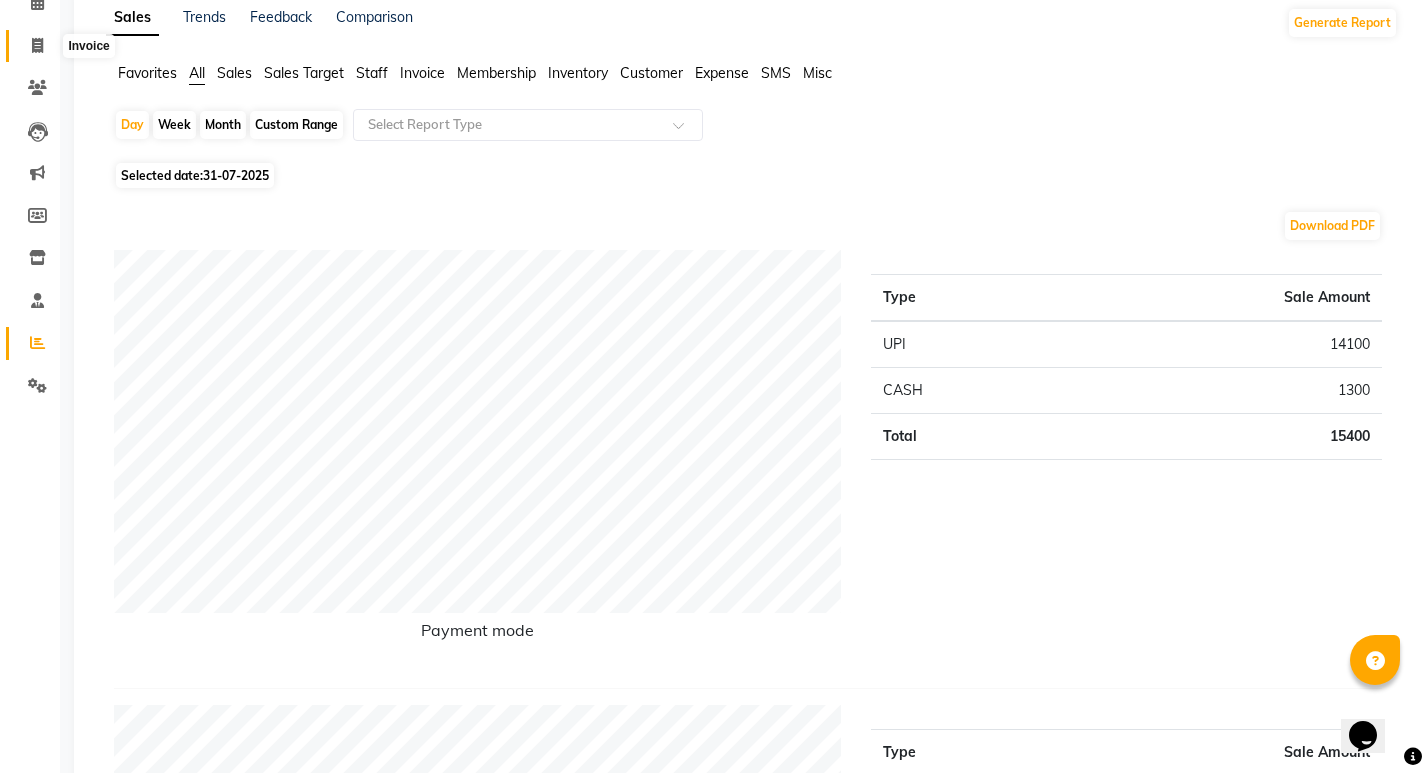 click 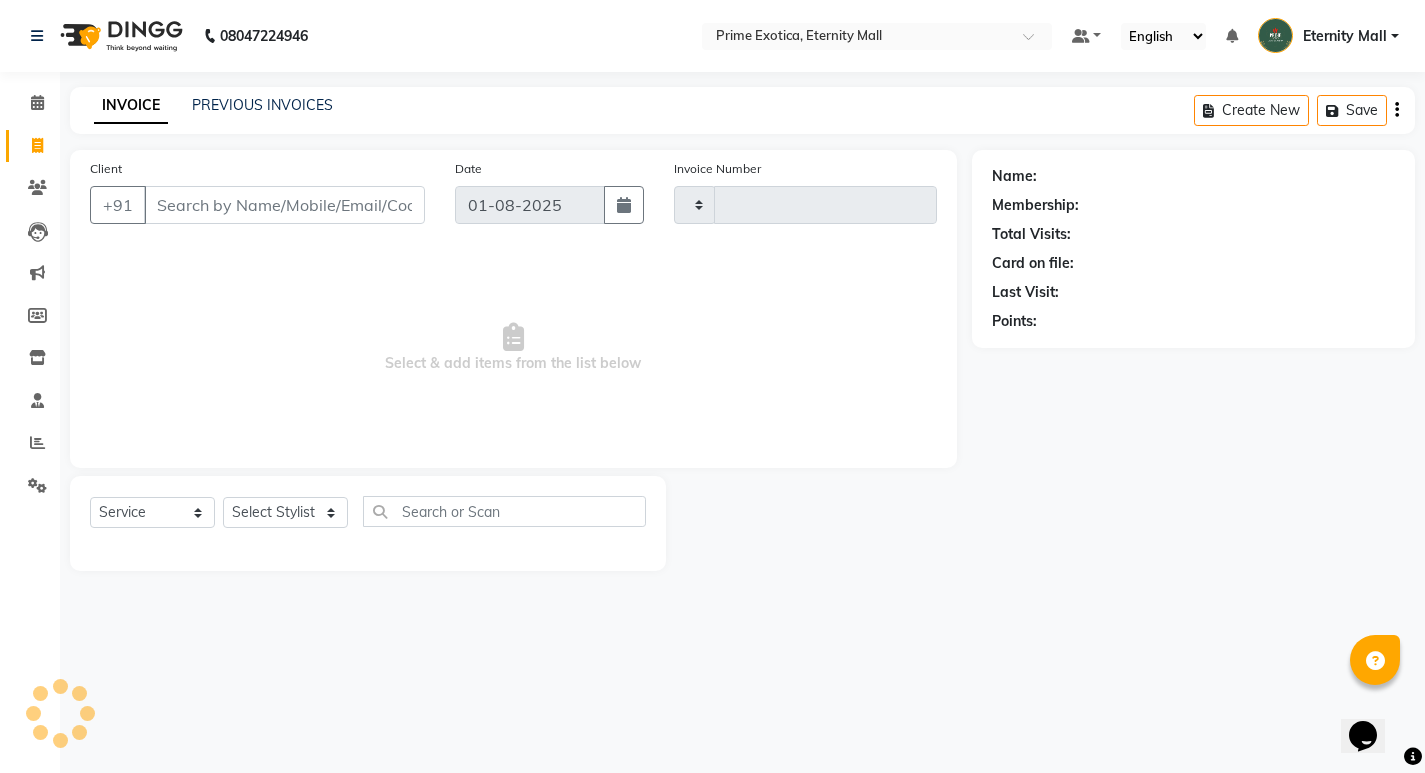 scroll, scrollTop: 0, scrollLeft: 0, axis: both 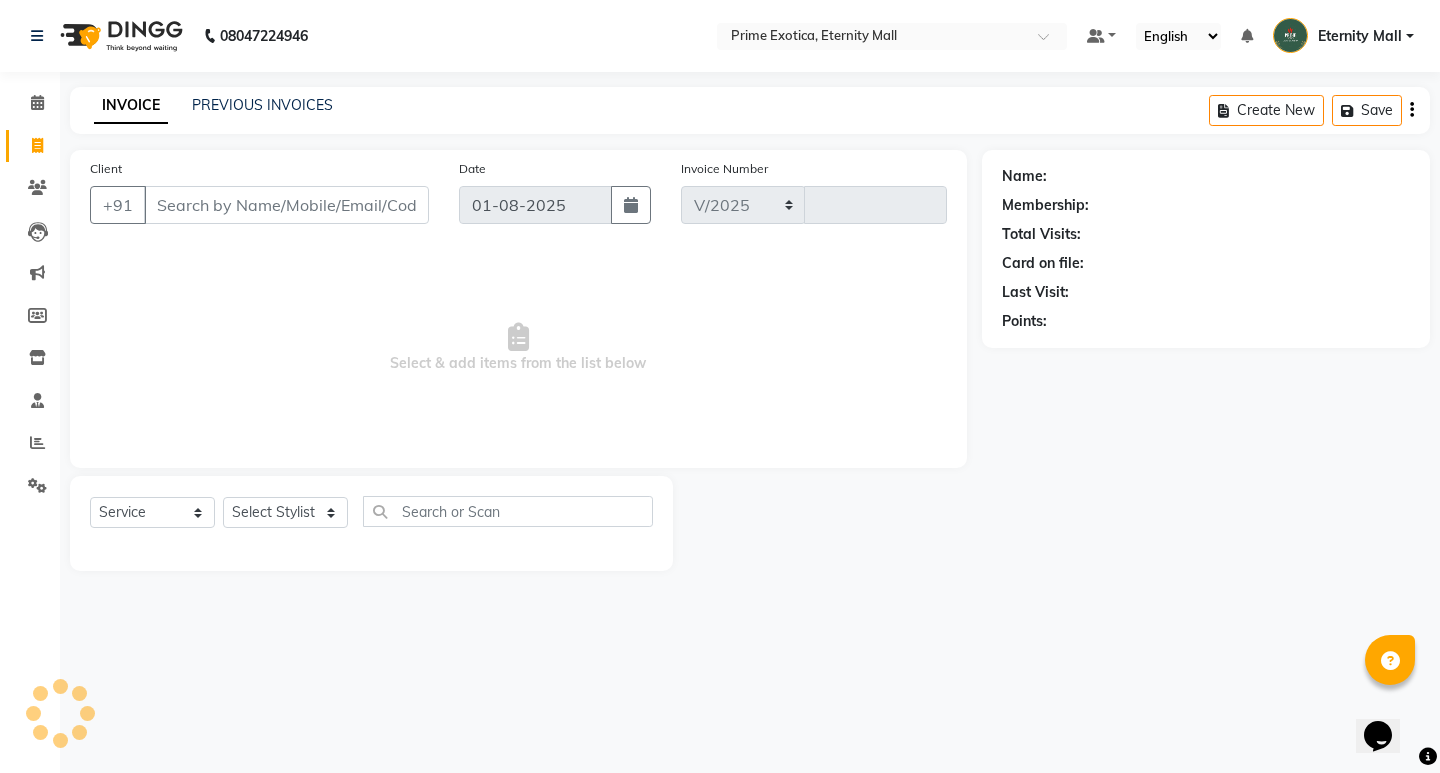 select on "5774" 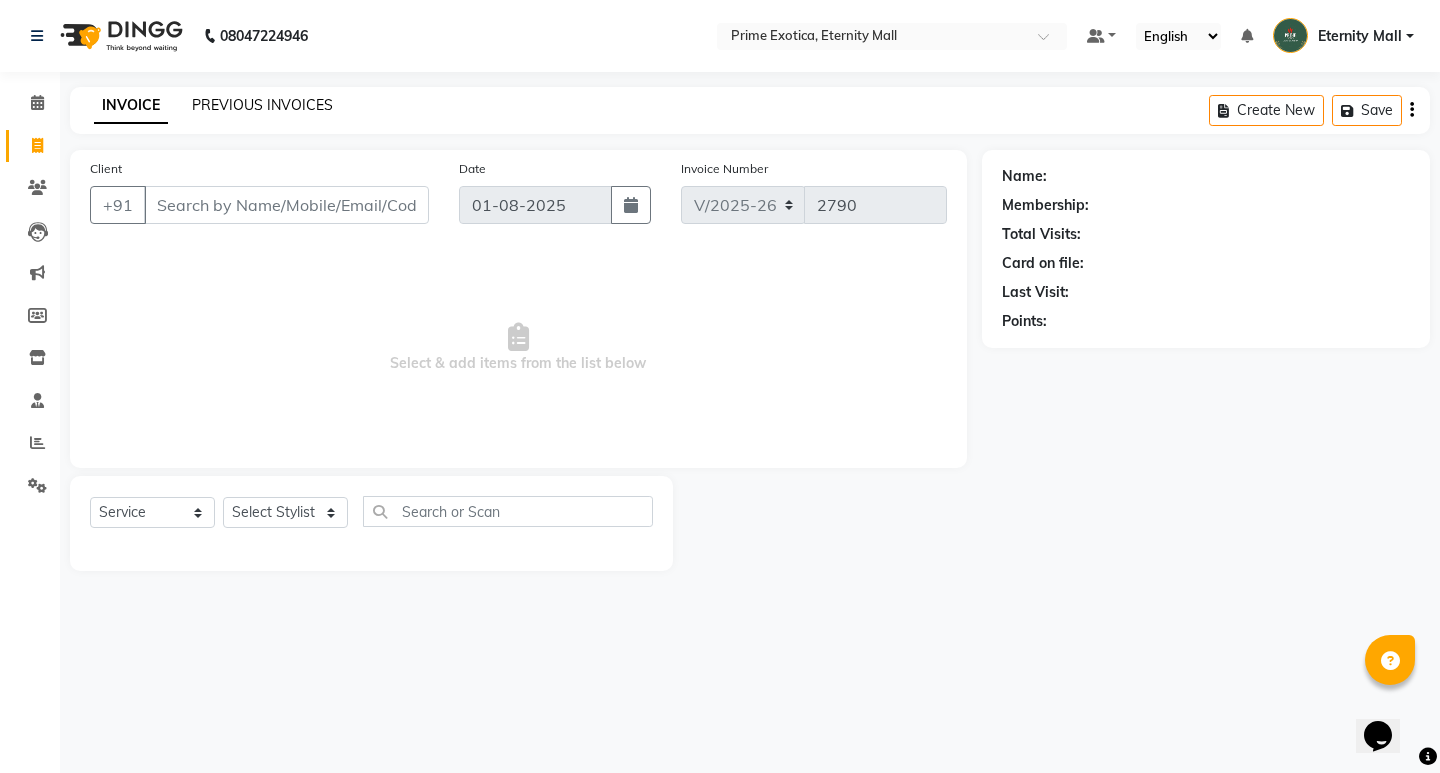 click on "PREVIOUS INVOICES" 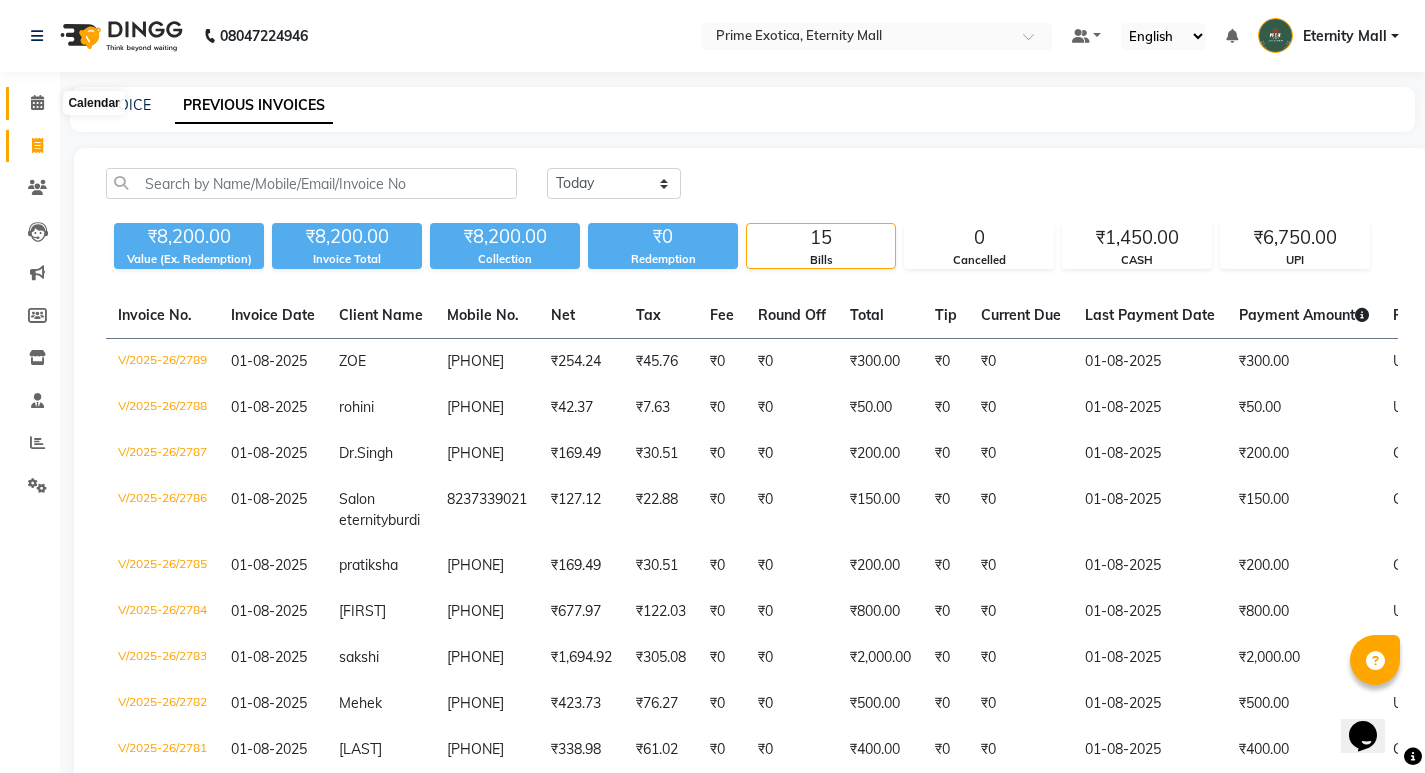 click 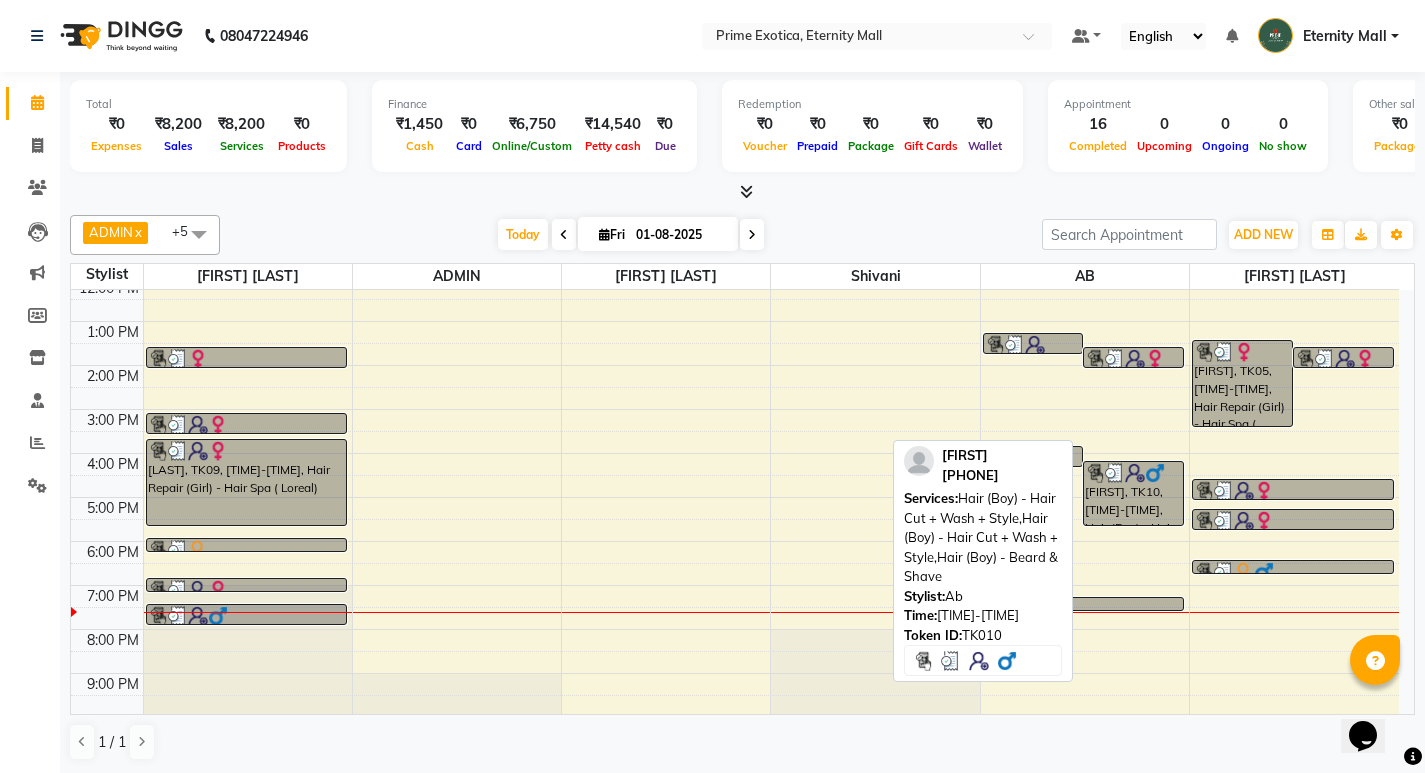 scroll, scrollTop: 103, scrollLeft: 0, axis: vertical 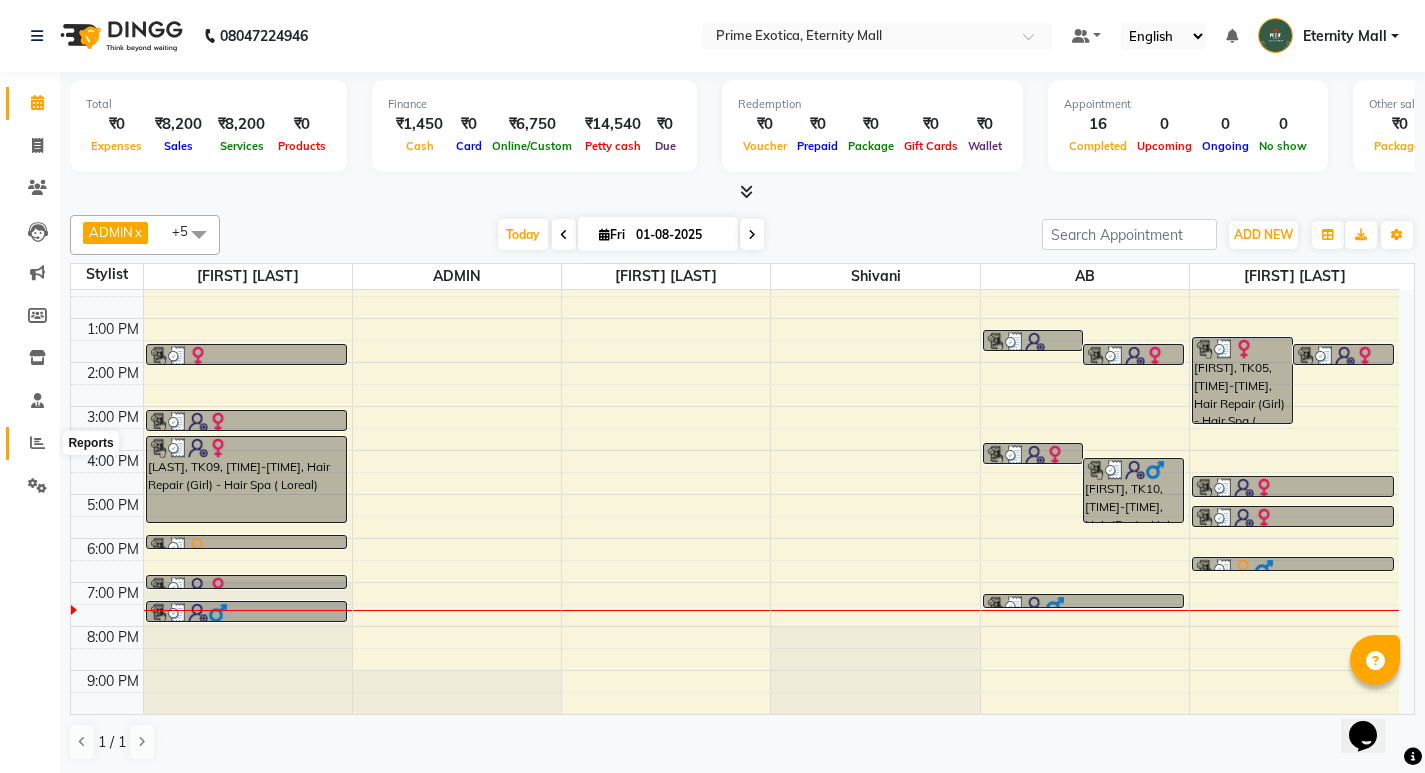 click 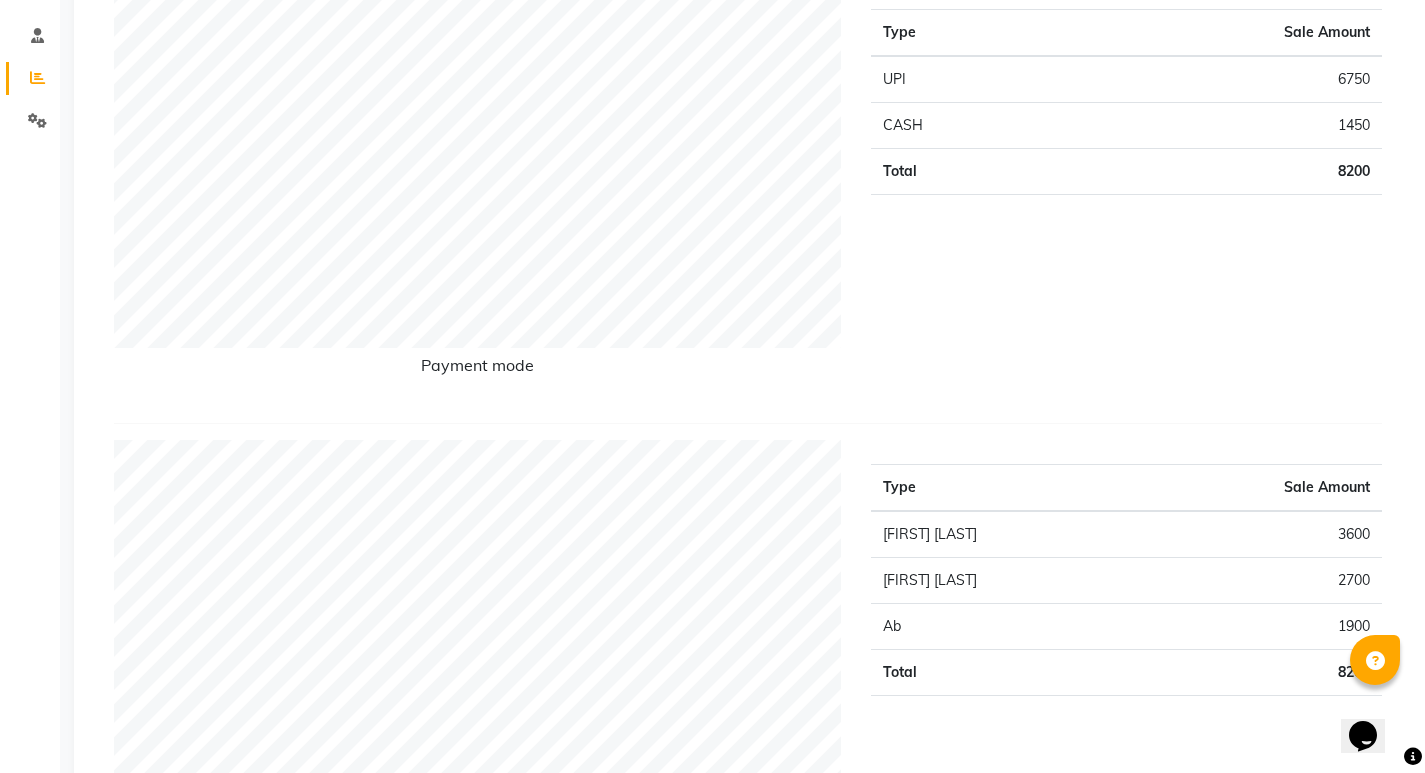 scroll, scrollTop: 400, scrollLeft: 0, axis: vertical 